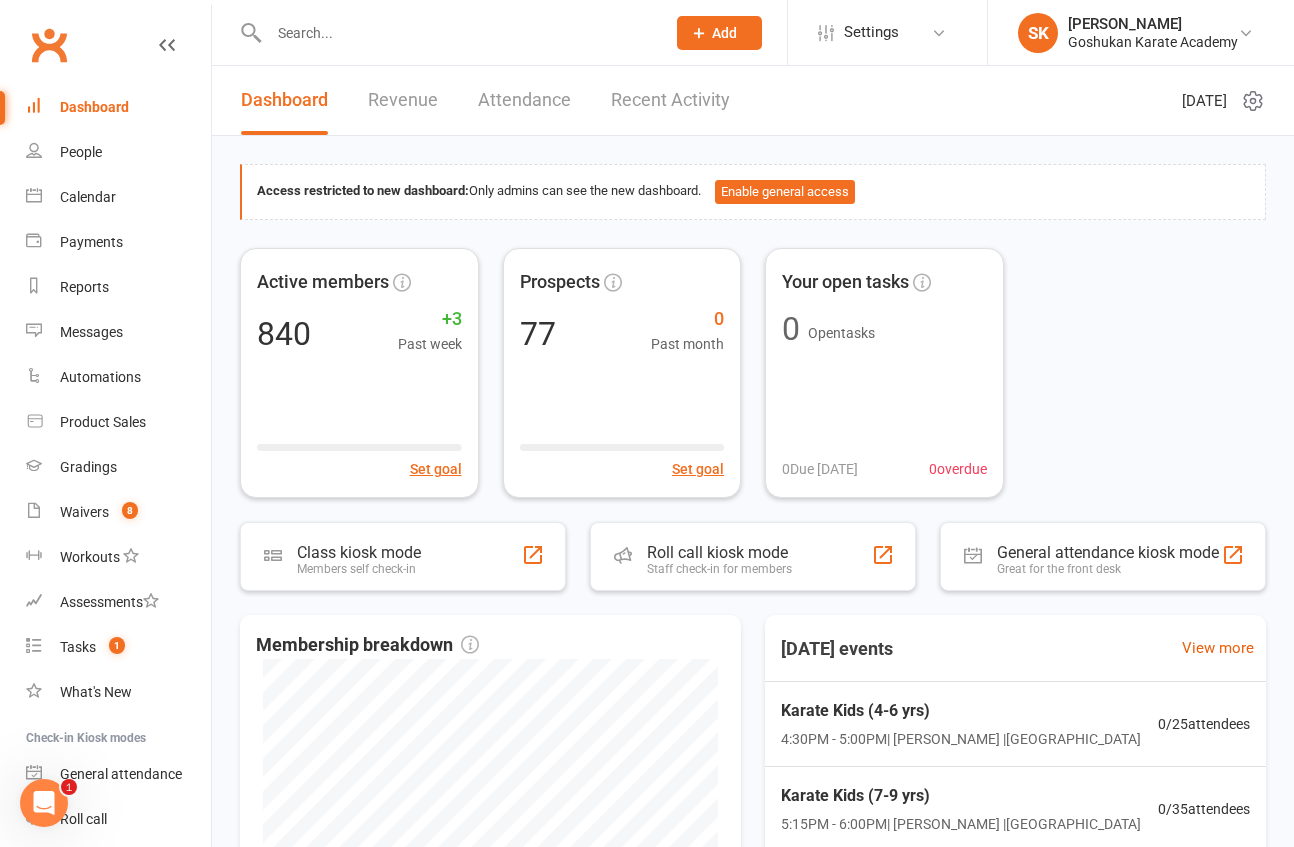 scroll, scrollTop: 0, scrollLeft: 0, axis: both 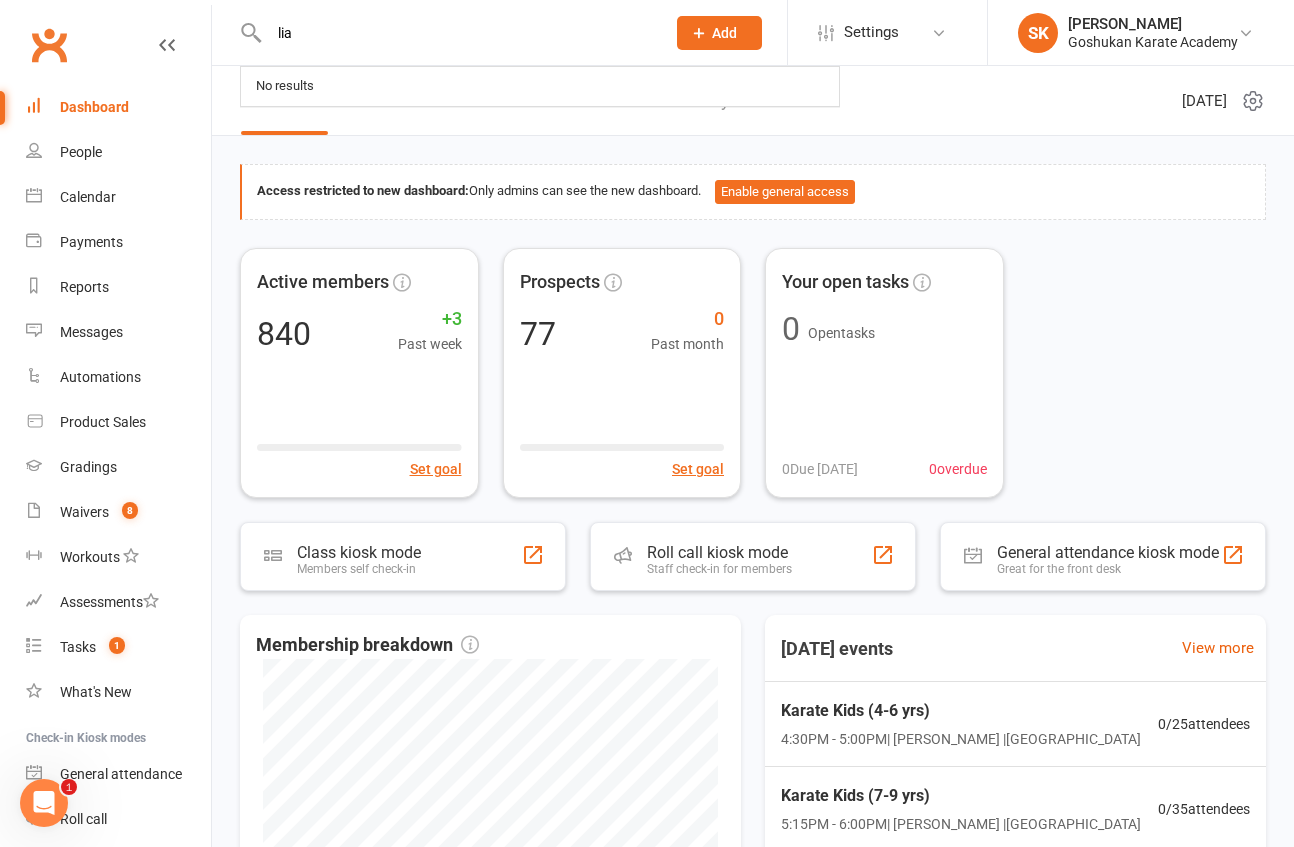 type on "liam" 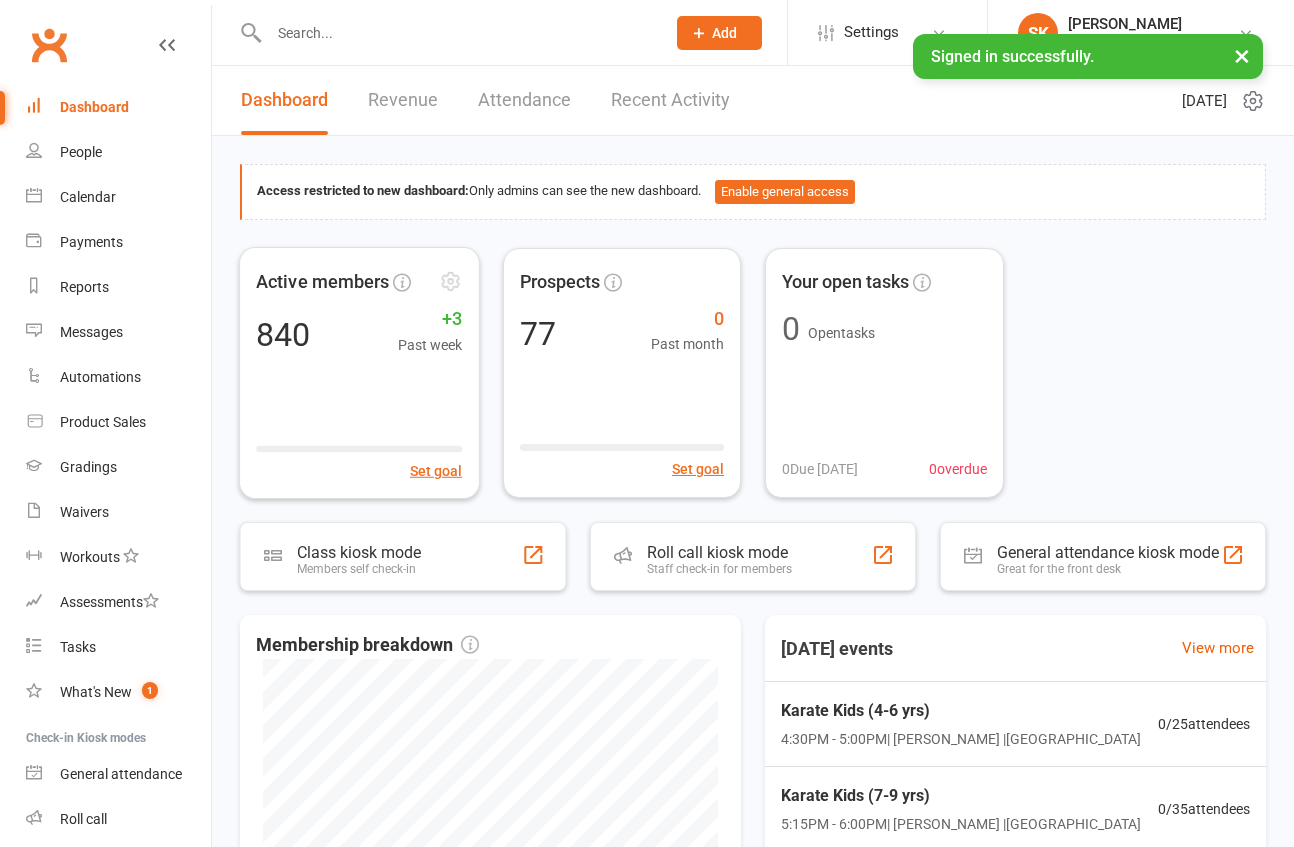 scroll, scrollTop: 0, scrollLeft: 0, axis: both 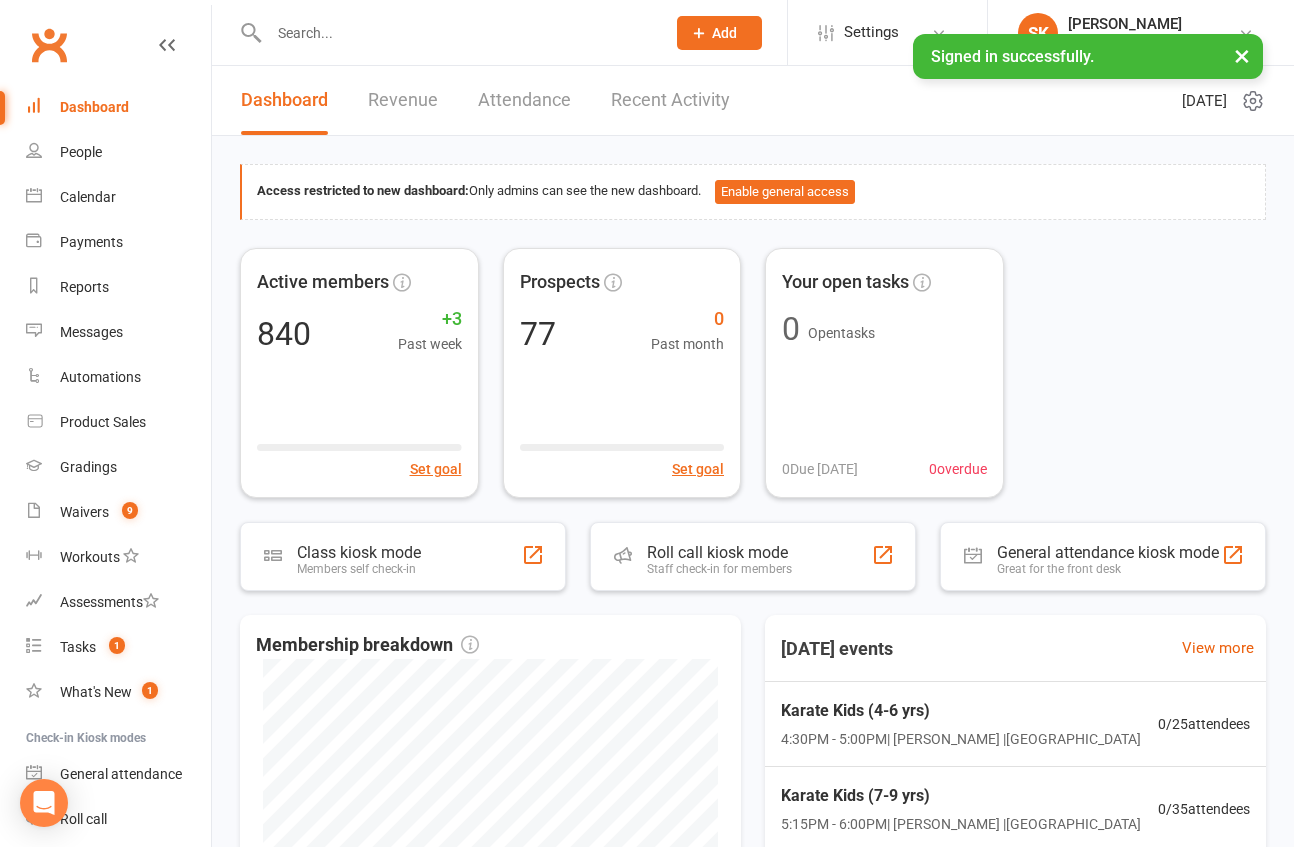 click at bounding box center [457, 33] 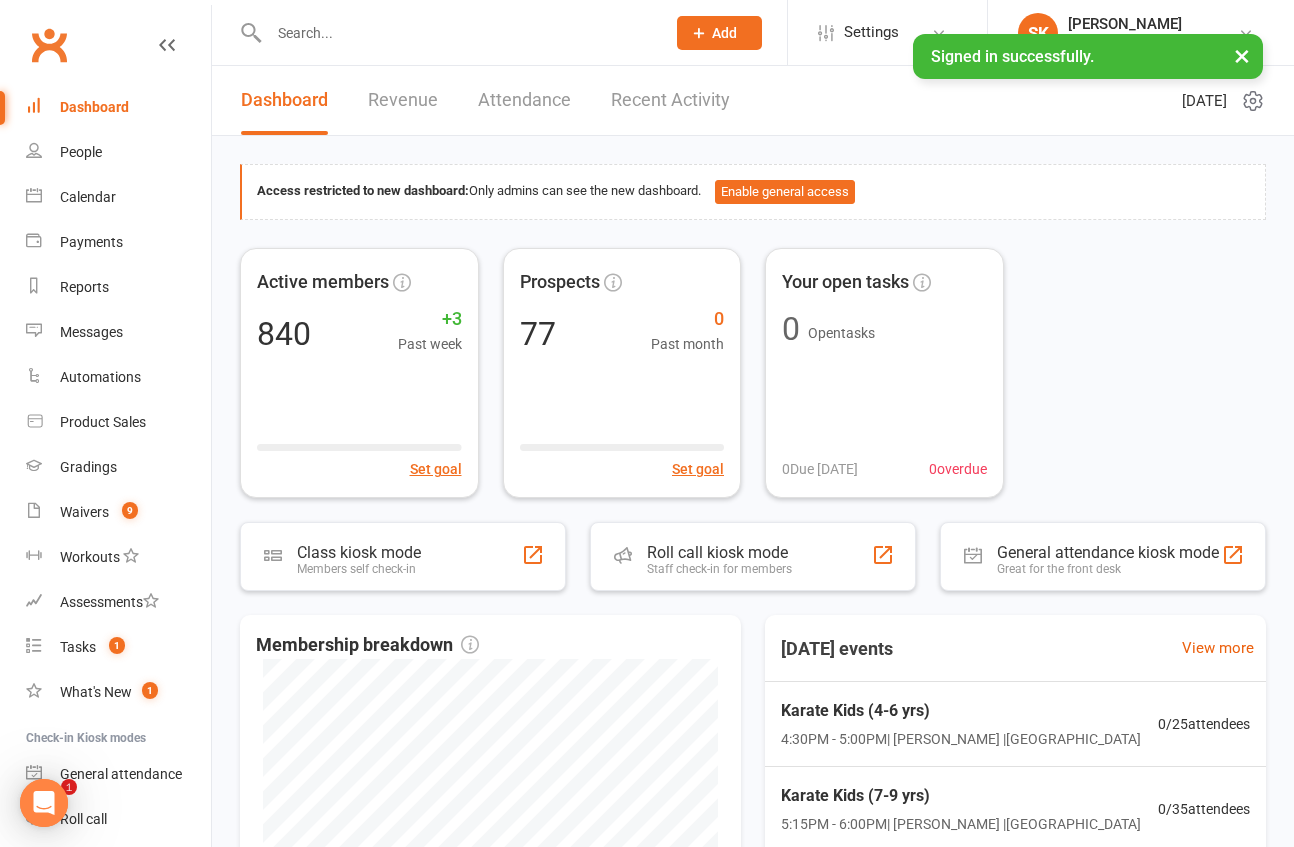 scroll, scrollTop: 0, scrollLeft: 0, axis: both 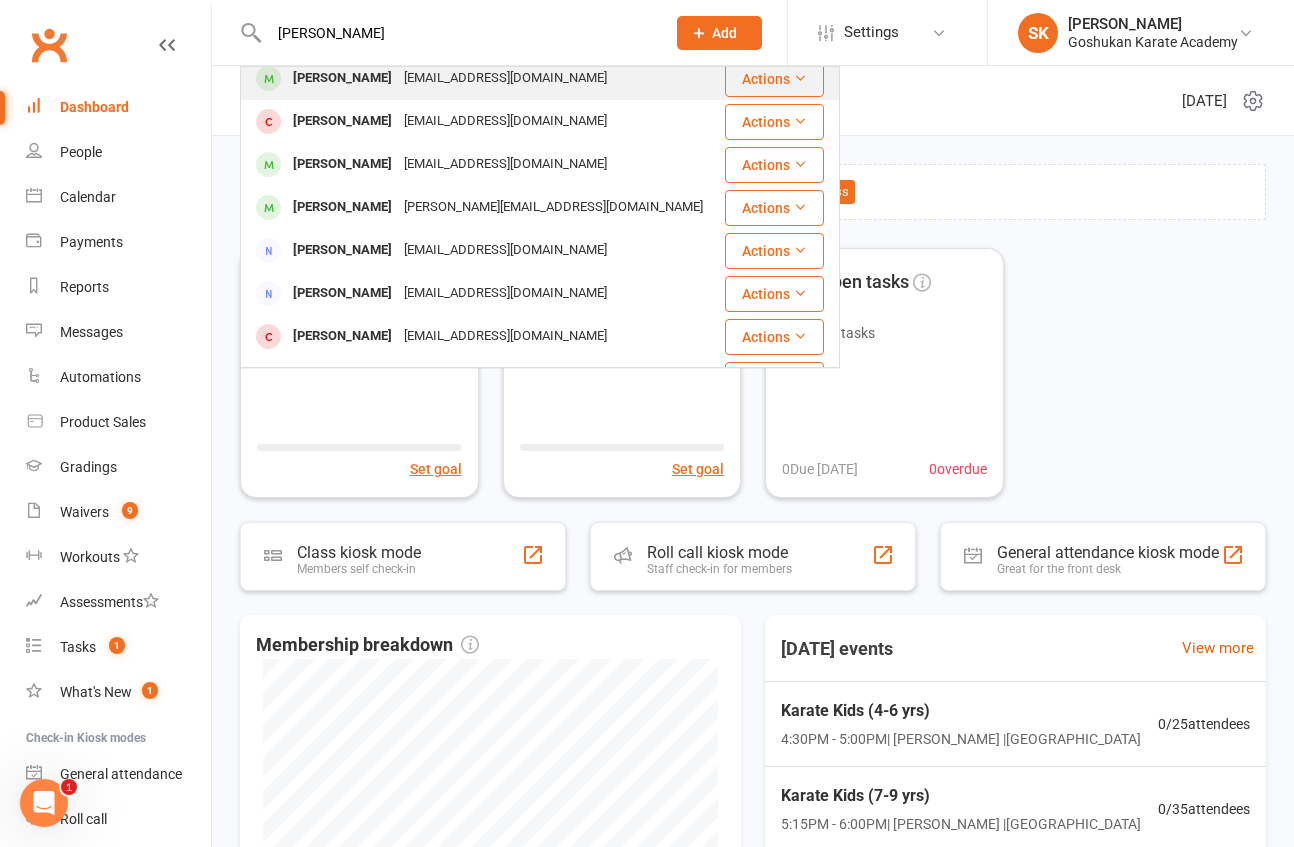 type on "Liam" 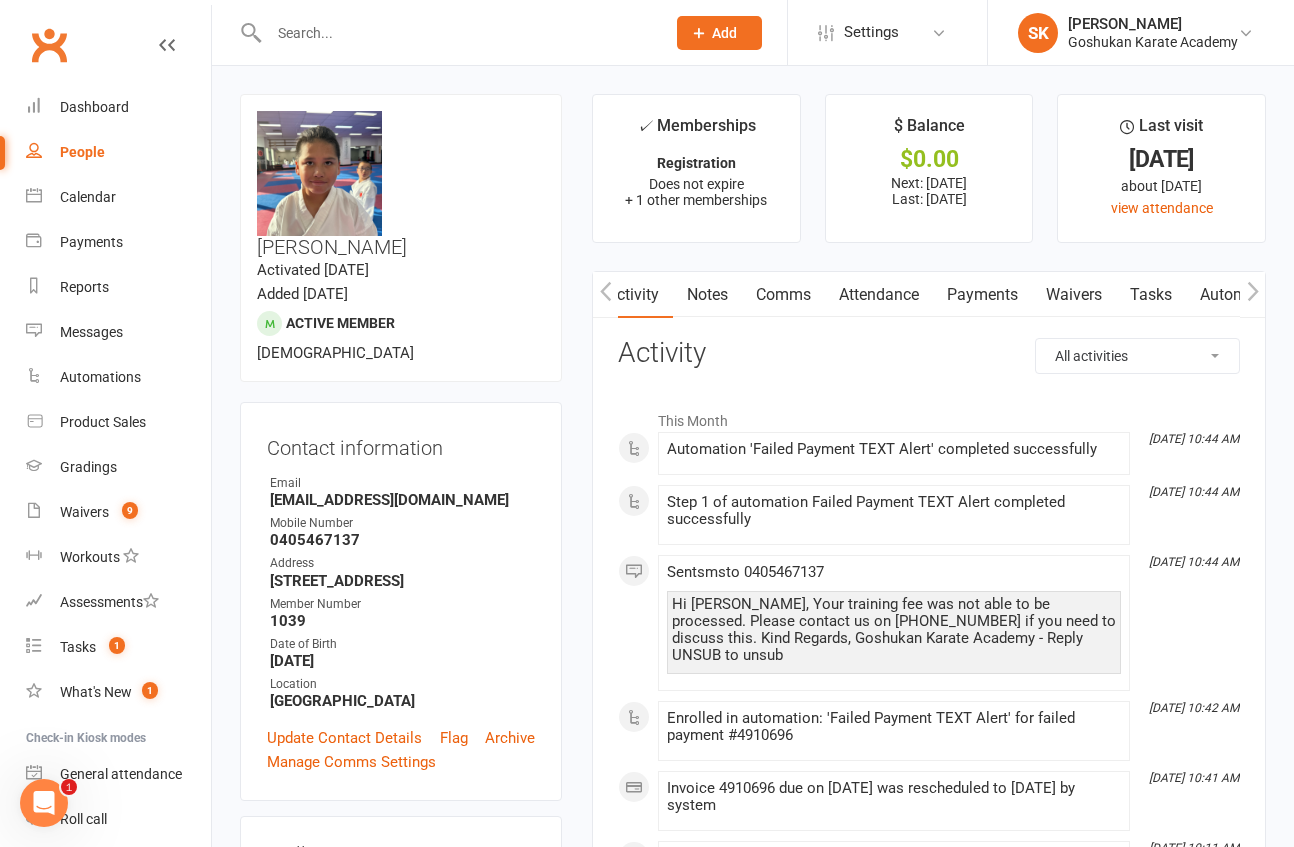 click on "Attendance" at bounding box center (879, 295) 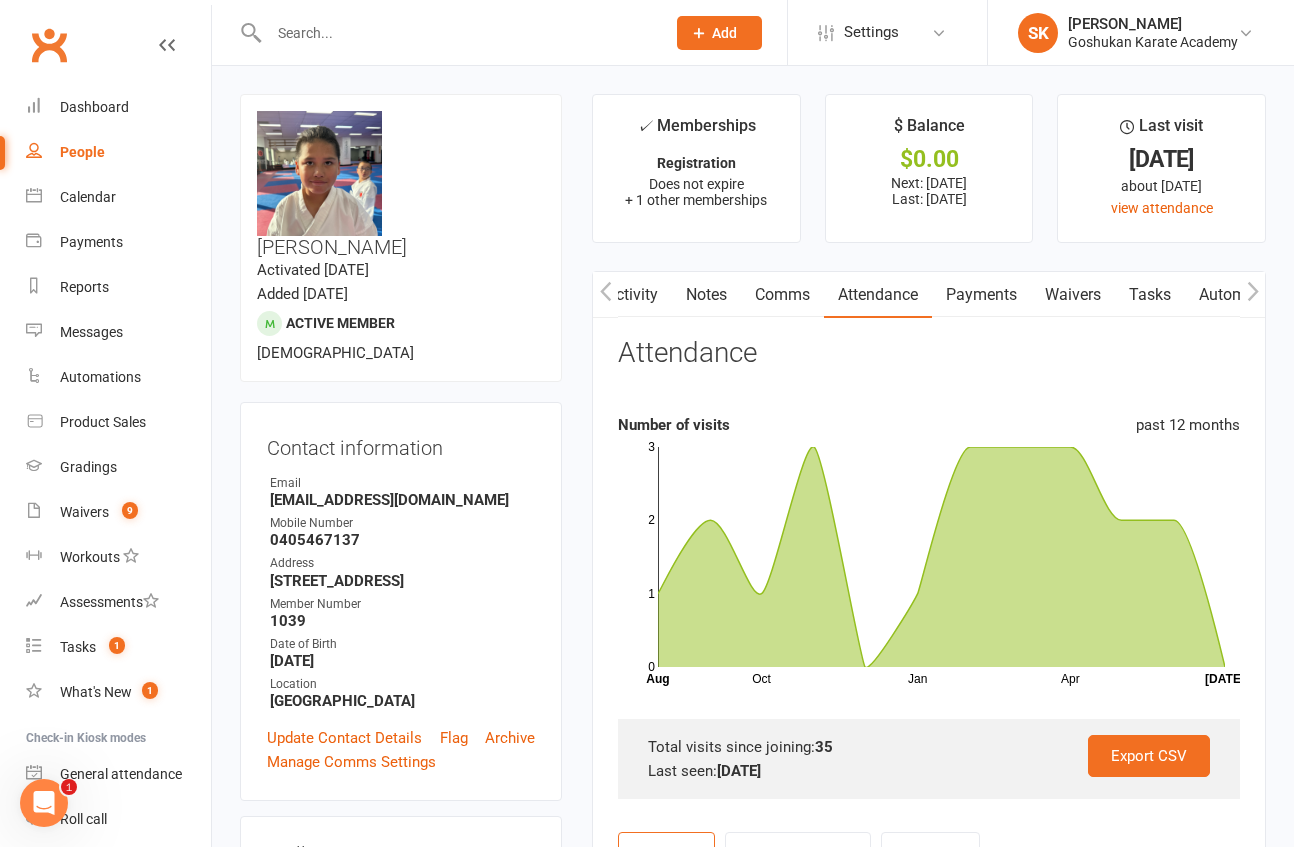 click on "Payments" at bounding box center (981, 295) 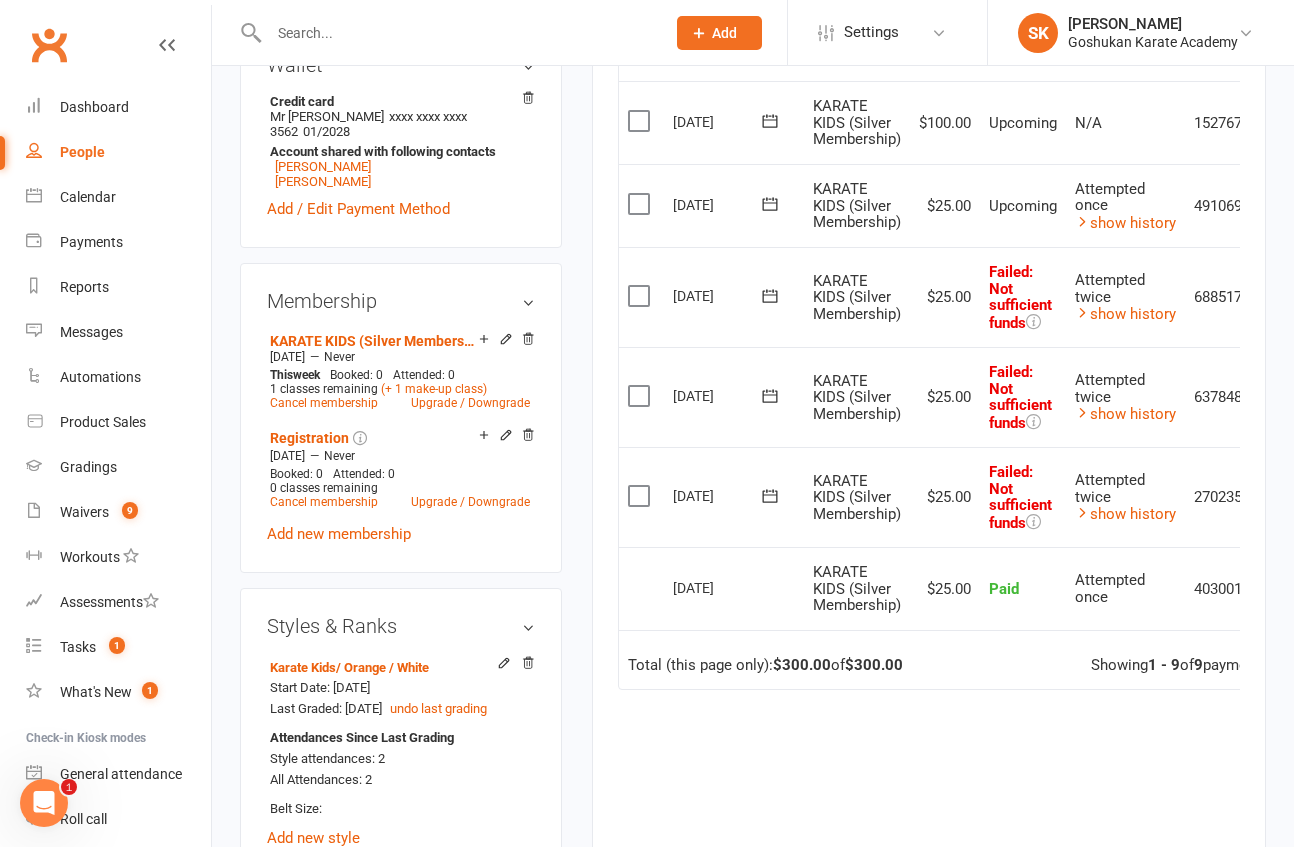 scroll, scrollTop: 792, scrollLeft: 0, axis: vertical 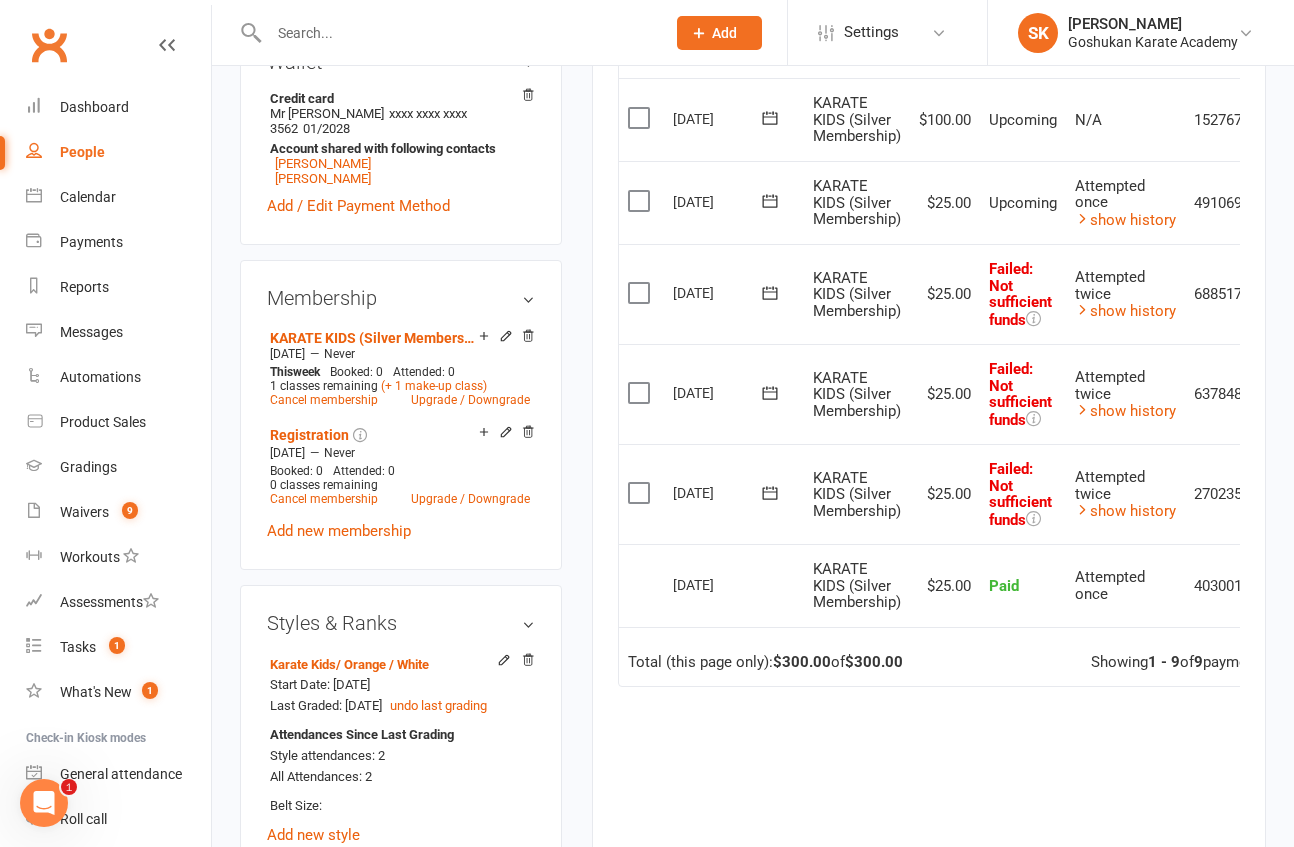 click at bounding box center (641, 493) 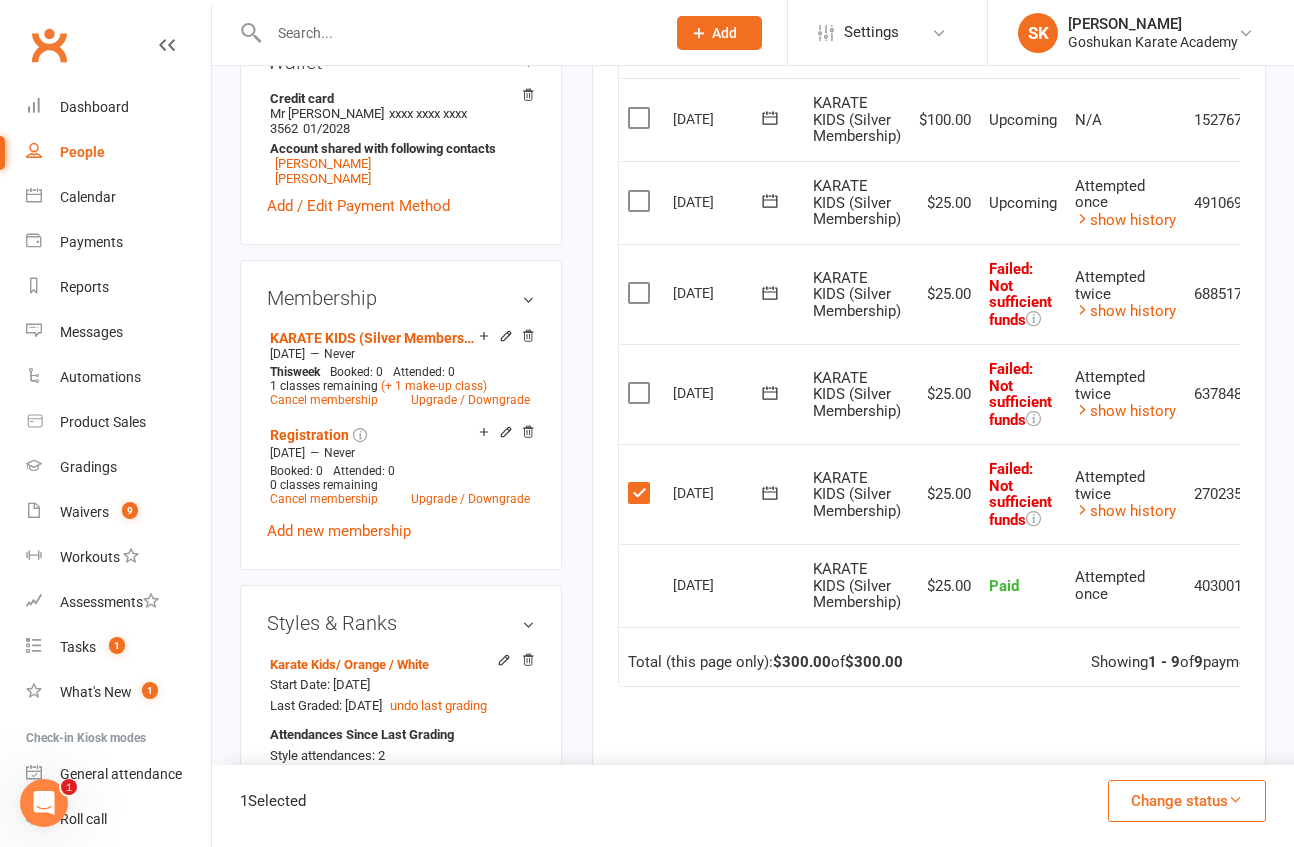 click at bounding box center (641, 393) 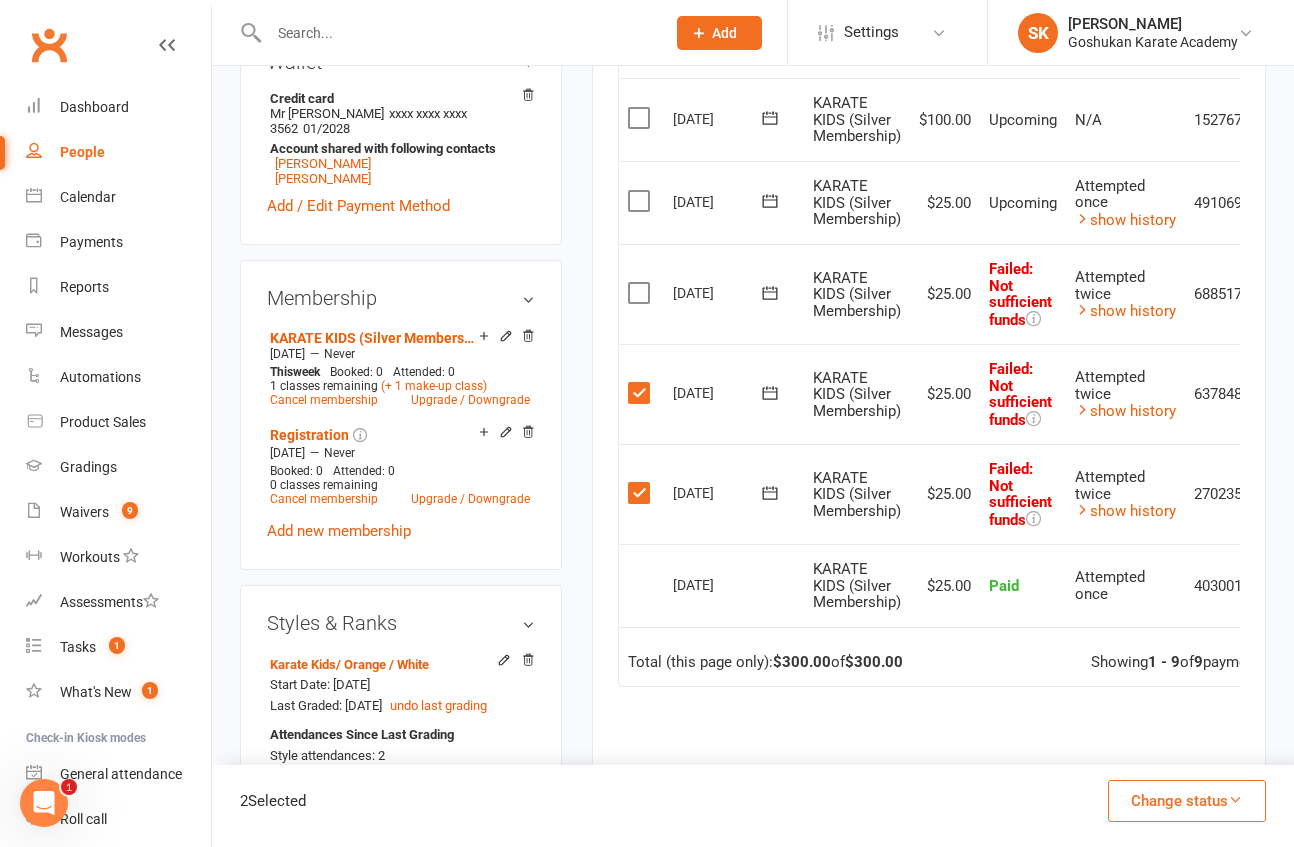 click at bounding box center [641, 293] 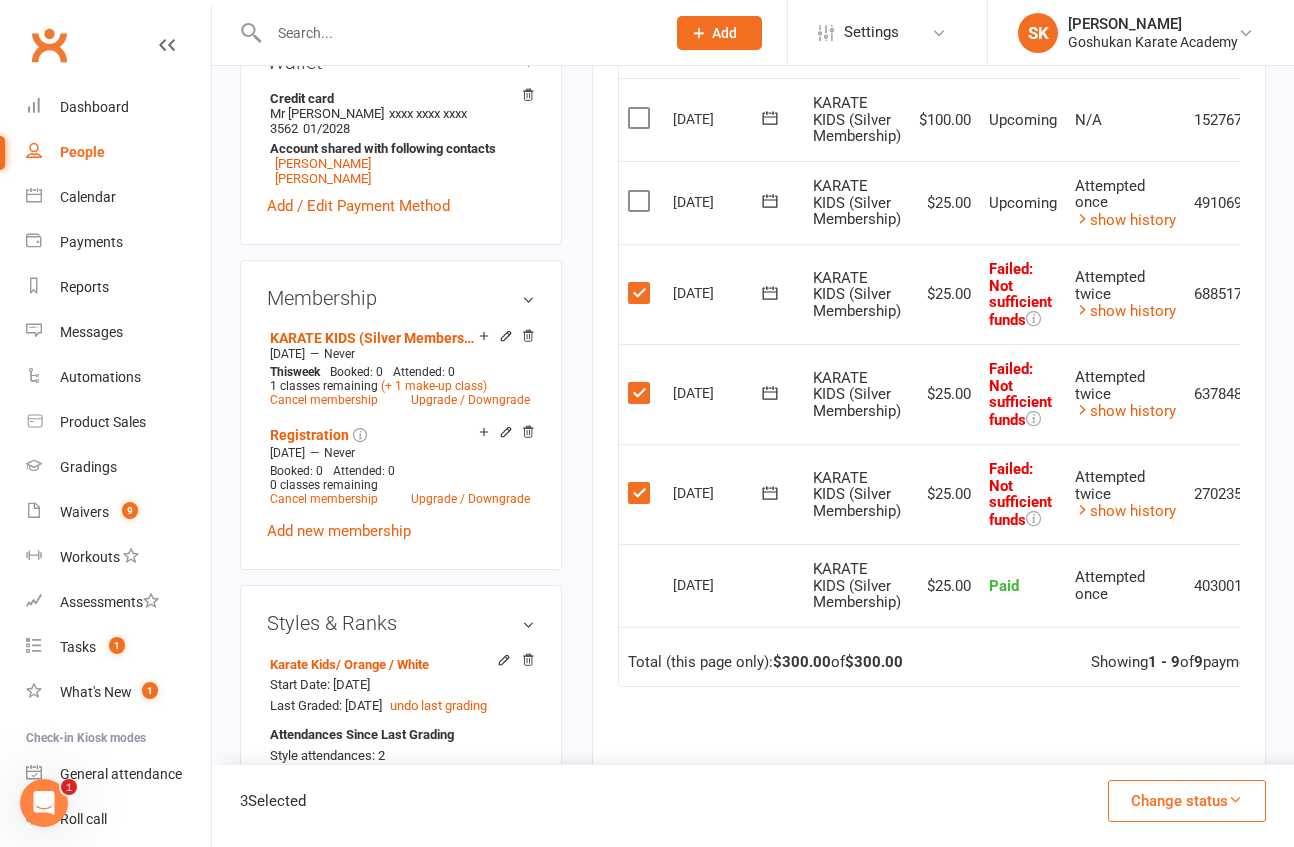 click at bounding box center (641, 201) 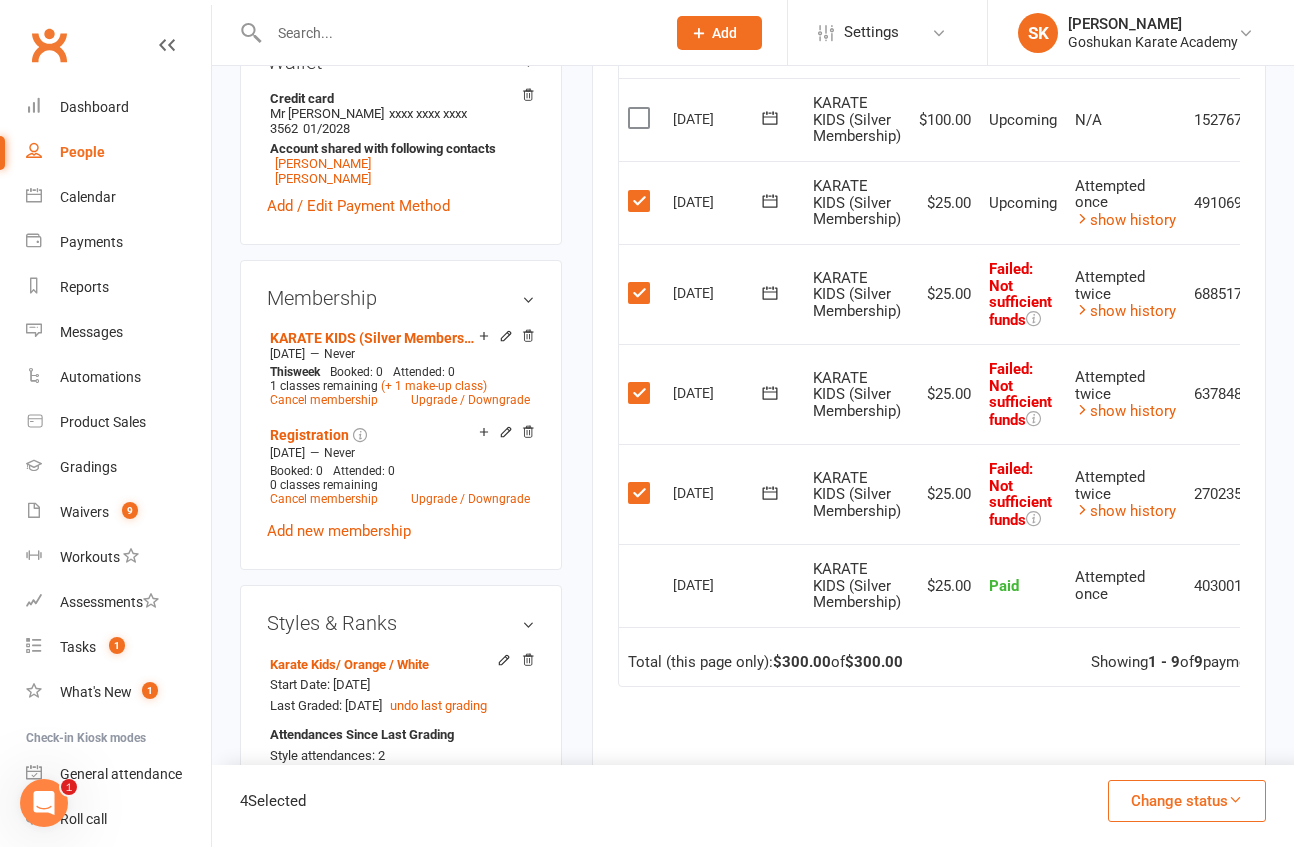 click on "Change status" at bounding box center (1187, 801) 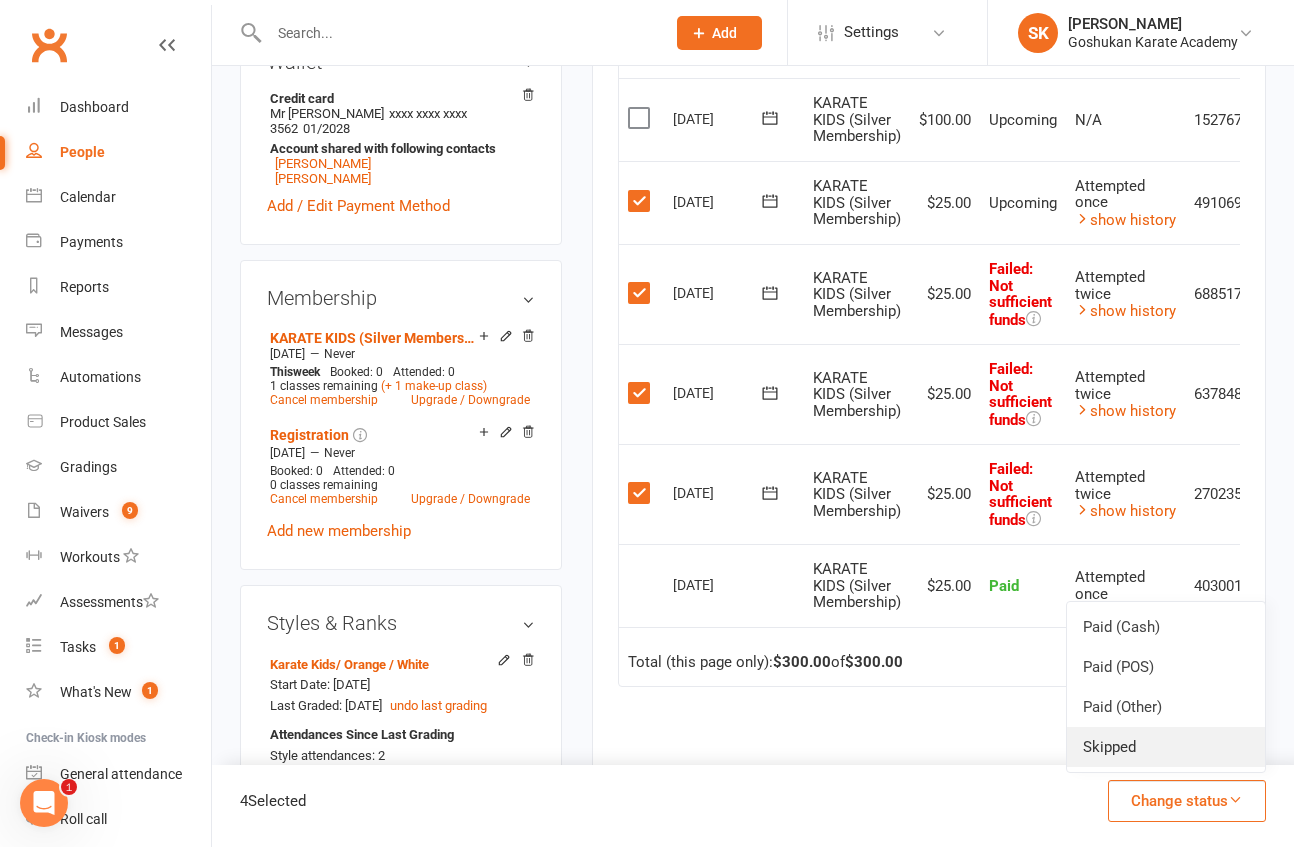 click on "Skipped" at bounding box center (1166, 747) 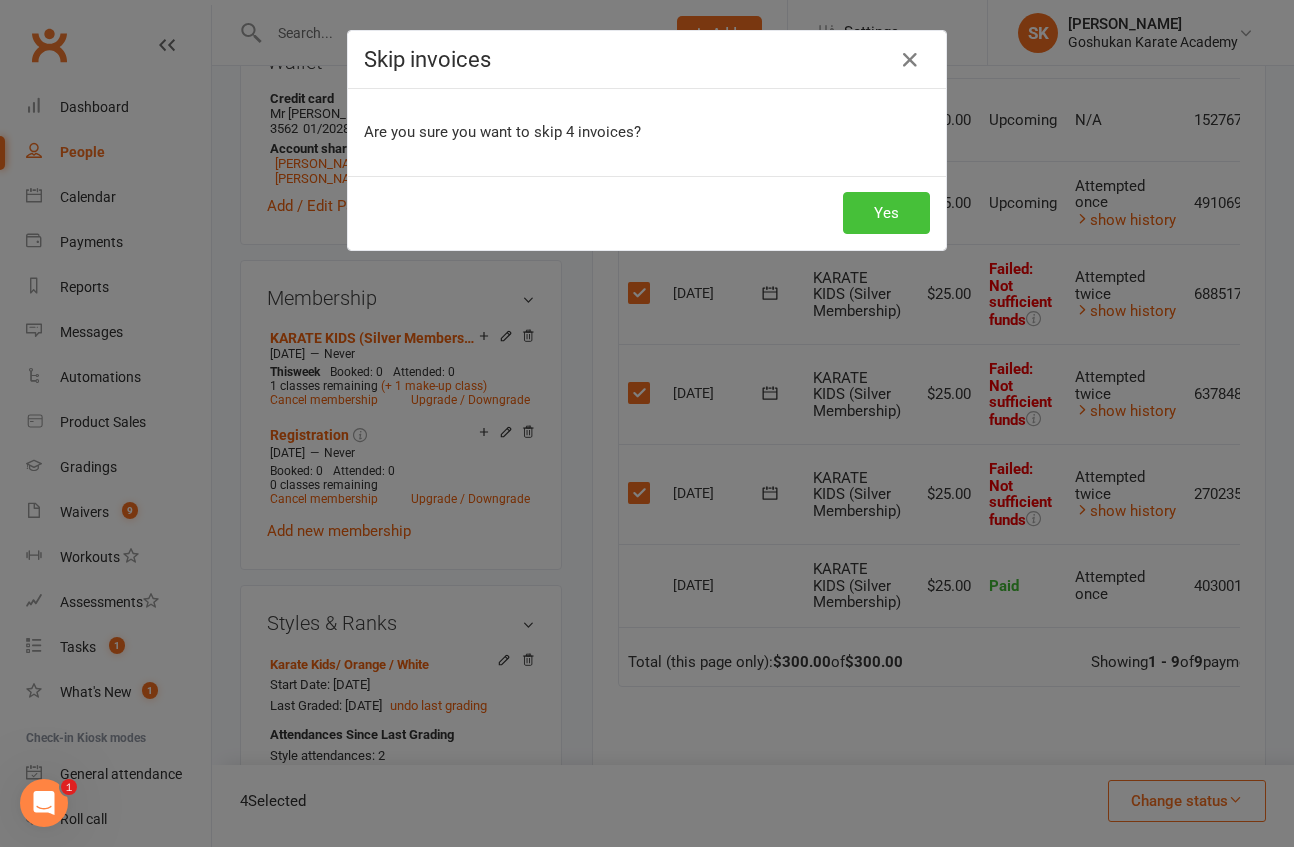 click on "Yes" at bounding box center [886, 213] 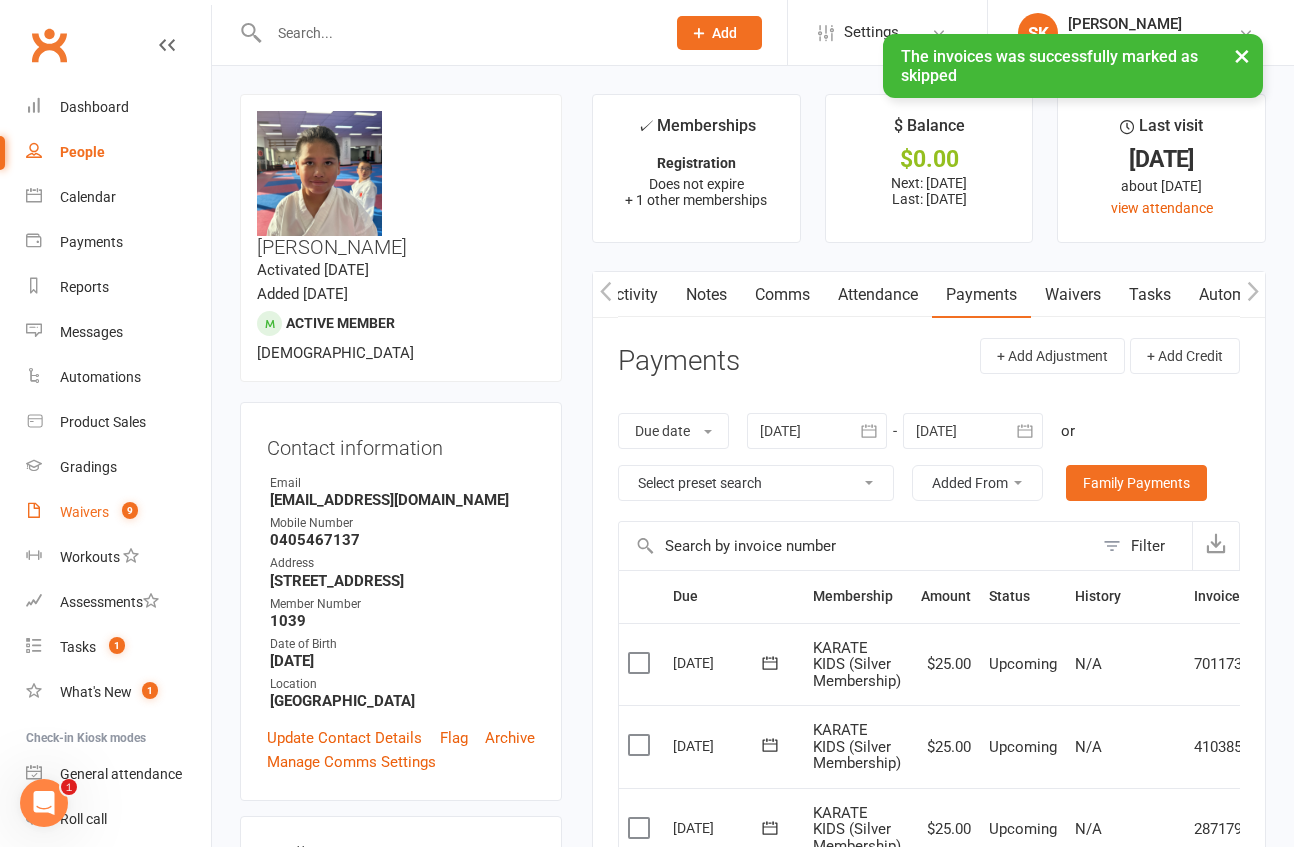 scroll, scrollTop: 0, scrollLeft: 0, axis: both 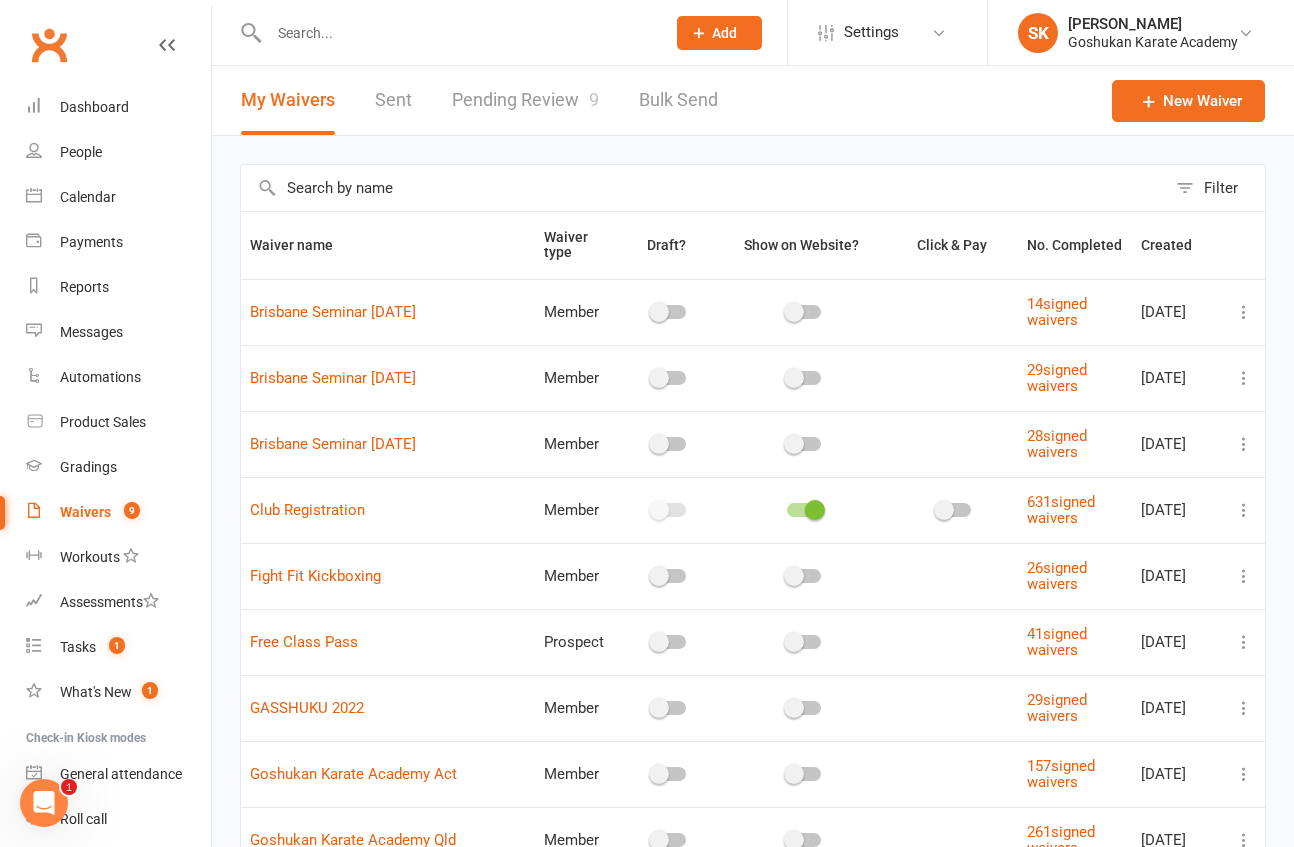 click on "Pending Review 9" at bounding box center [525, 100] 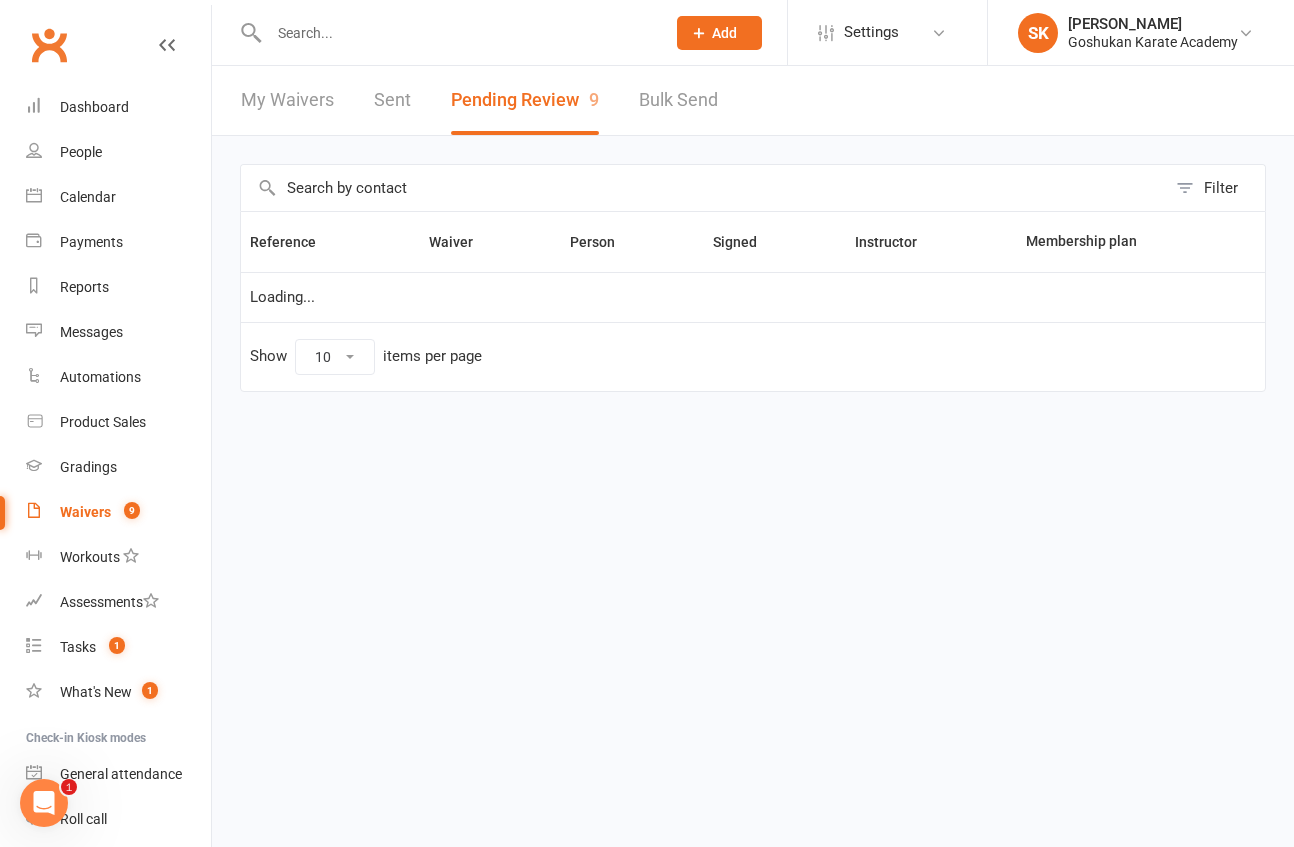select on "25" 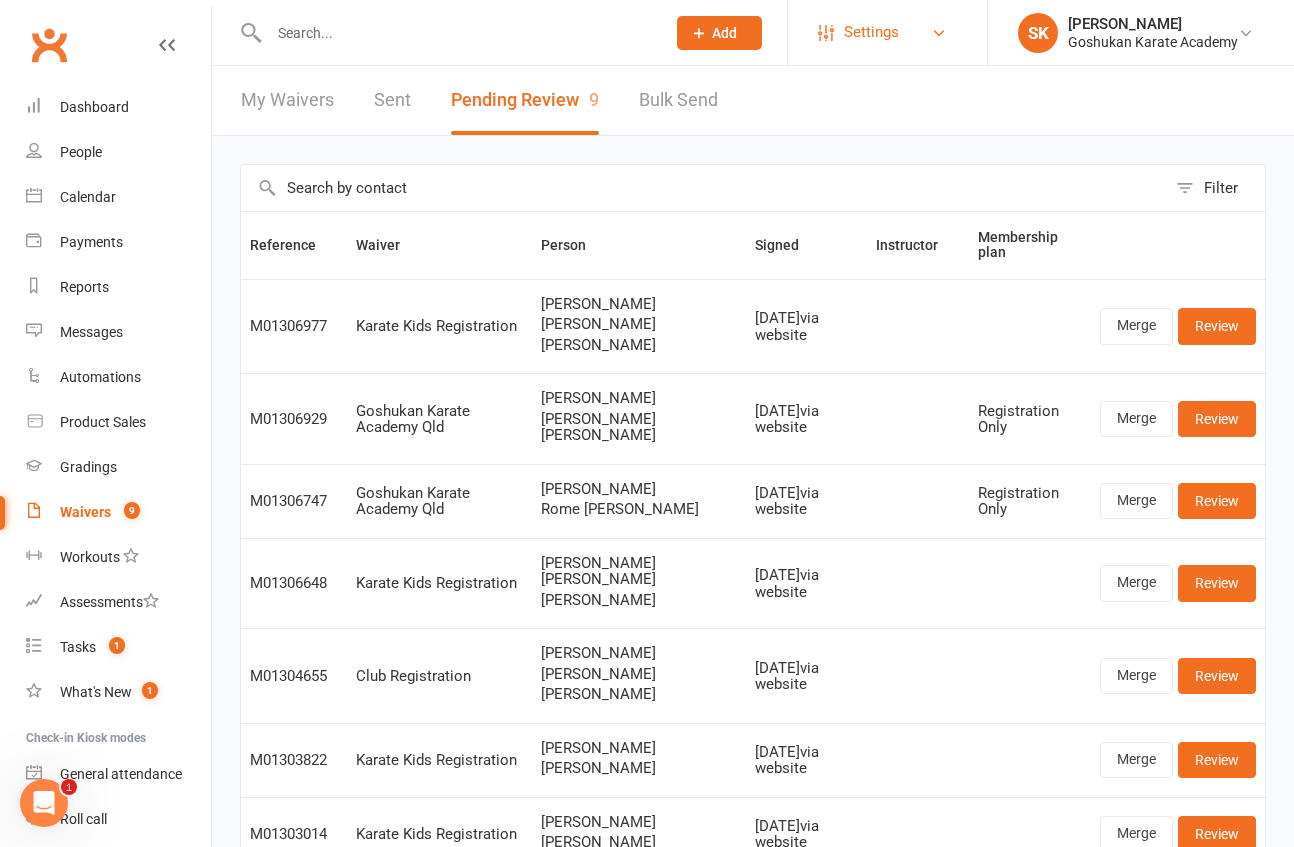 click on "Settings" at bounding box center (887, 32) 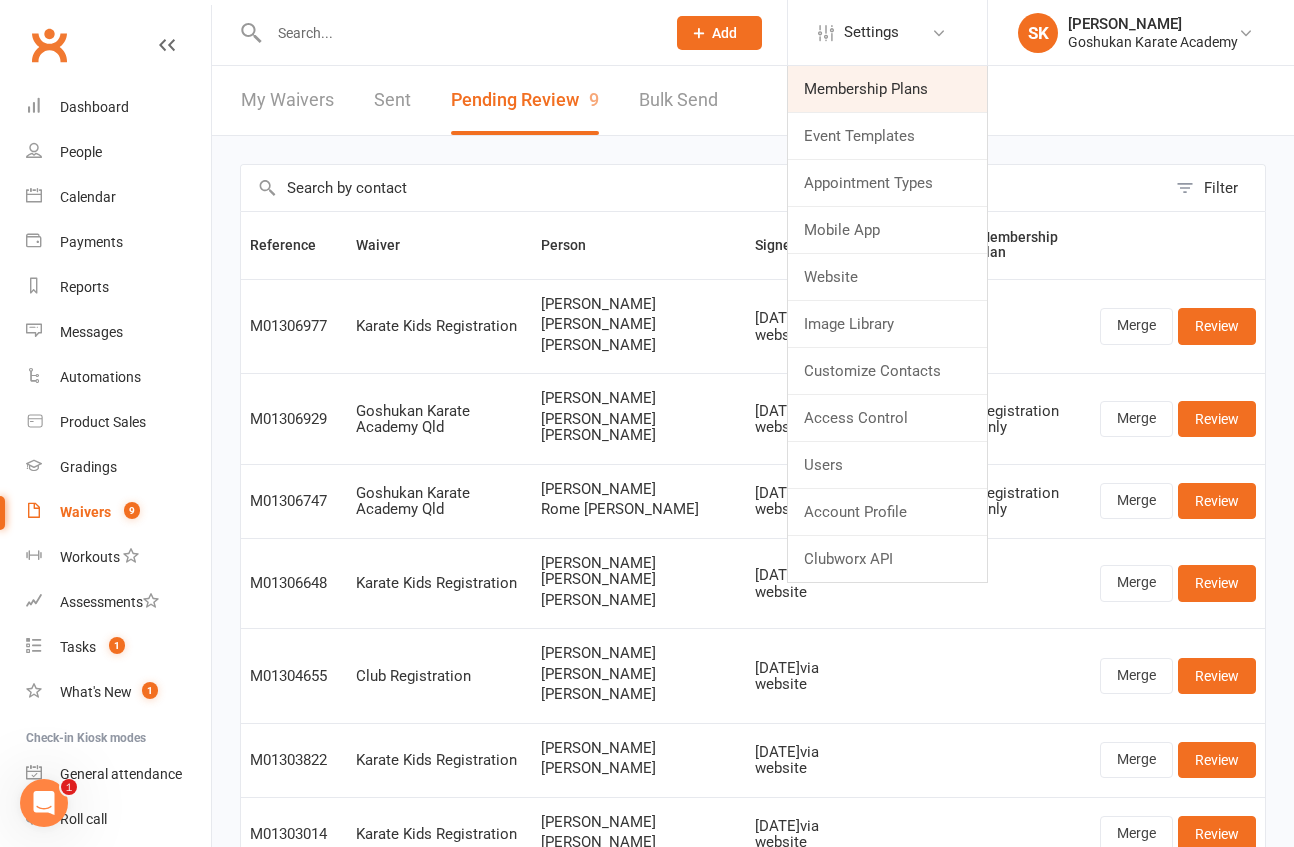 click on "Membership Plans" at bounding box center (887, 89) 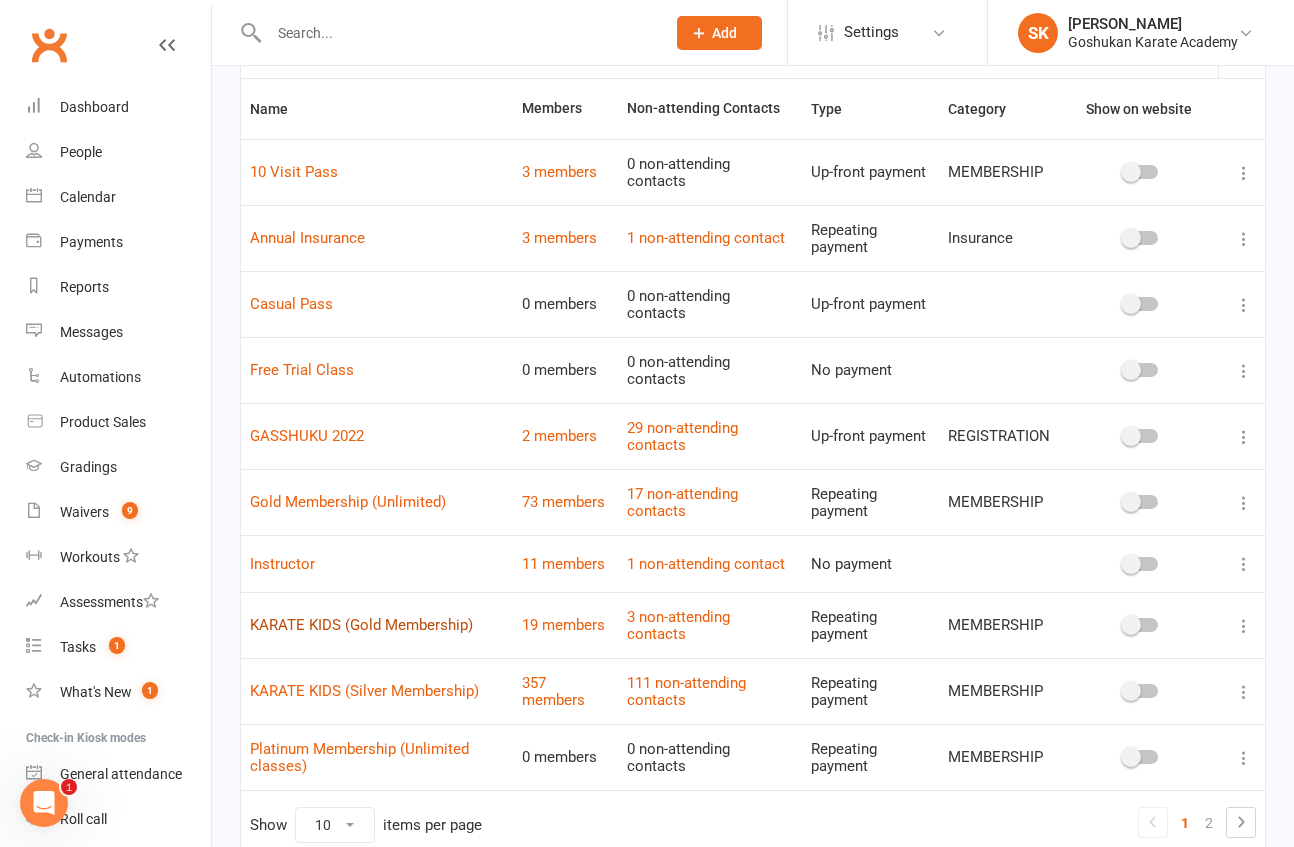 scroll, scrollTop: 137, scrollLeft: 0, axis: vertical 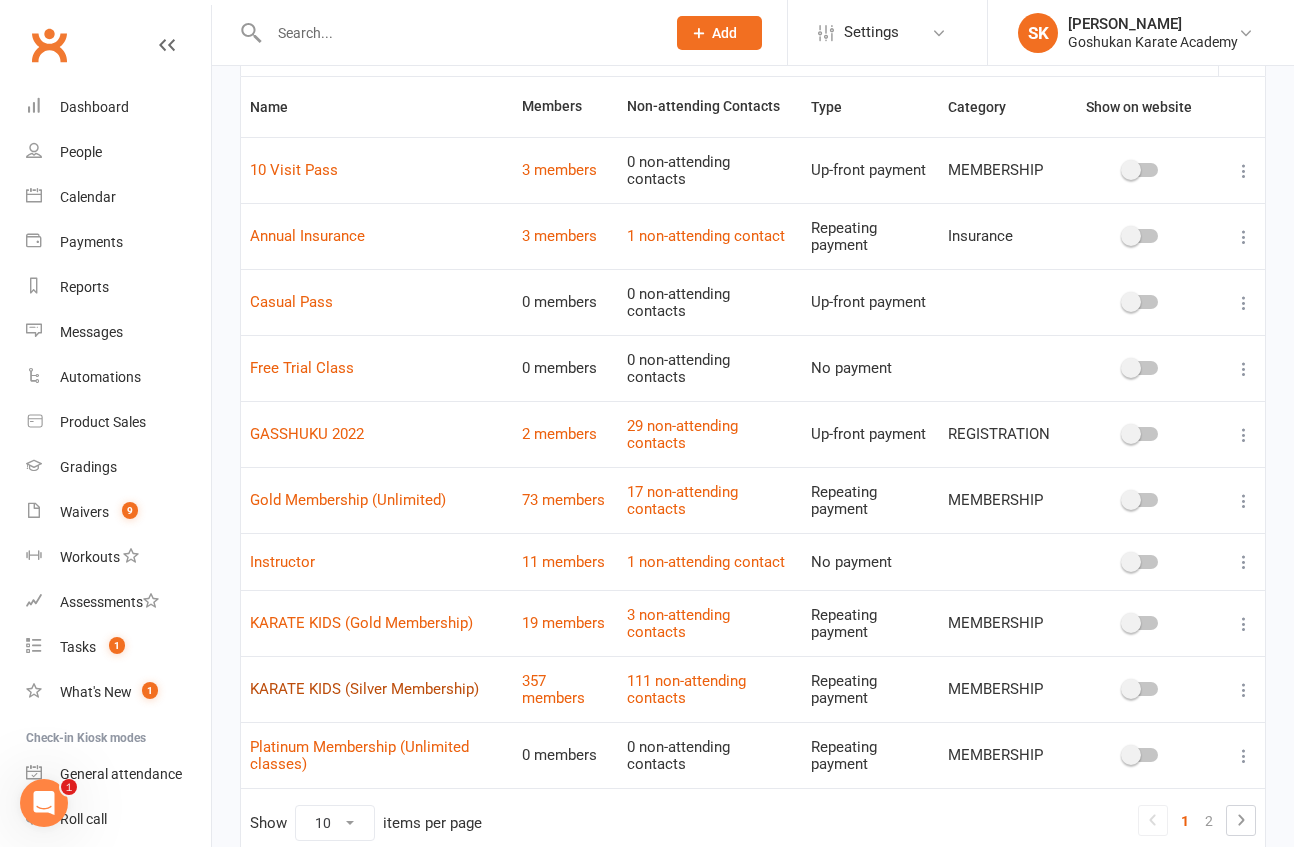 click on "KARATE KIDS (Silver Membership)" at bounding box center (364, 689) 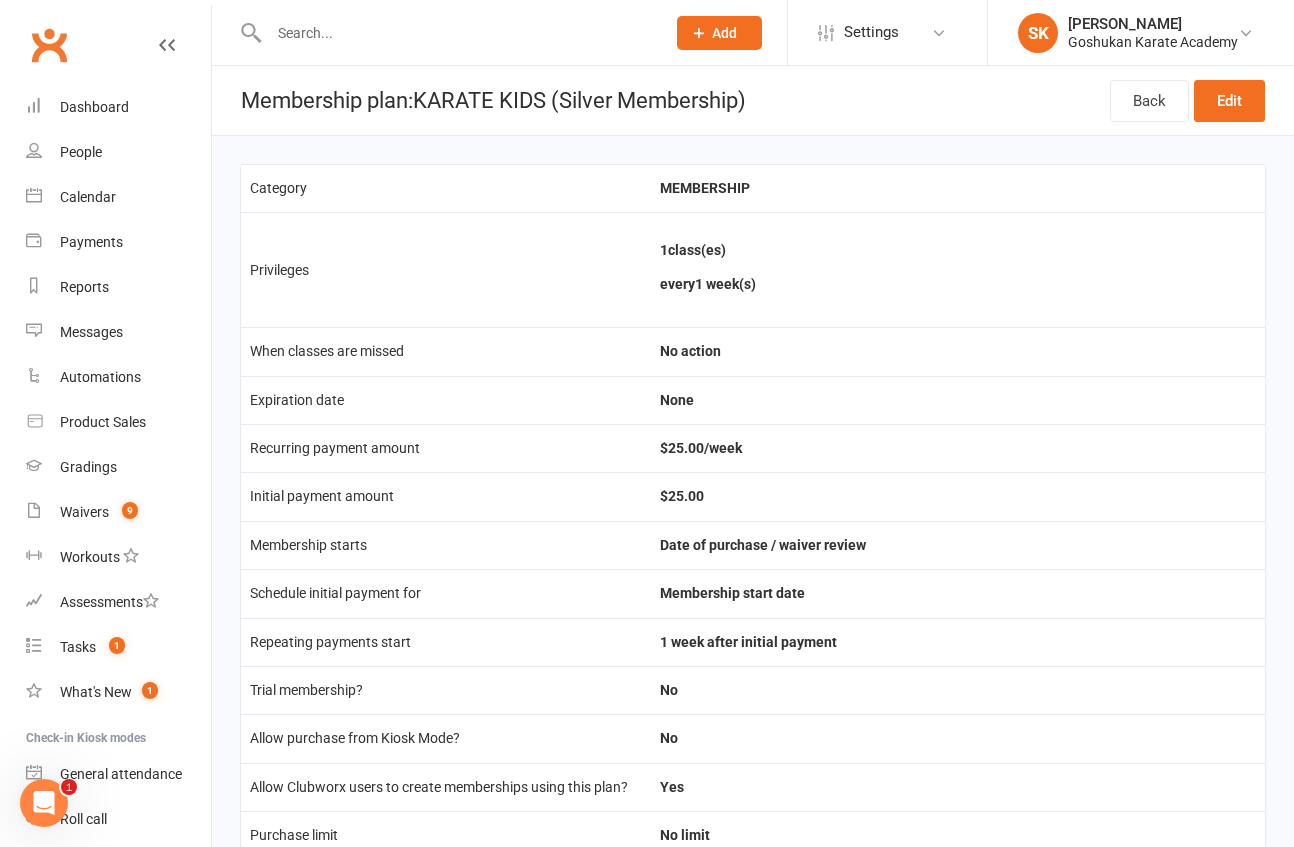 scroll, scrollTop: 0, scrollLeft: 0, axis: both 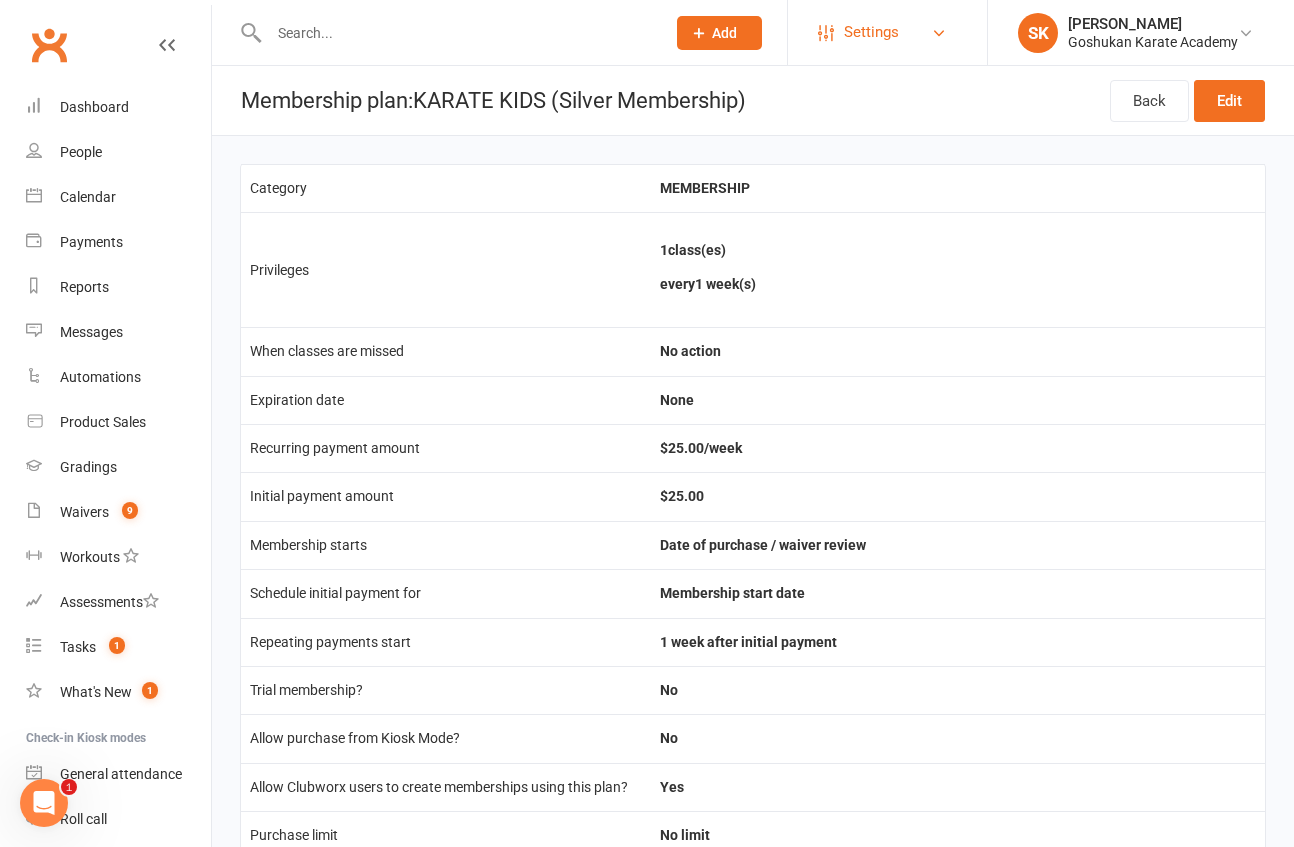 click on "Settings" at bounding box center (871, 32) 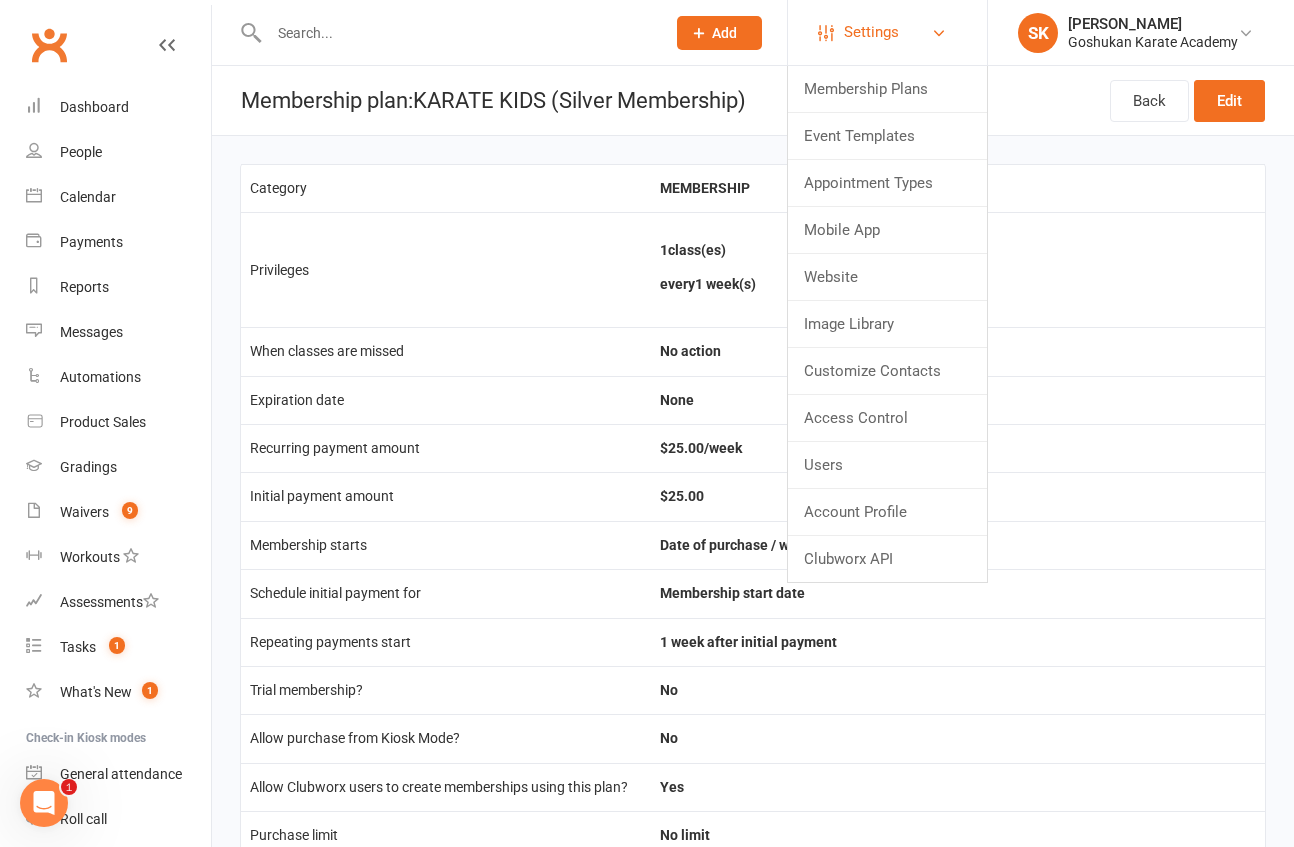 click on "Settings" at bounding box center (871, 32) 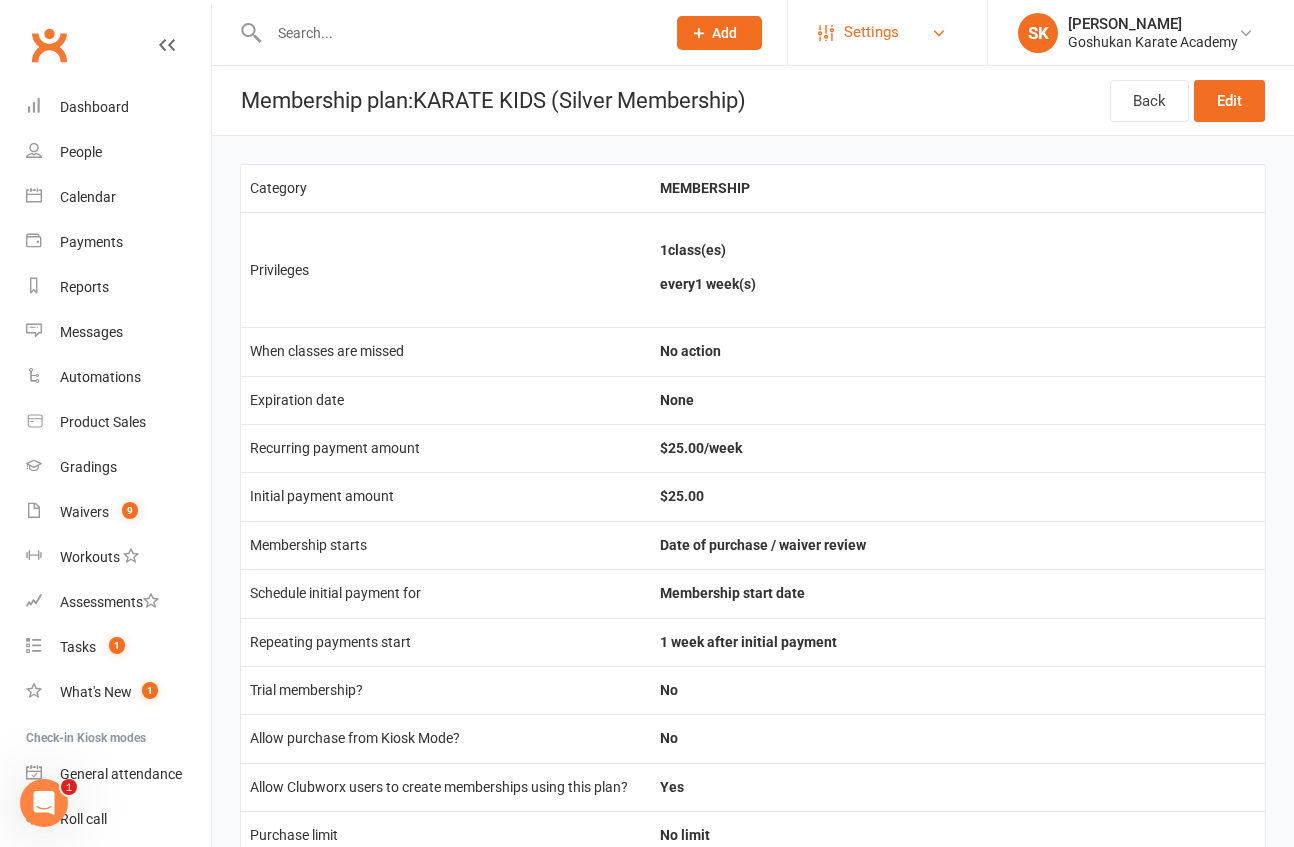 click on "Settings" at bounding box center [871, 32] 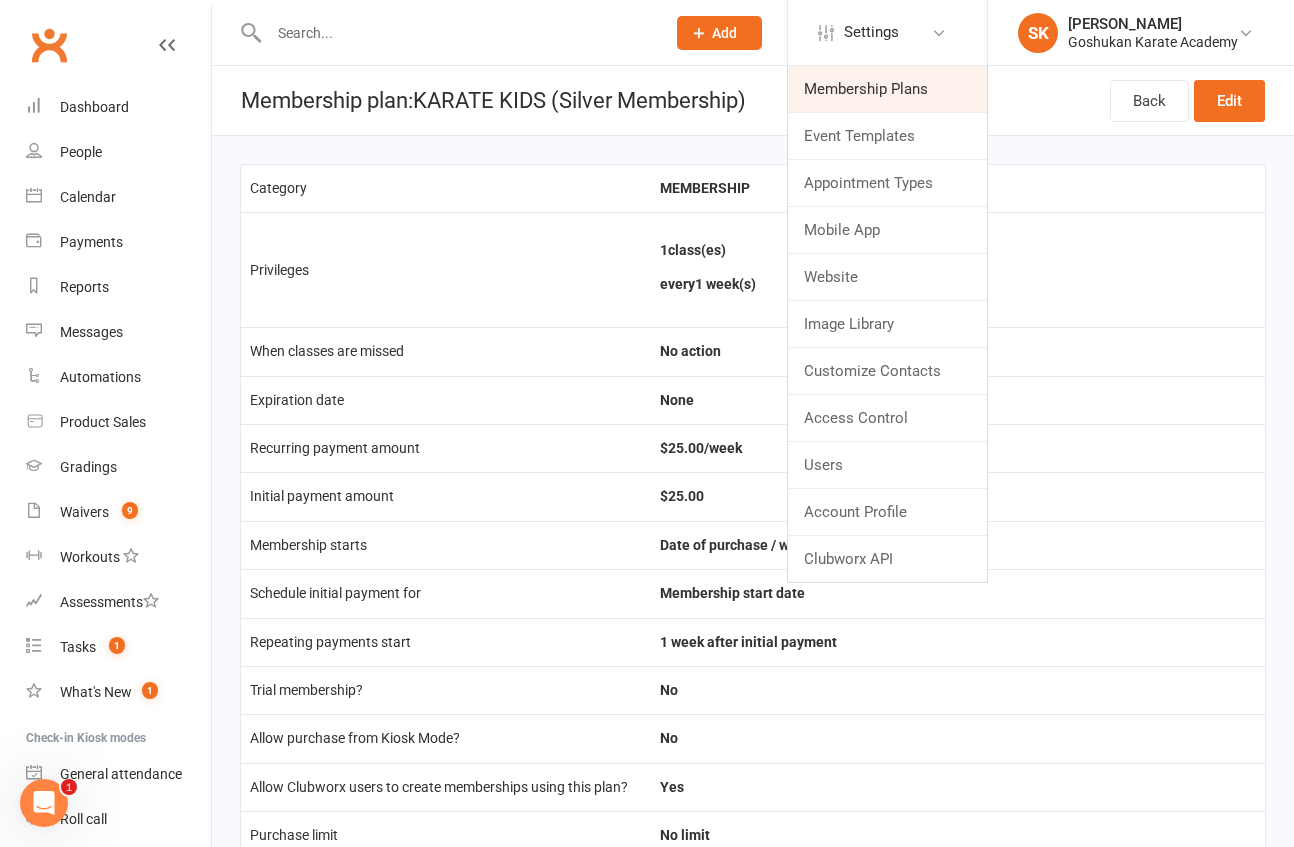 click on "Membership Plans" at bounding box center (887, 89) 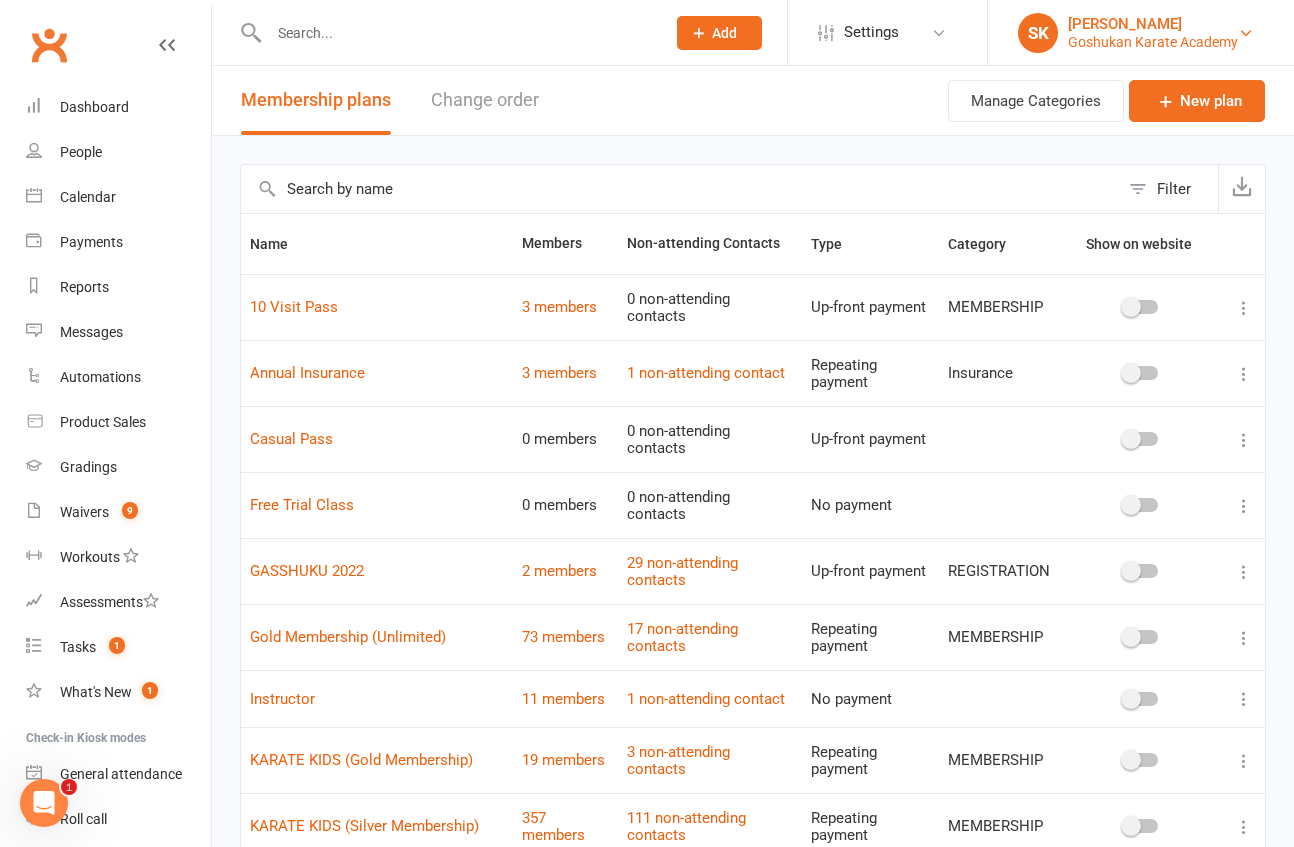click on "Goshukan Karate Academy" at bounding box center (1153, 42) 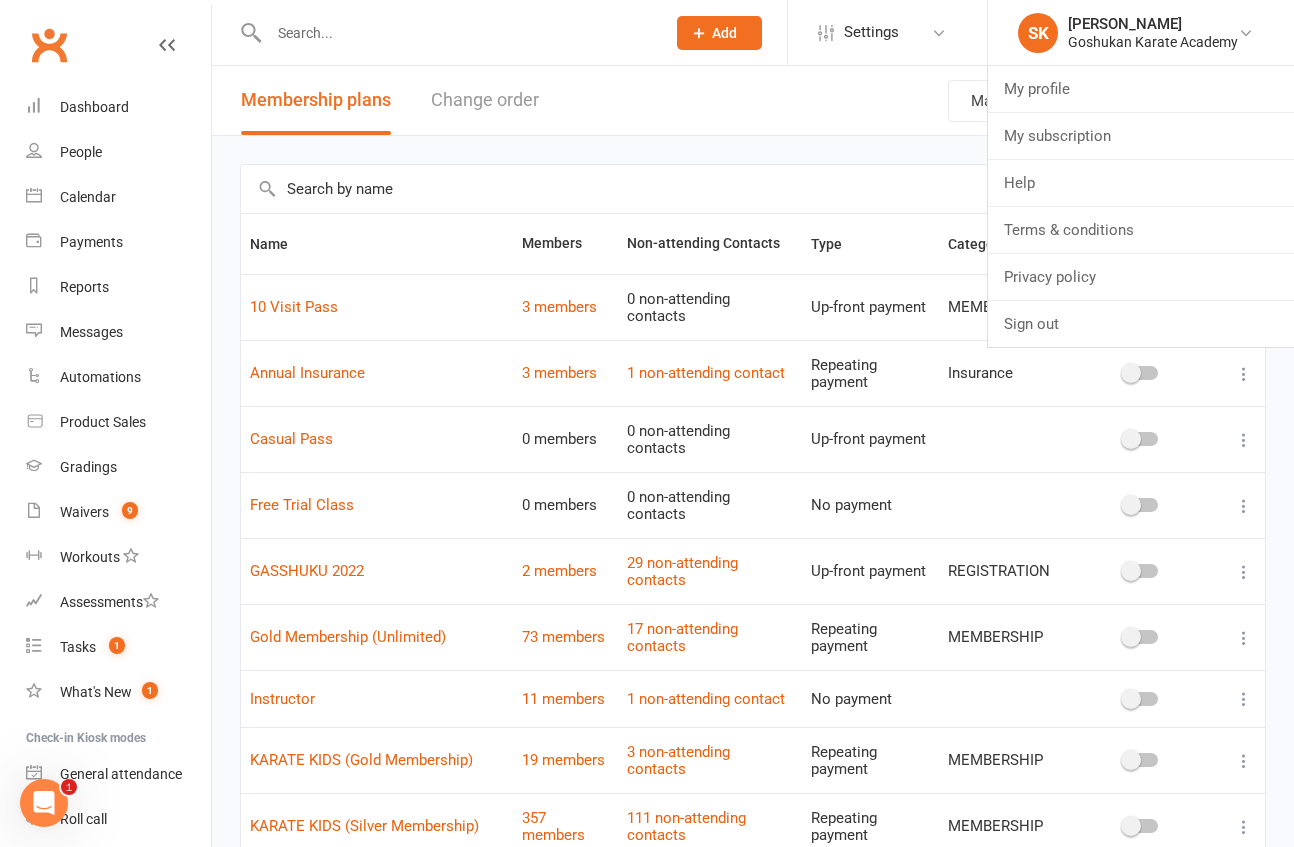 click on "Filter Name Members Non-attending Contacts Type Category Show on website 10 Visit Pass 3 members 0 non-attending contacts Up-front payment MEMBERSHIP Annual Insurance 3 members 1 non-attending contact Repeating payment Insurance Casual Pass 0 members 0 non-attending contacts Up-front payment Free Trial Class 0 members 0 non-attending contacts No payment GASSHUKU 2022 2 members 29 non-attending contacts Up-front payment REGISTRATION Gold Membership (Unlimited) 73 members 17 non-attending contacts Repeating payment MEMBERSHIP Instructor 11 members 1 non-attending contact No payment KARATE KIDS (Gold Membership) 19 members 3 non-attending contacts Repeating payment MEMBERSHIP KARATE KIDS (Silver Membership) 357 members 111 non-attending contacts Repeating payment MEMBERSHIP Platinum Membership (Unlimited classes) 0 members 0 non-attending contacts Repeating payment MEMBERSHIP Show 10 25 50 100 items per page 1 2" at bounding box center (753, 593) 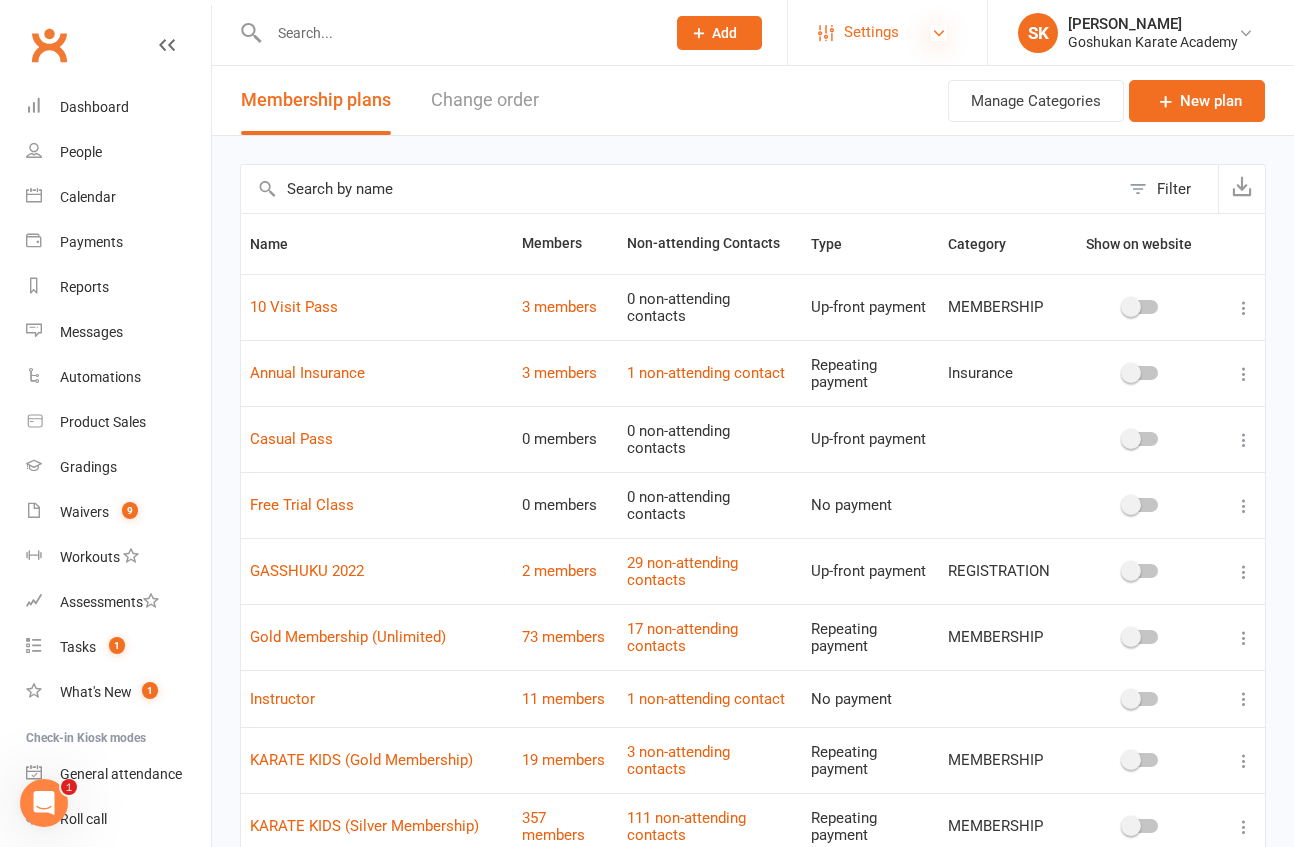 click at bounding box center (939, 33) 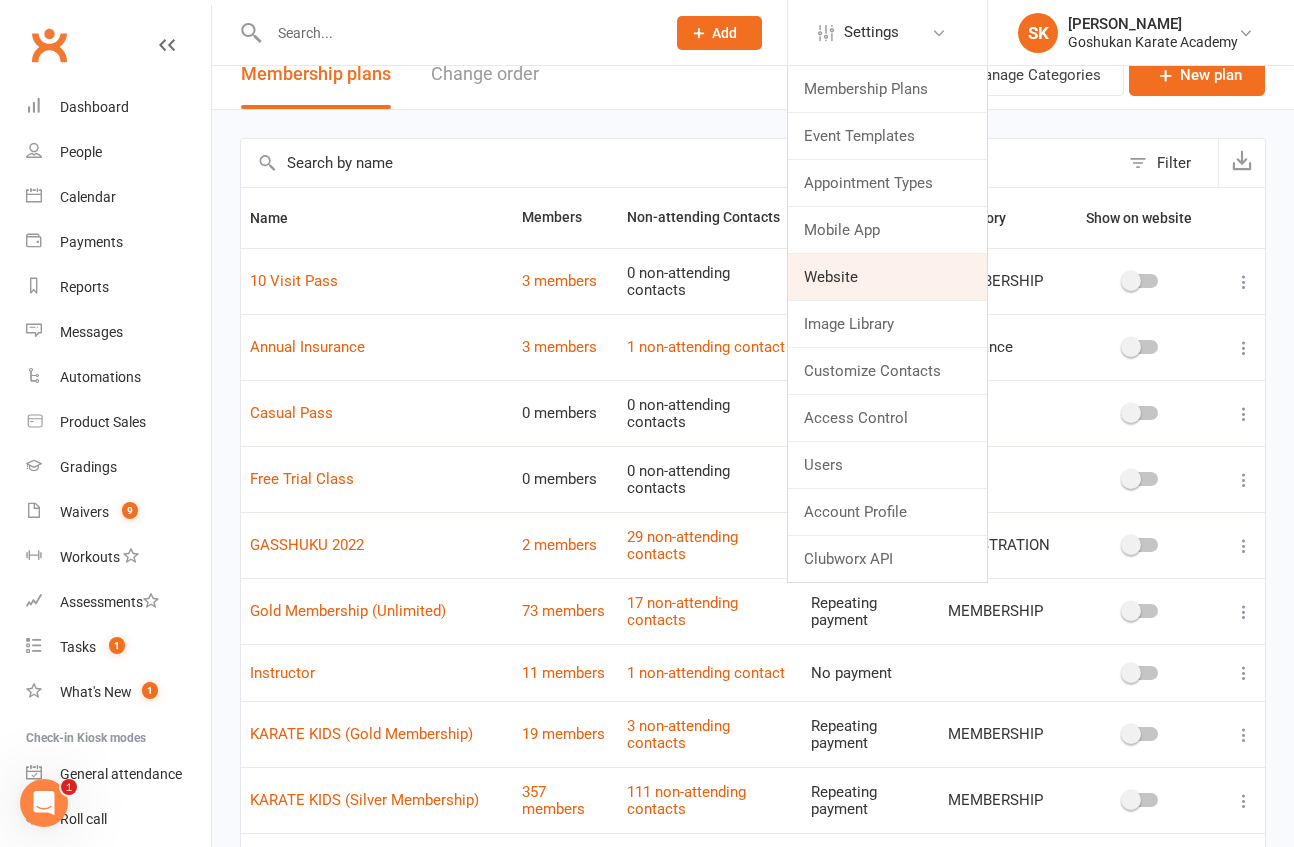 scroll, scrollTop: 18, scrollLeft: 0, axis: vertical 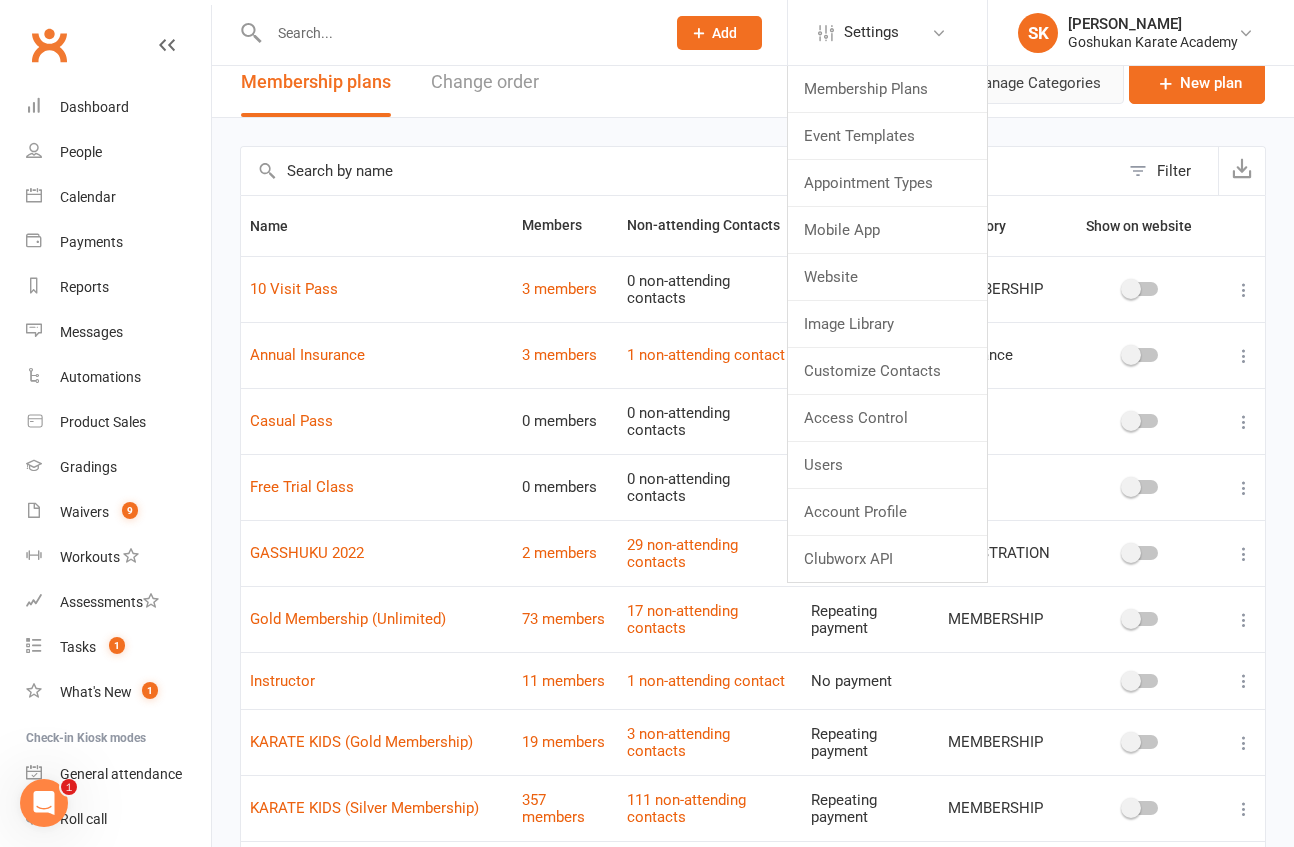 click on "Manage Categories" at bounding box center [1036, 83] 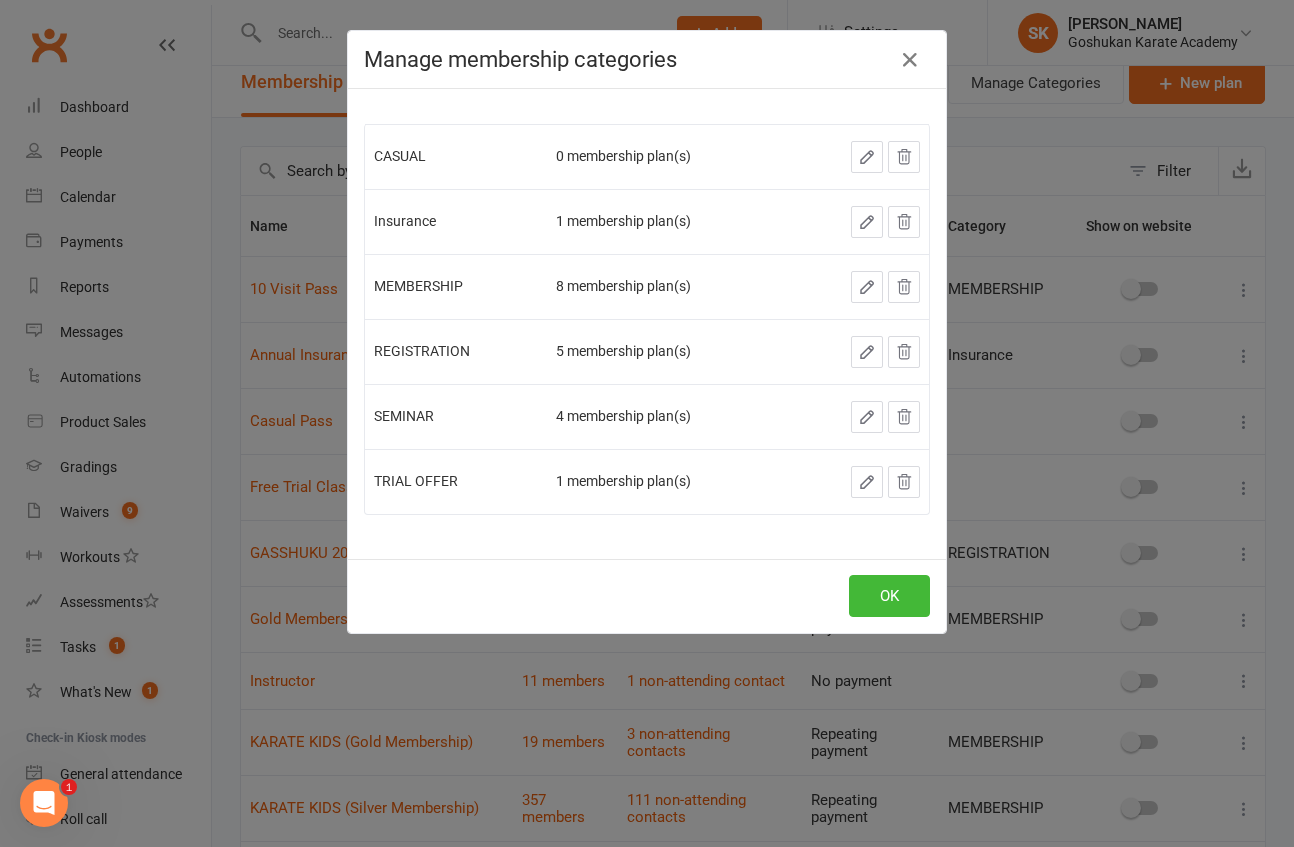 scroll, scrollTop: 59, scrollLeft: 0, axis: vertical 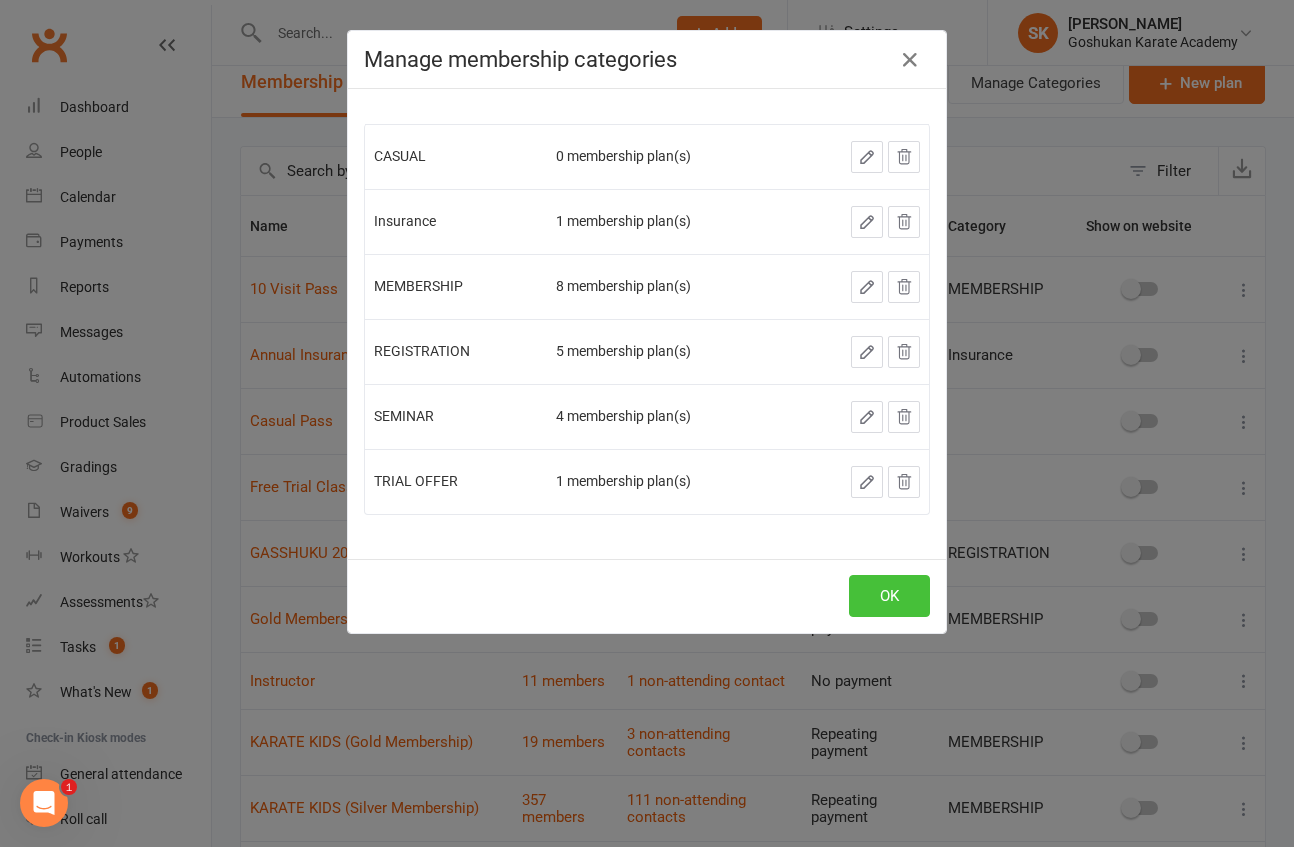 click on "OK" at bounding box center (889, 596) 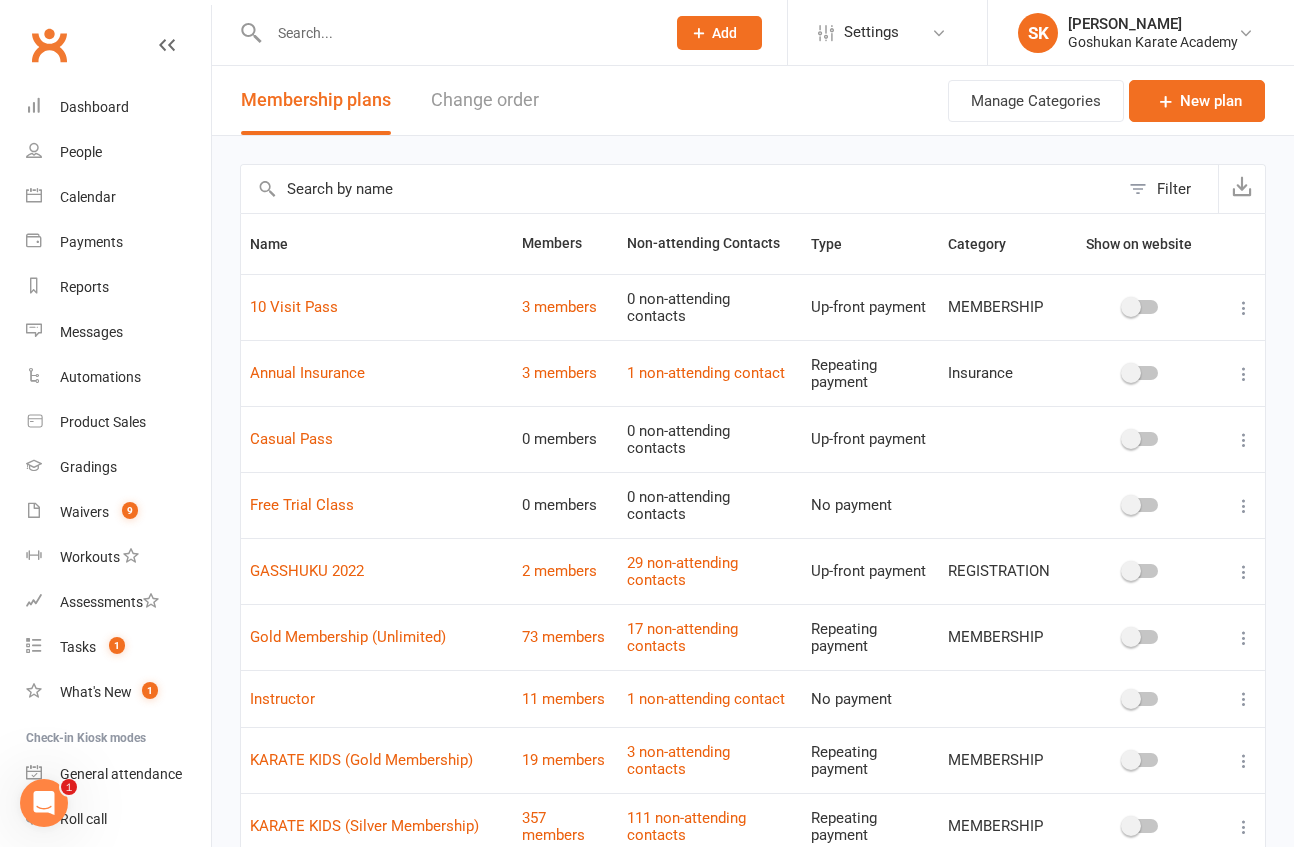 scroll, scrollTop: 0, scrollLeft: 0, axis: both 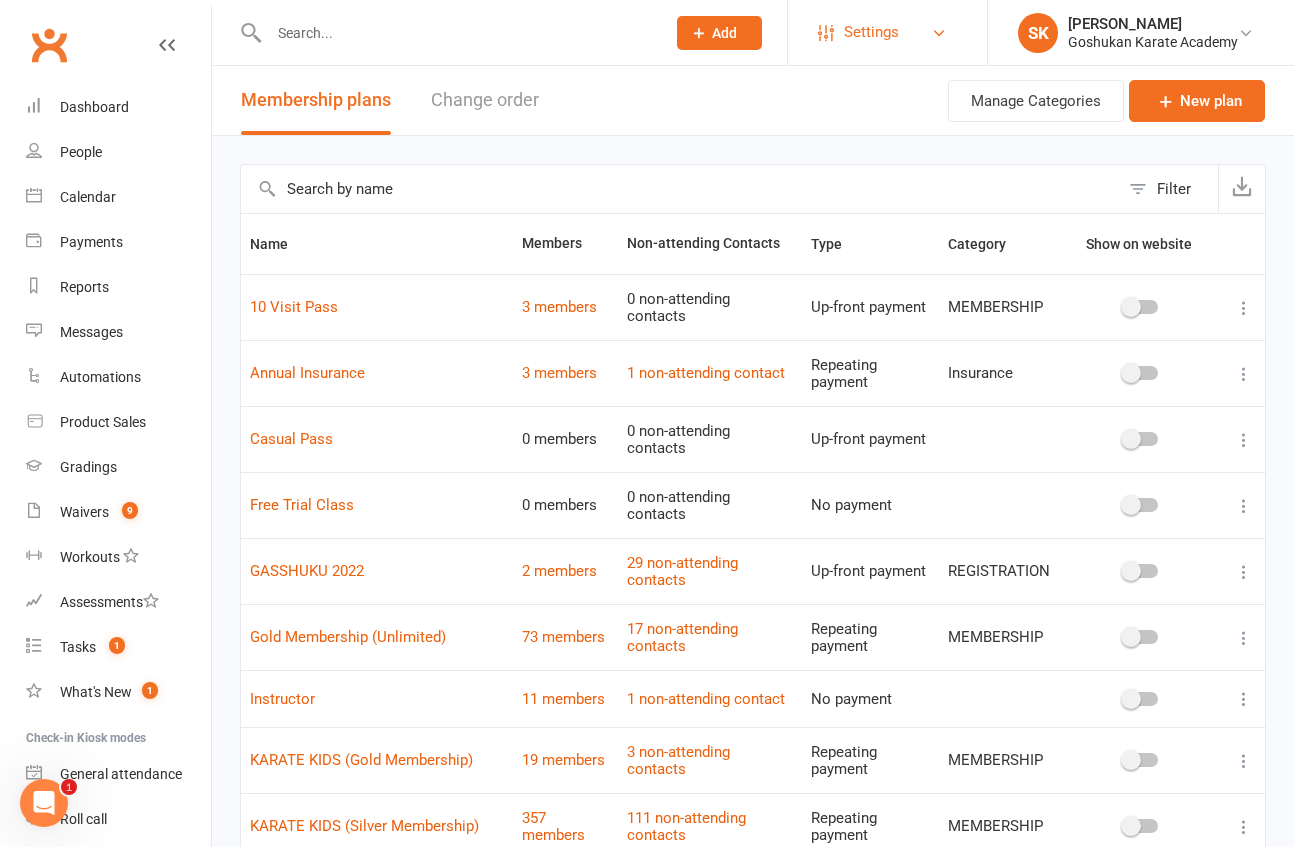 click on "Settings" at bounding box center (871, 32) 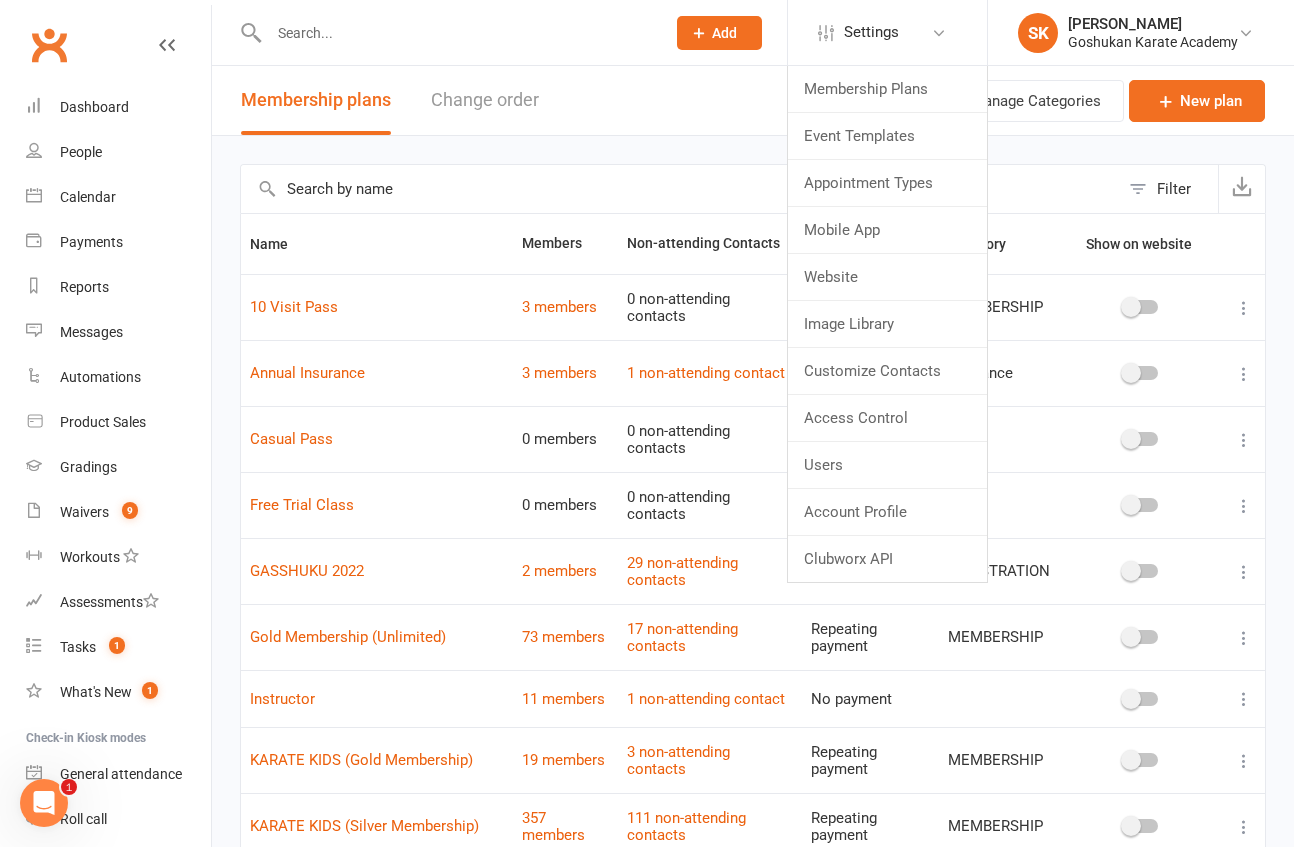 click on "Membership plans Change order Manage Categories New plan" at bounding box center [753, 101] 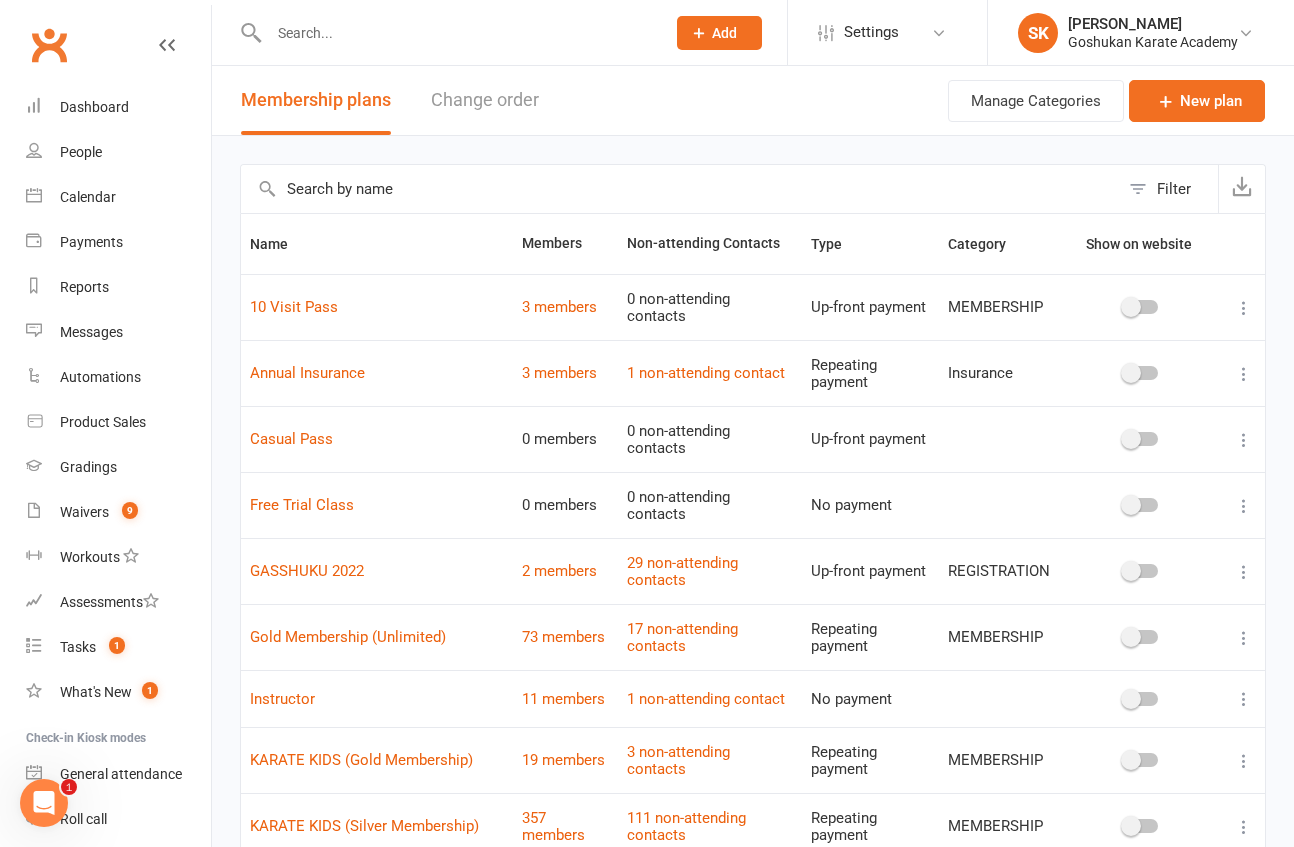 click on "Filter Name Members Non-attending Contacts Type Category Show on website 10 Visit Pass 3 members 0 non-attending contacts Up-front payment MEMBERSHIP Annual Insurance 3 members 1 non-attending contact Repeating payment Insurance Casual Pass 0 members 0 non-attending contacts Up-front payment Free Trial Class 0 members 0 non-attending contacts No payment GASSHUKU 2022 2 members 29 non-attending contacts Up-front payment REGISTRATION Gold Membership (Unlimited) 73 members 17 non-attending contacts Repeating payment MEMBERSHIP Instructor 11 members 1 non-attending contact No payment KARATE KIDS (Gold Membership) 19 members 3 non-attending contacts Repeating payment MEMBERSHIP KARATE KIDS (Silver Membership) 357 members 111 non-attending contacts Repeating payment MEMBERSHIP Platinum Membership (Unlimited classes) 0 members 0 non-attending contacts Repeating payment MEMBERSHIP Show 10 25 50 100 items per page 1 2" at bounding box center [753, 593] 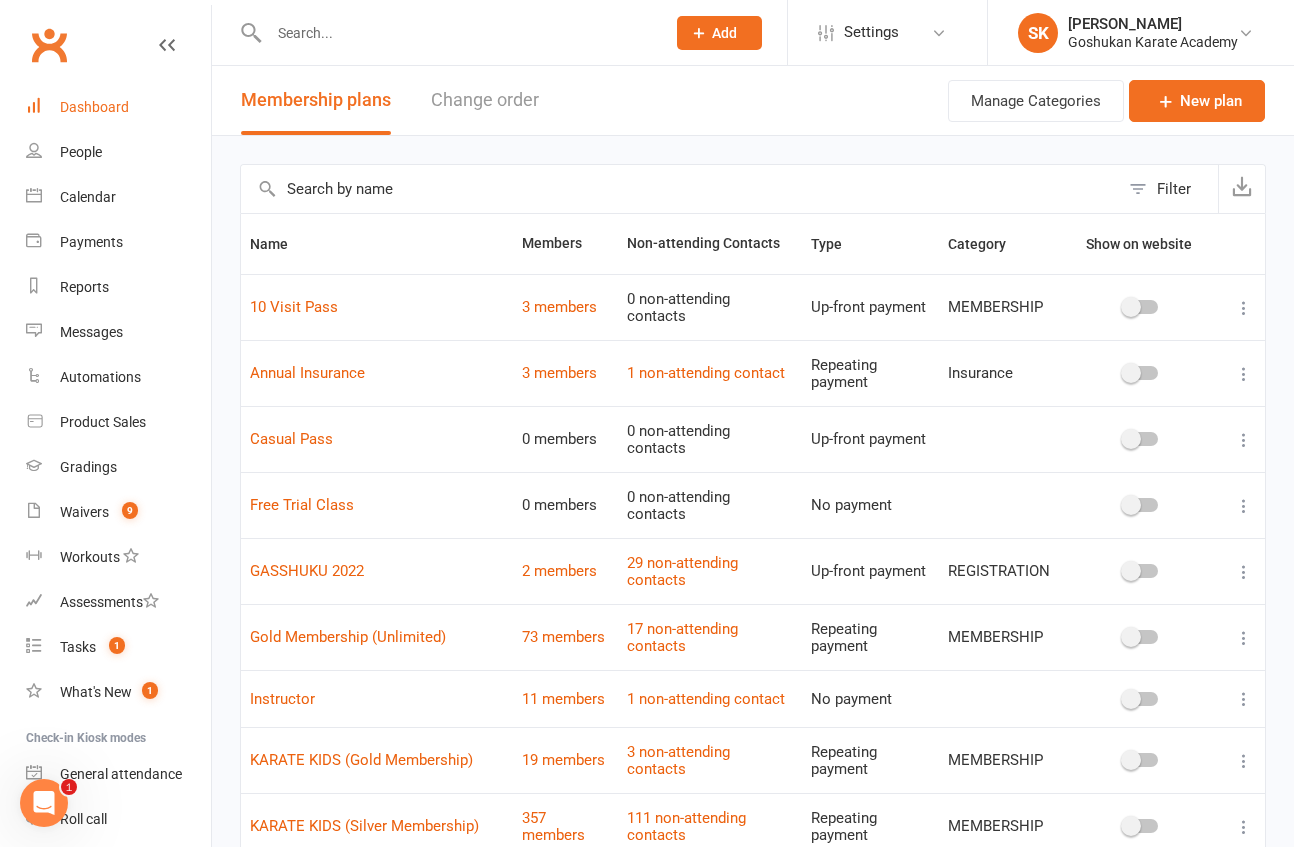 click on "Dashboard" at bounding box center [94, 107] 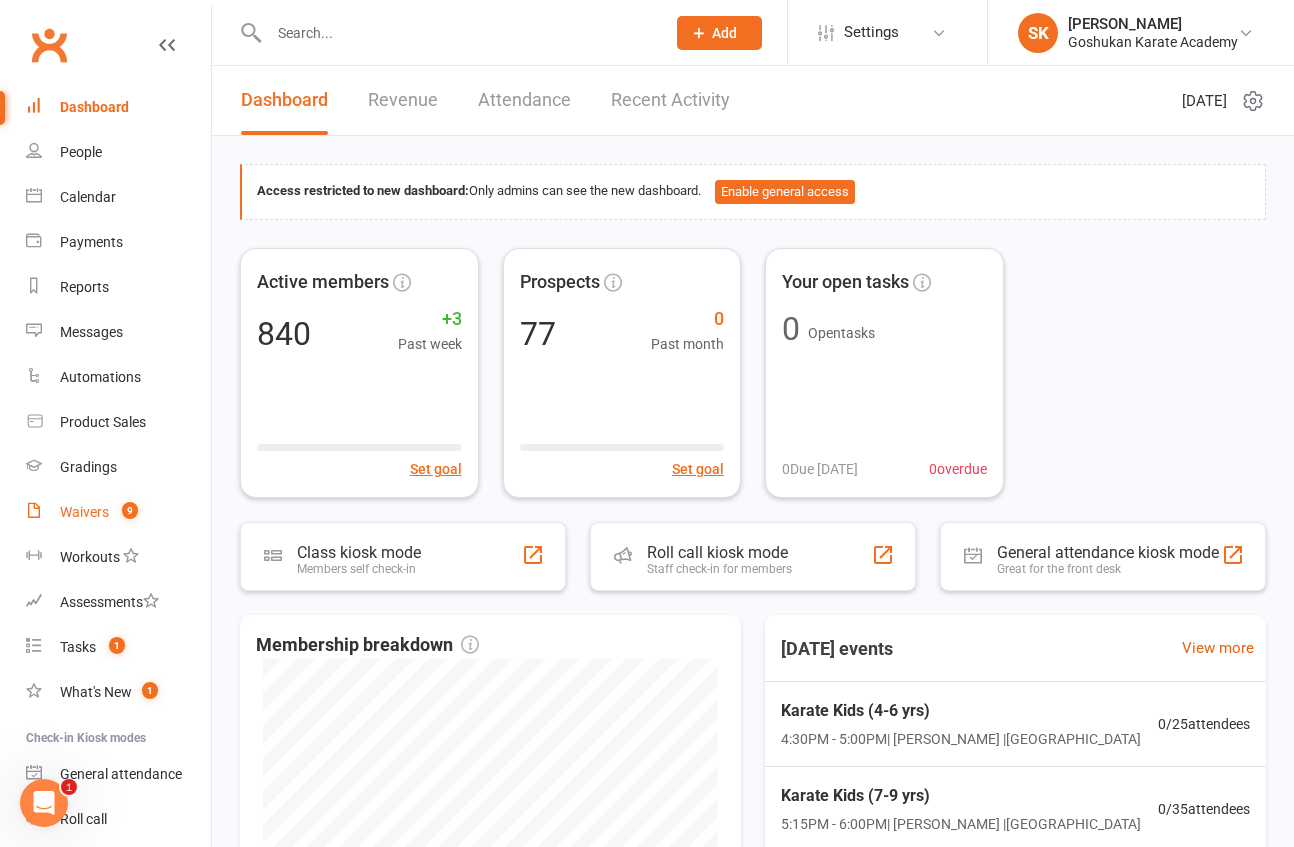 click on "Waivers" at bounding box center [84, 512] 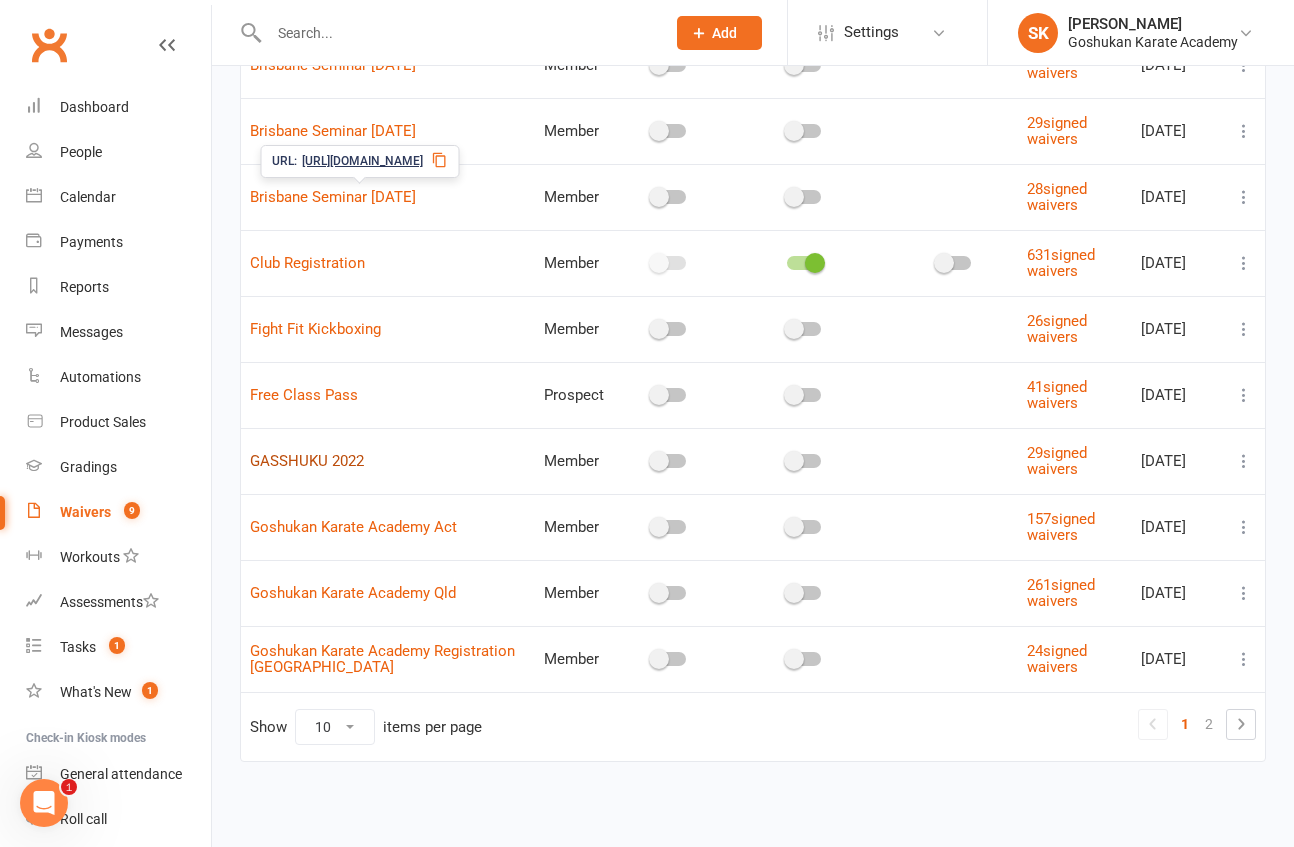 scroll, scrollTop: 253, scrollLeft: 0, axis: vertical 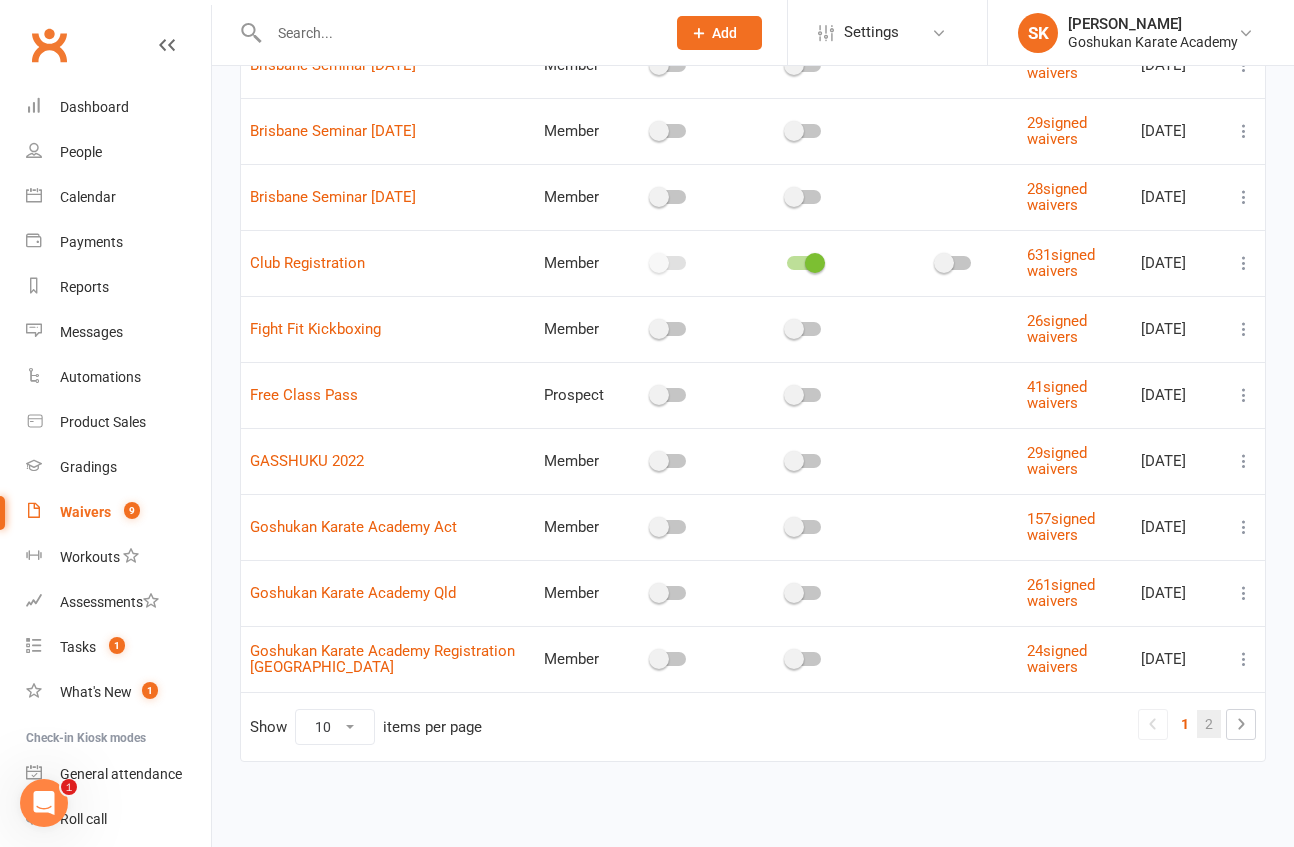 click on "2" at bounding box center (1209, 724) 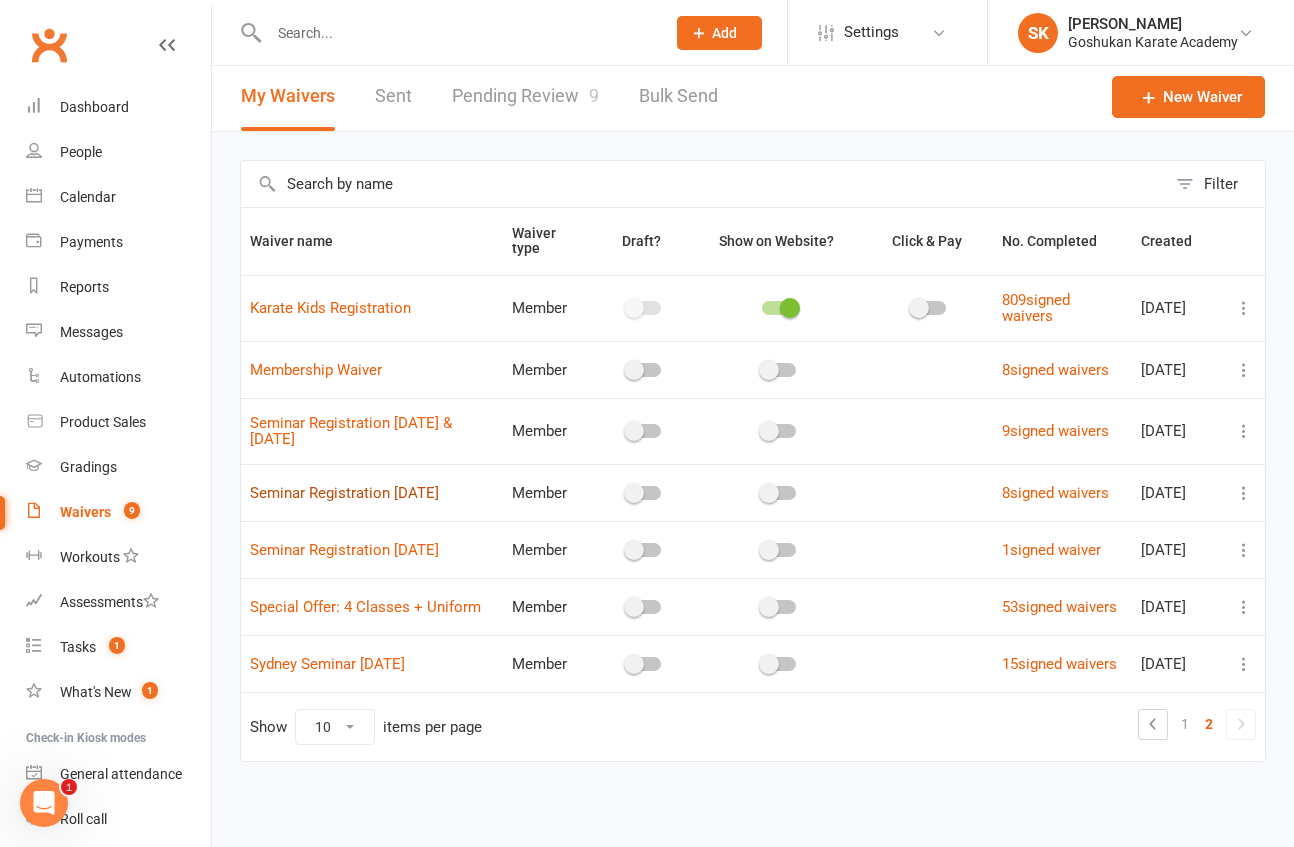 scroll, scrollTop: 58, scrollLeft: 0, axis: vertical 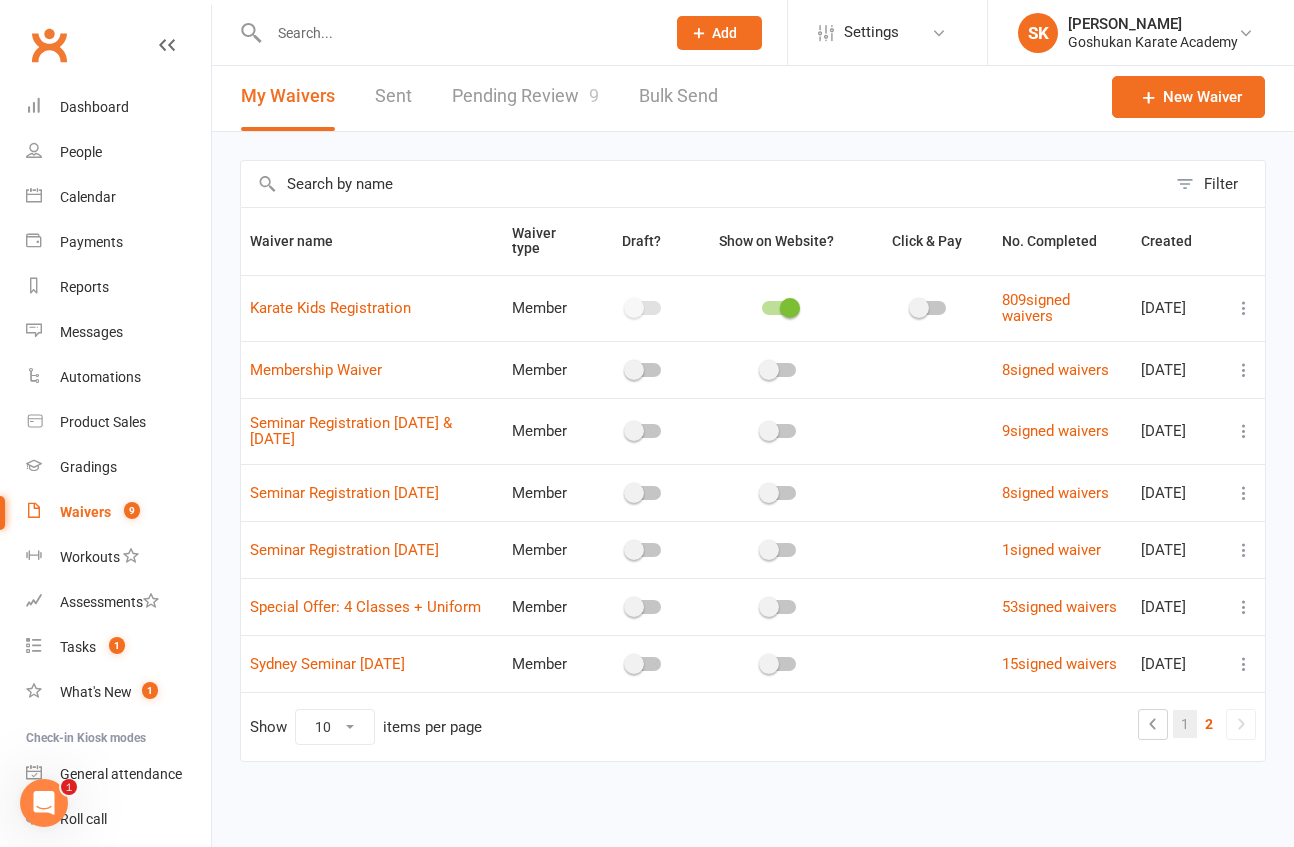 click on "1" at bounding box center [1185, 724] 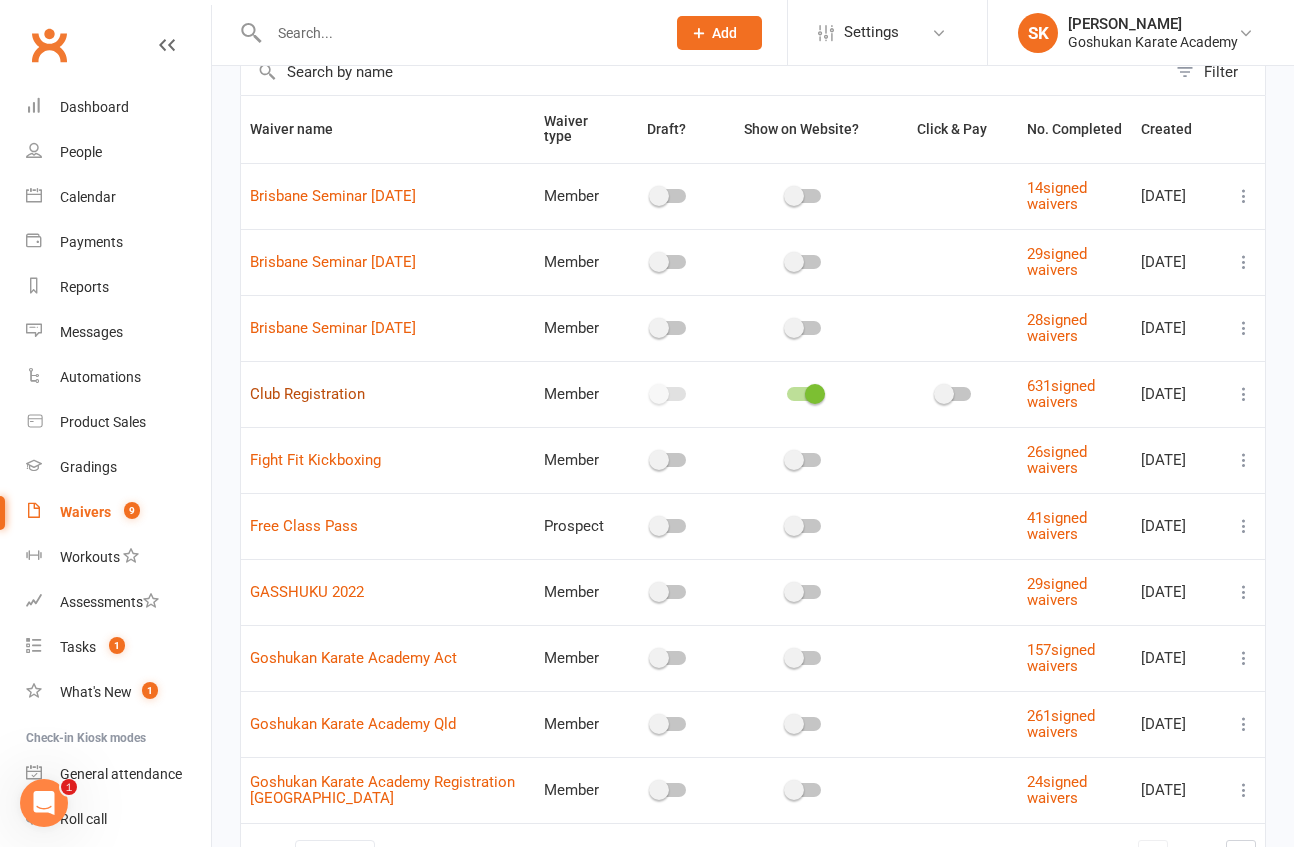 click on "Club Registration" at bounding box center (307, 394) 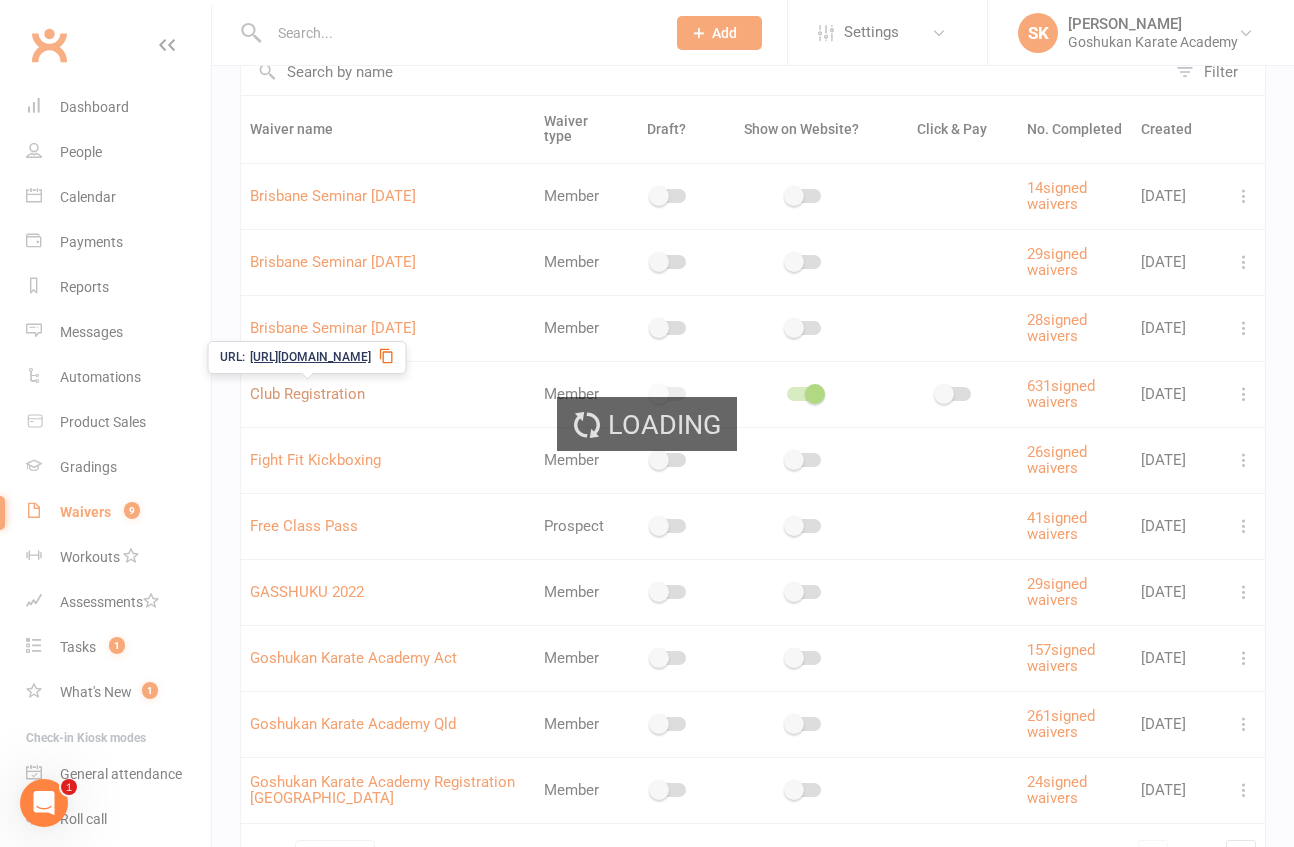 scroll, scrollTop: 0, scrollLeft: 0, axis: both 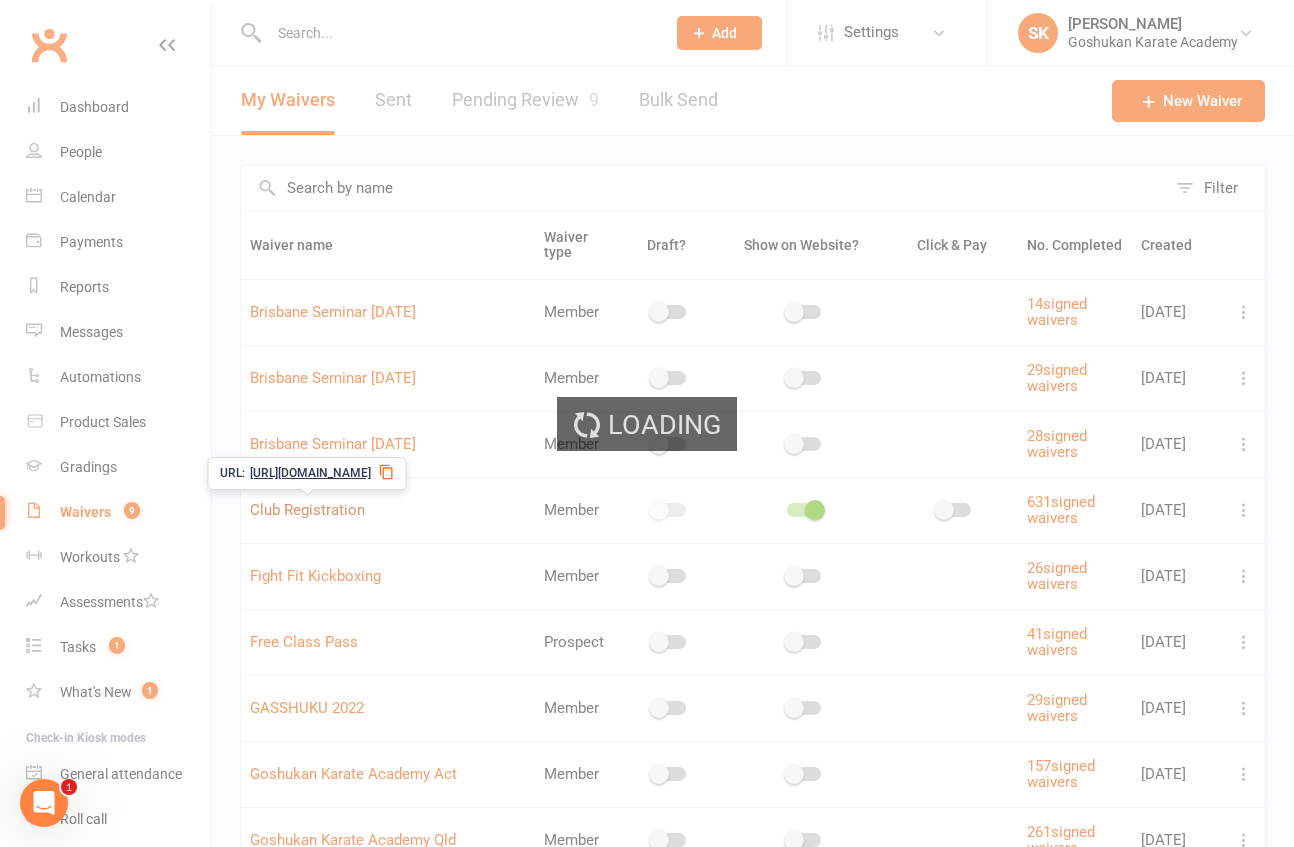 select on "applies_to_all_signees" 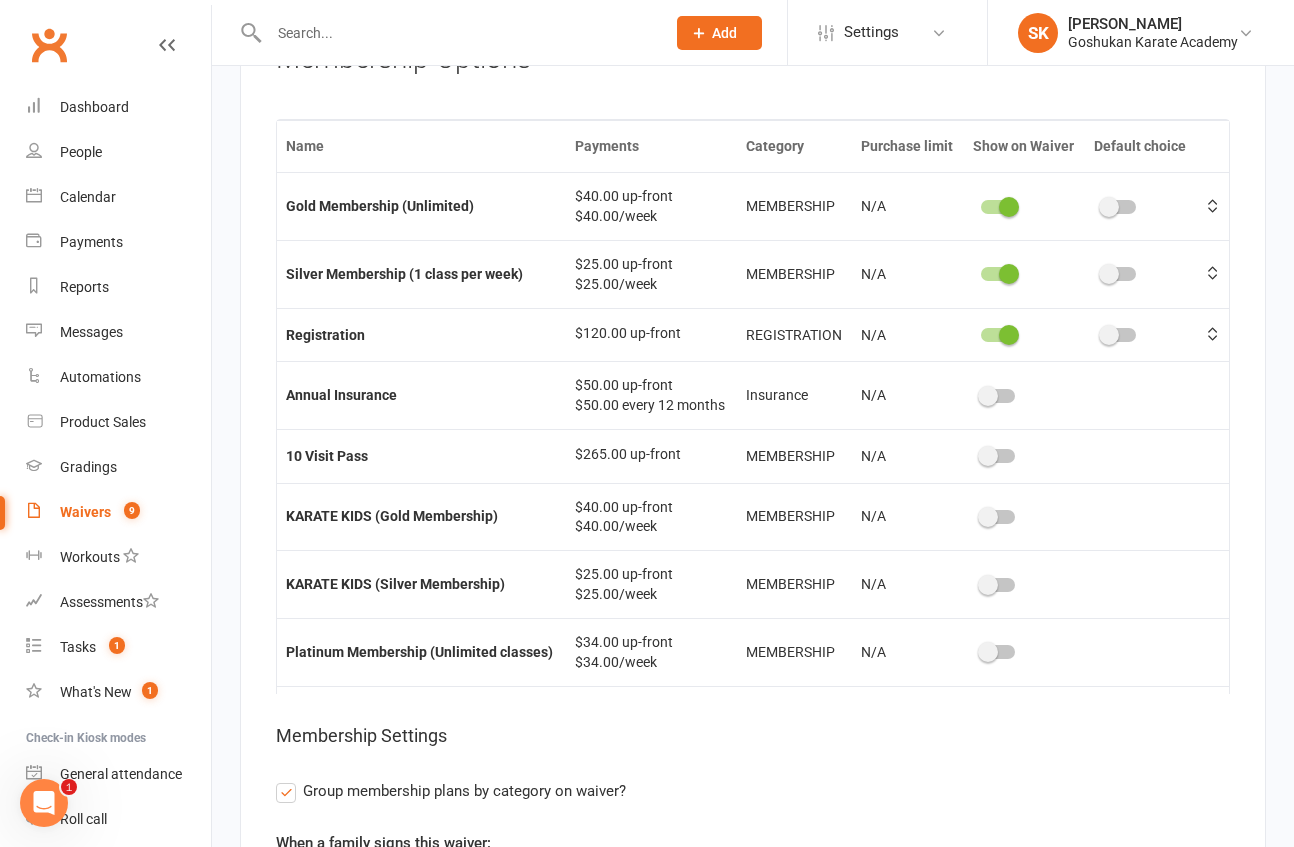 scroll, scrollTop: 5633, scrollLeft: 0, axis: vertical 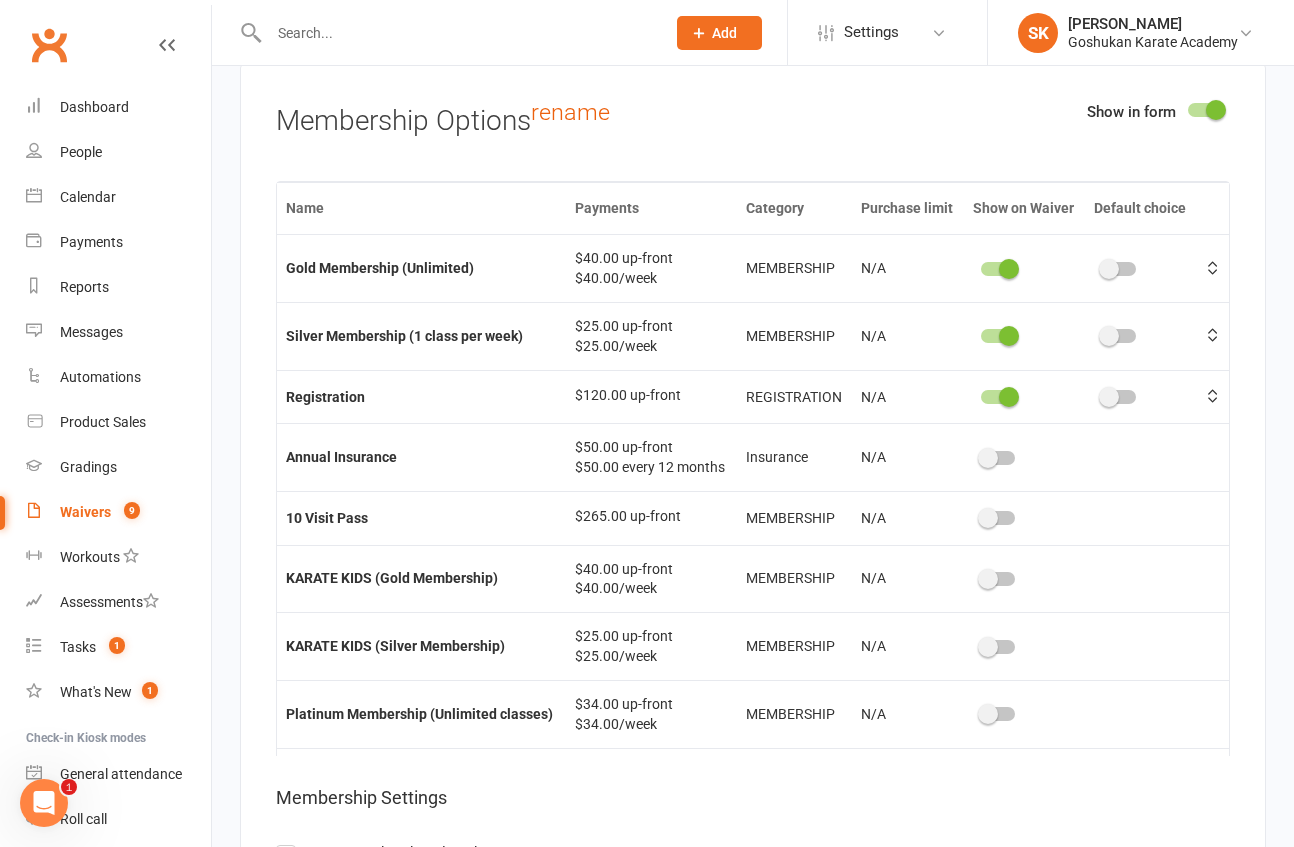 click at bounding box center [1009, 397] 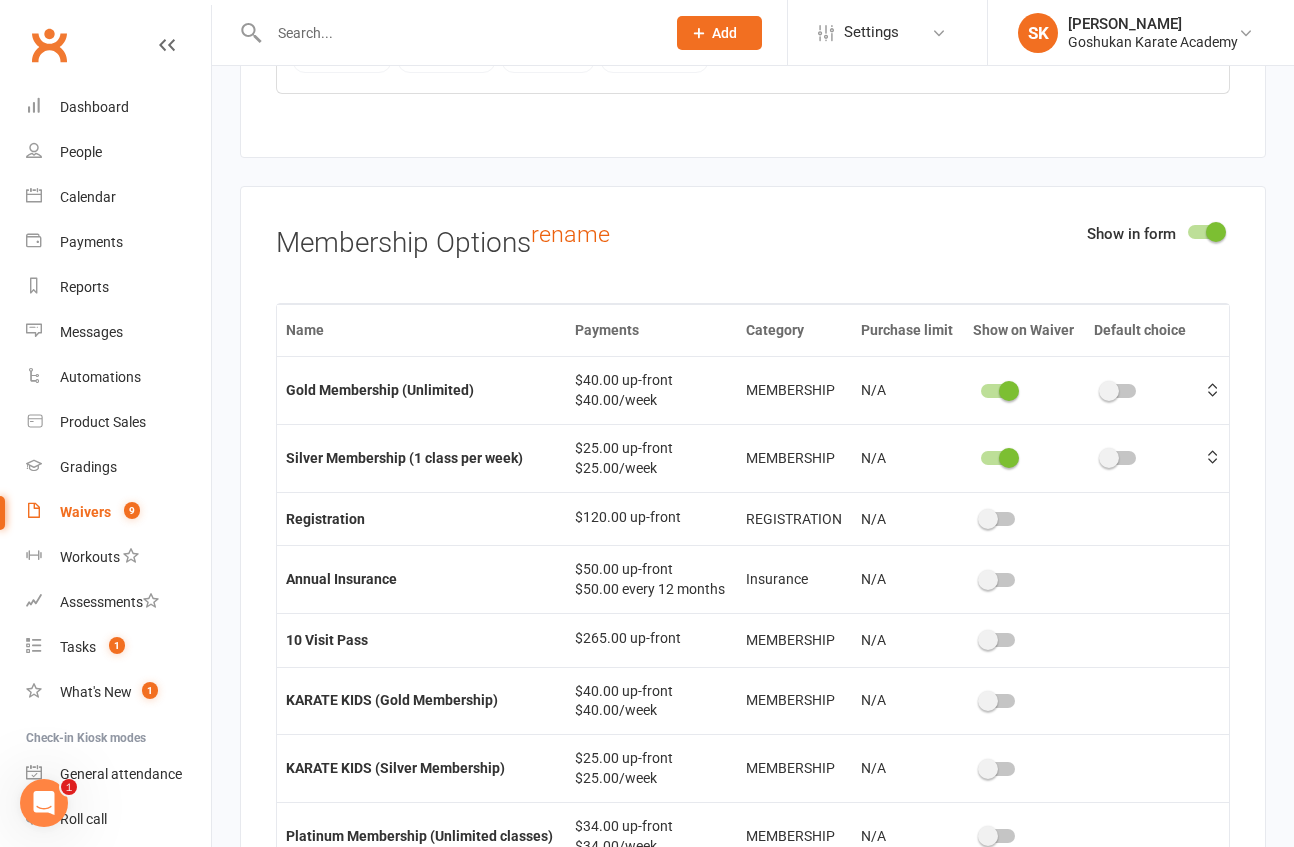 scroll, scrollTop: 5445, scrollLeft: 0, axis: vertical 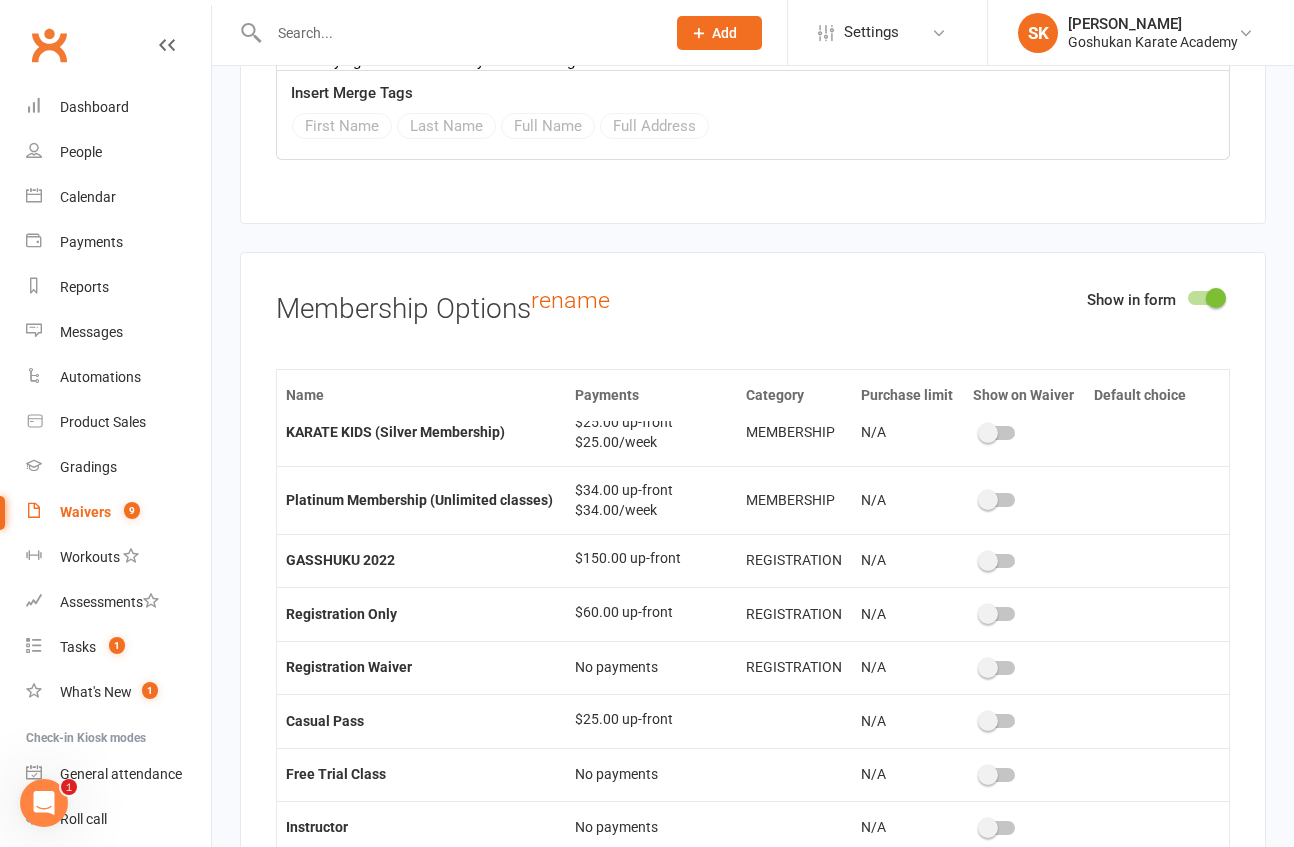 click at bounding box center (998, 614) 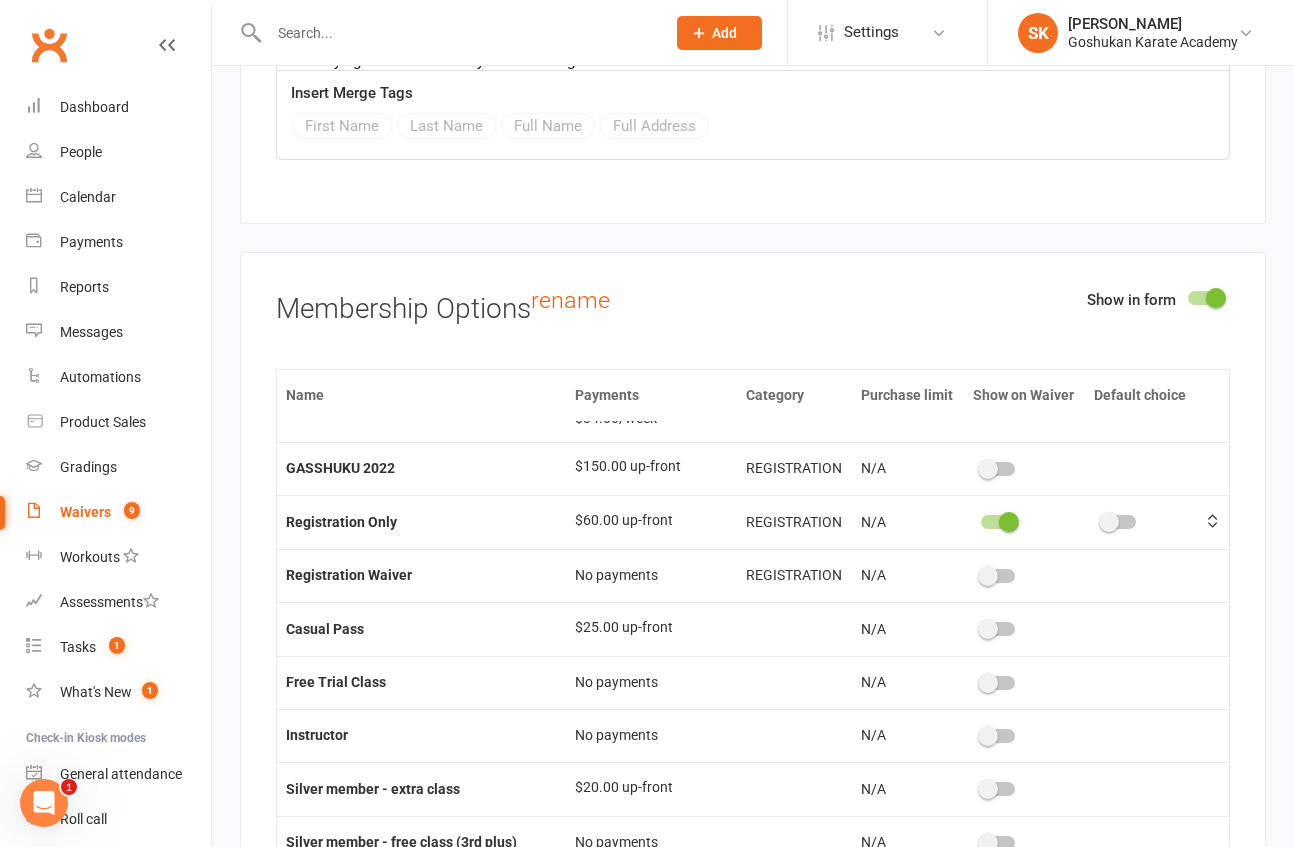 scroll, scrollTop: 492, scrollLeft: 0, axis: vertical 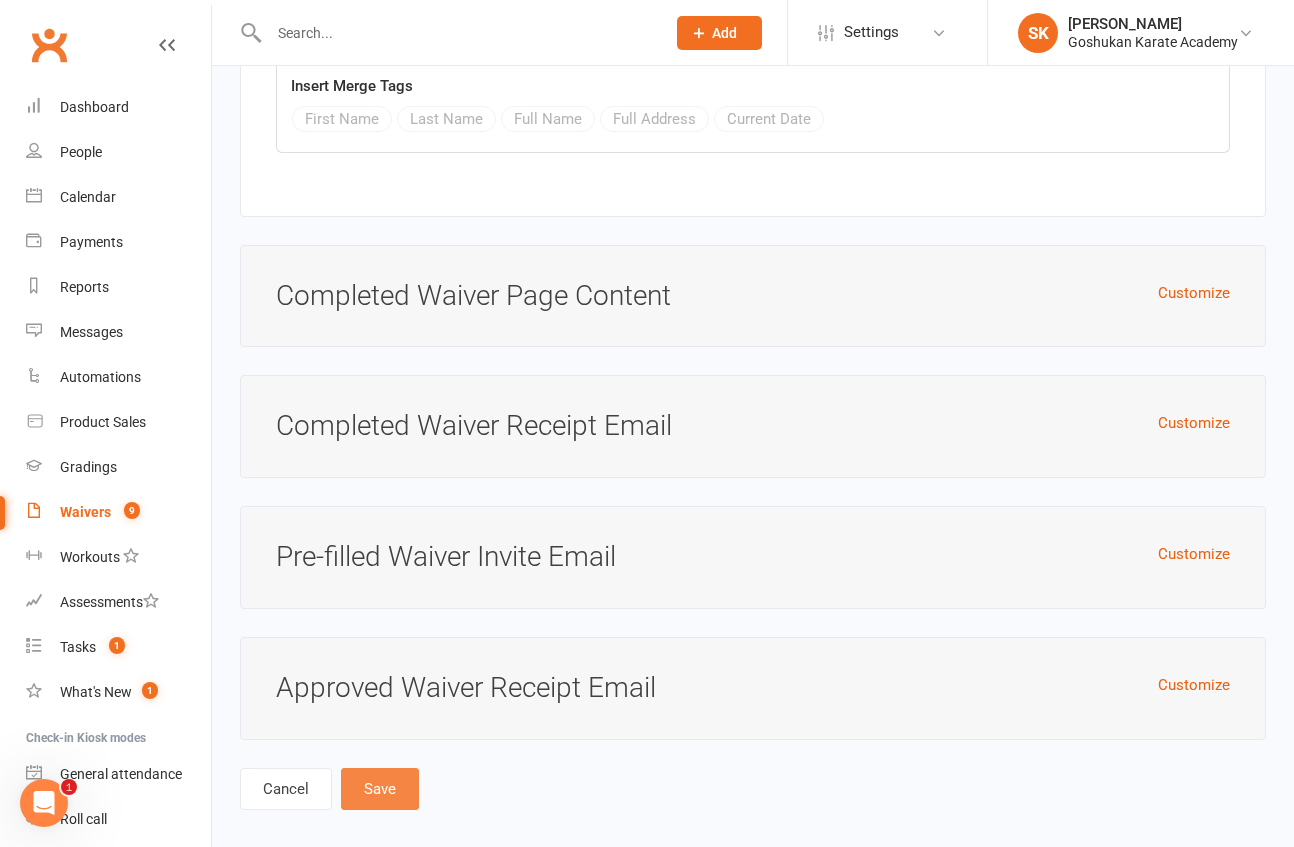 click on "Save" at bounding box center (380, 789) 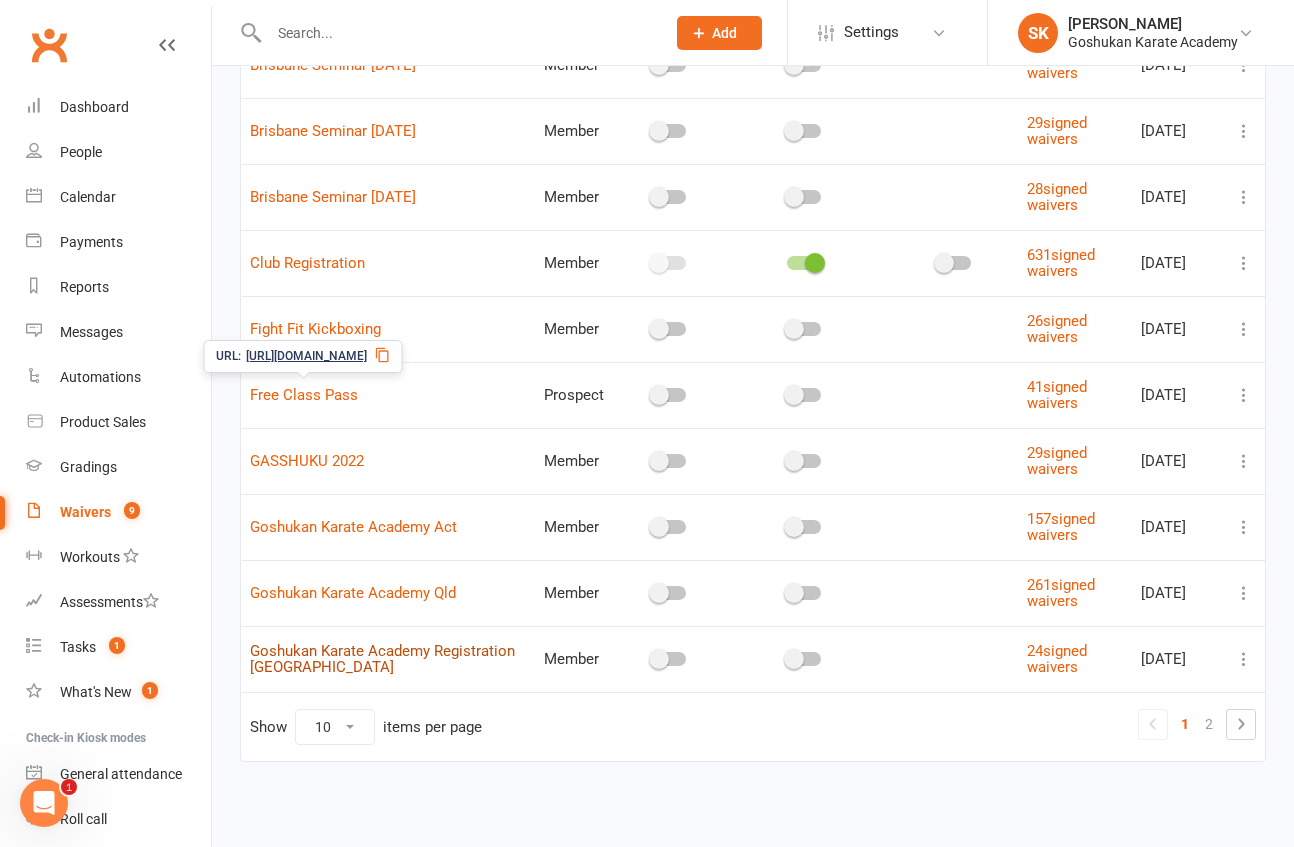 scroll, scrollTop: 253, scrollLeft: 0, axis: vertical 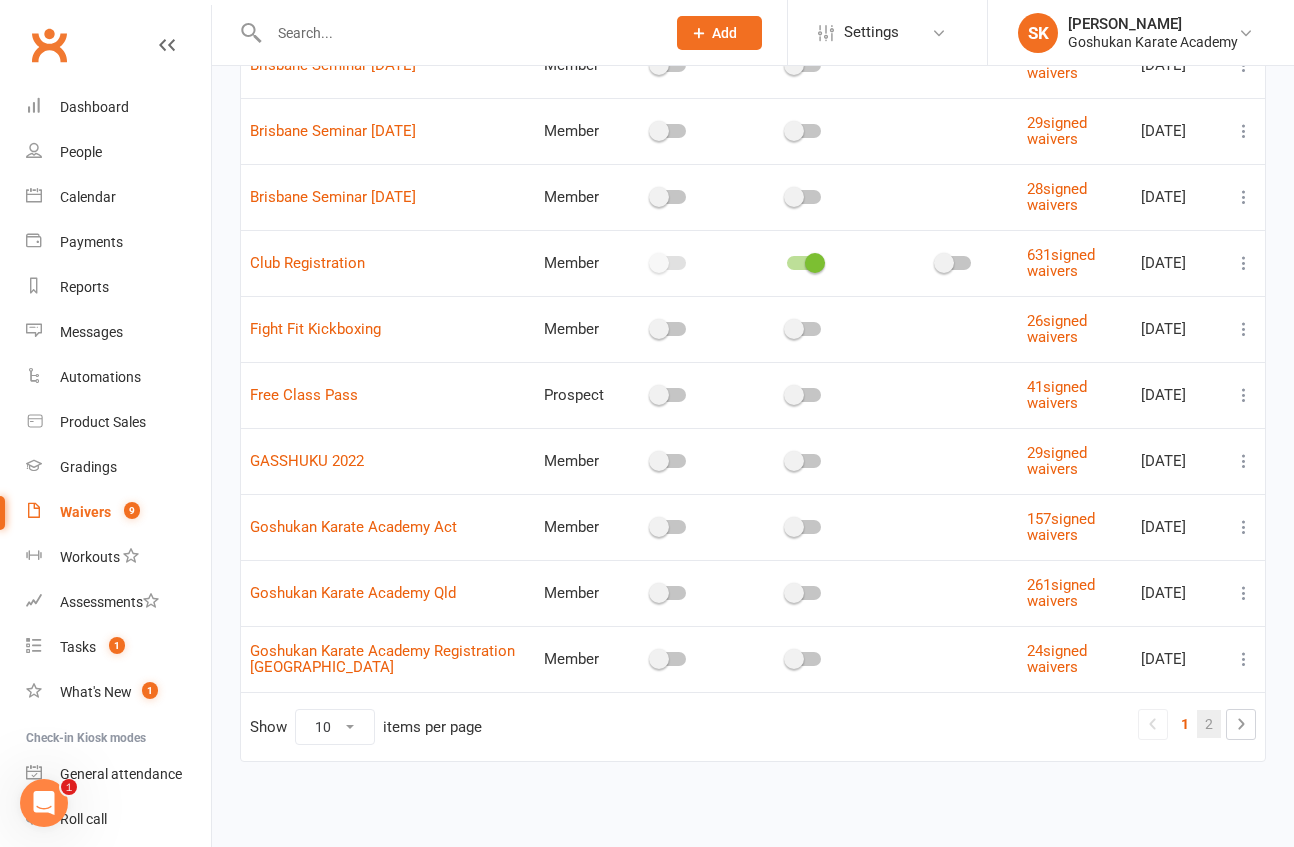 click on "2" at bounding box center (1209, 724) 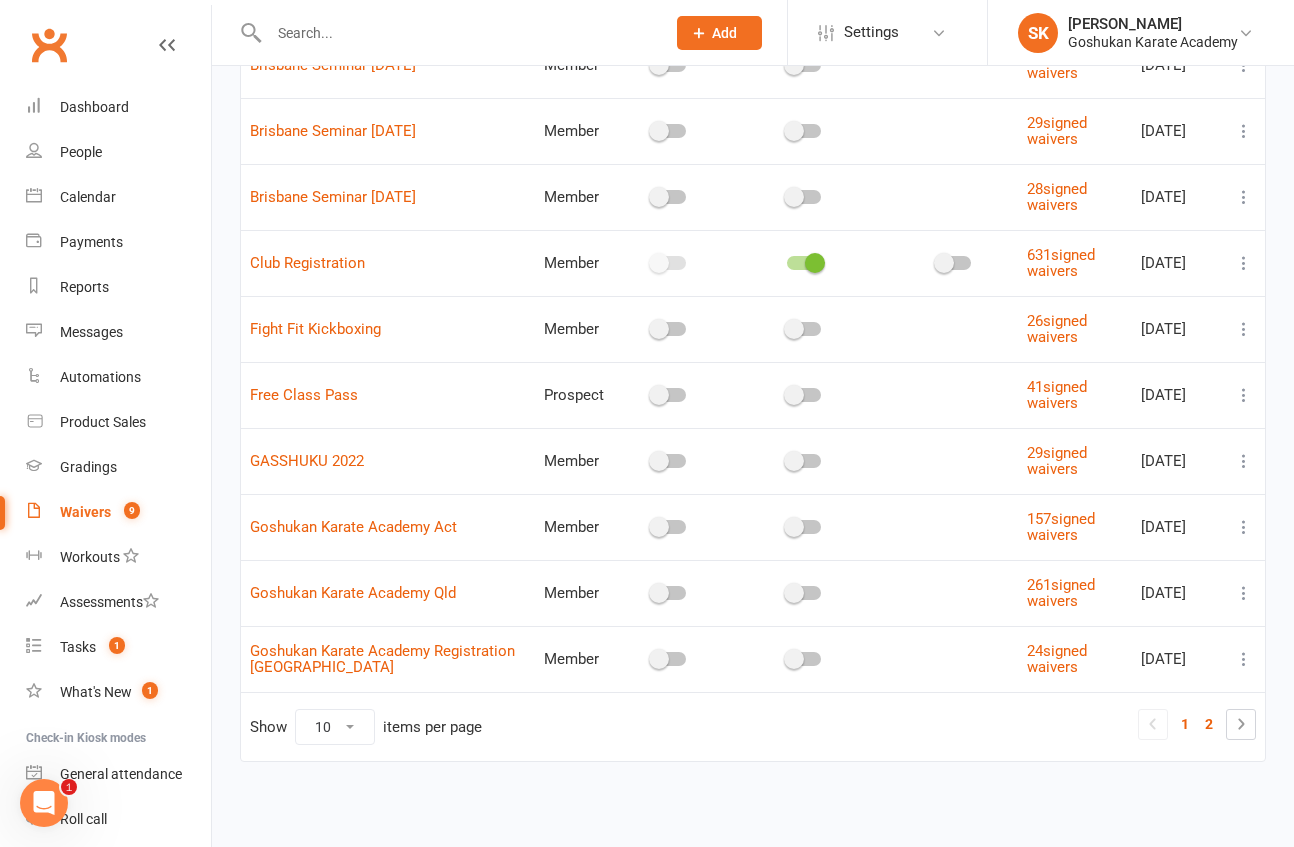 scroll, scrollTop: 58, scrollLeft: 0, axis: vertical 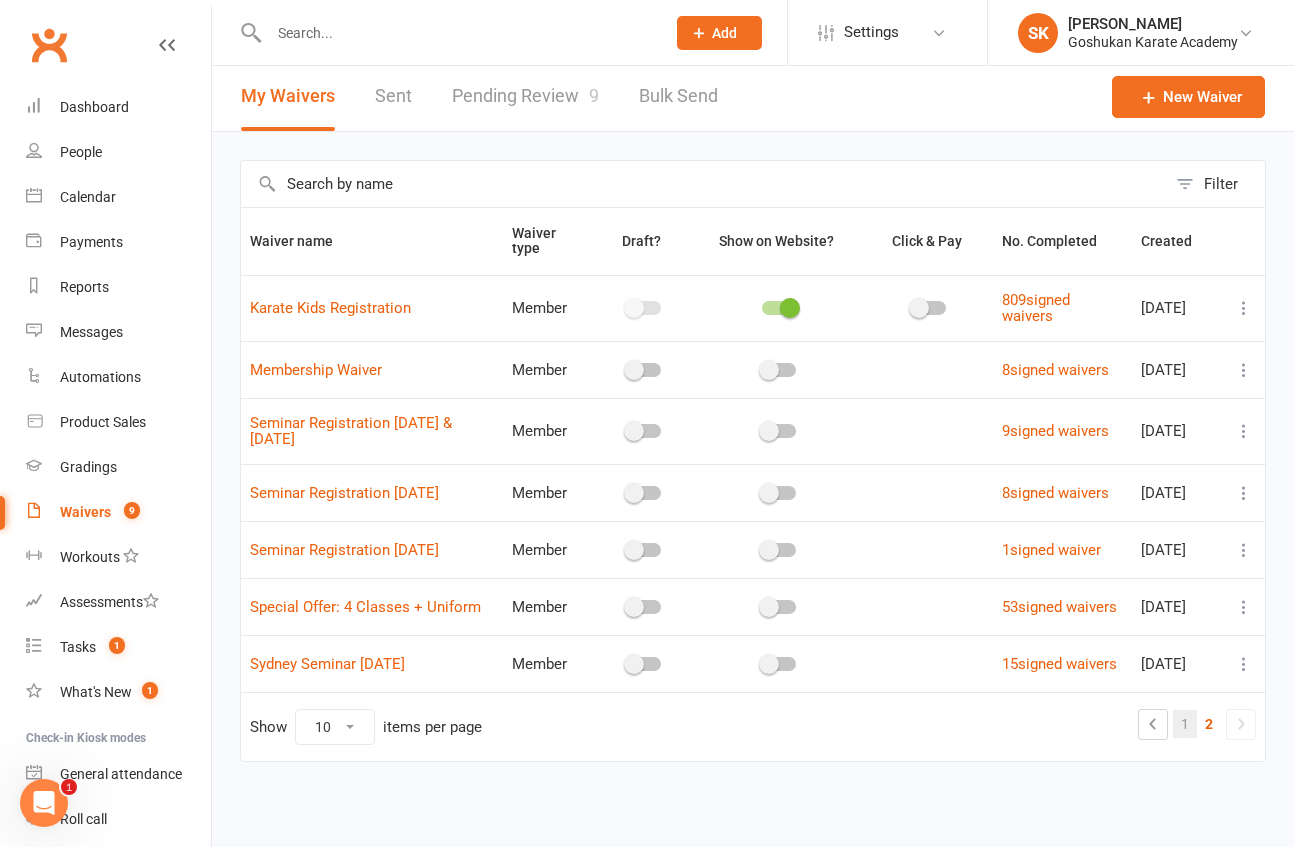 click on "1" at bounding box center [1185, 724] 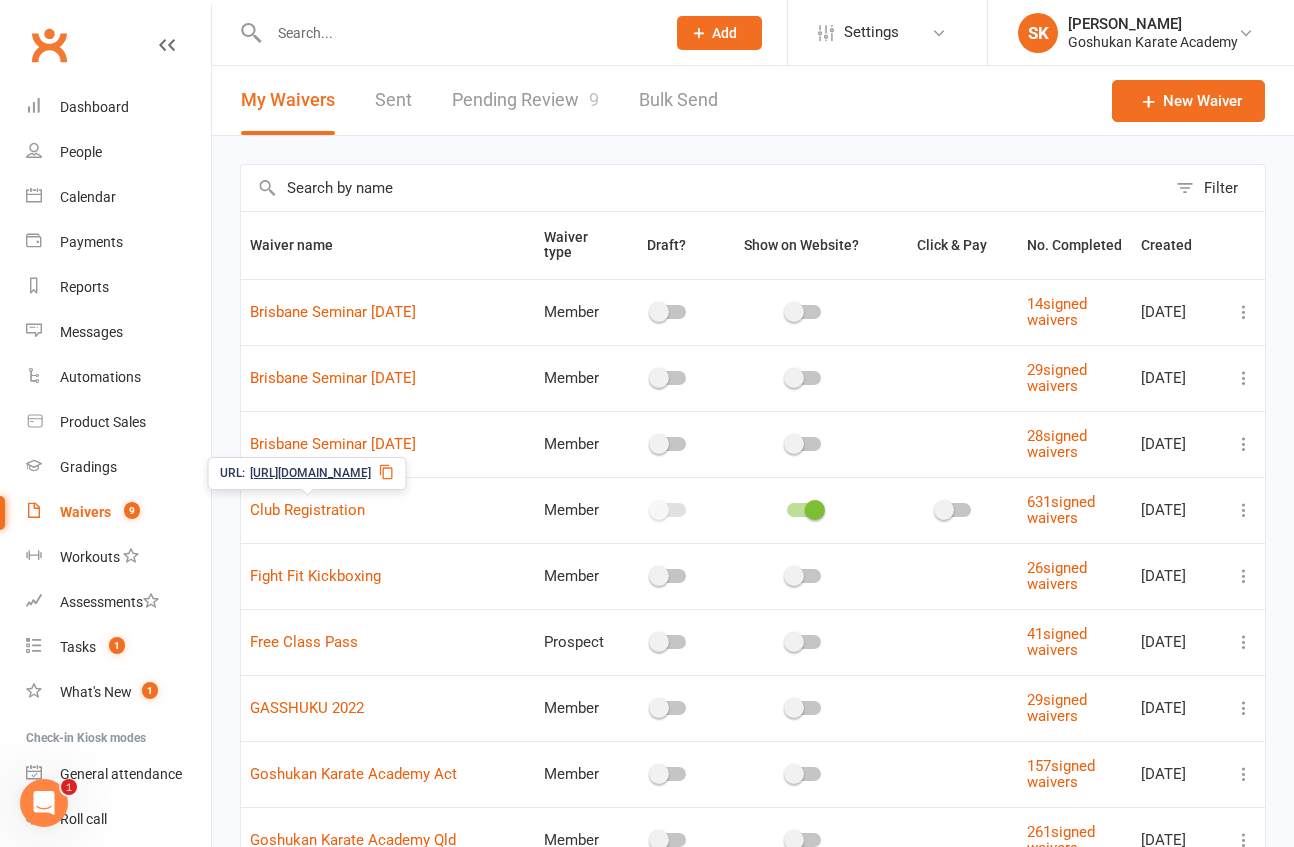 scroll, scrollTop: 0, scrollLeft: 0, axis: both 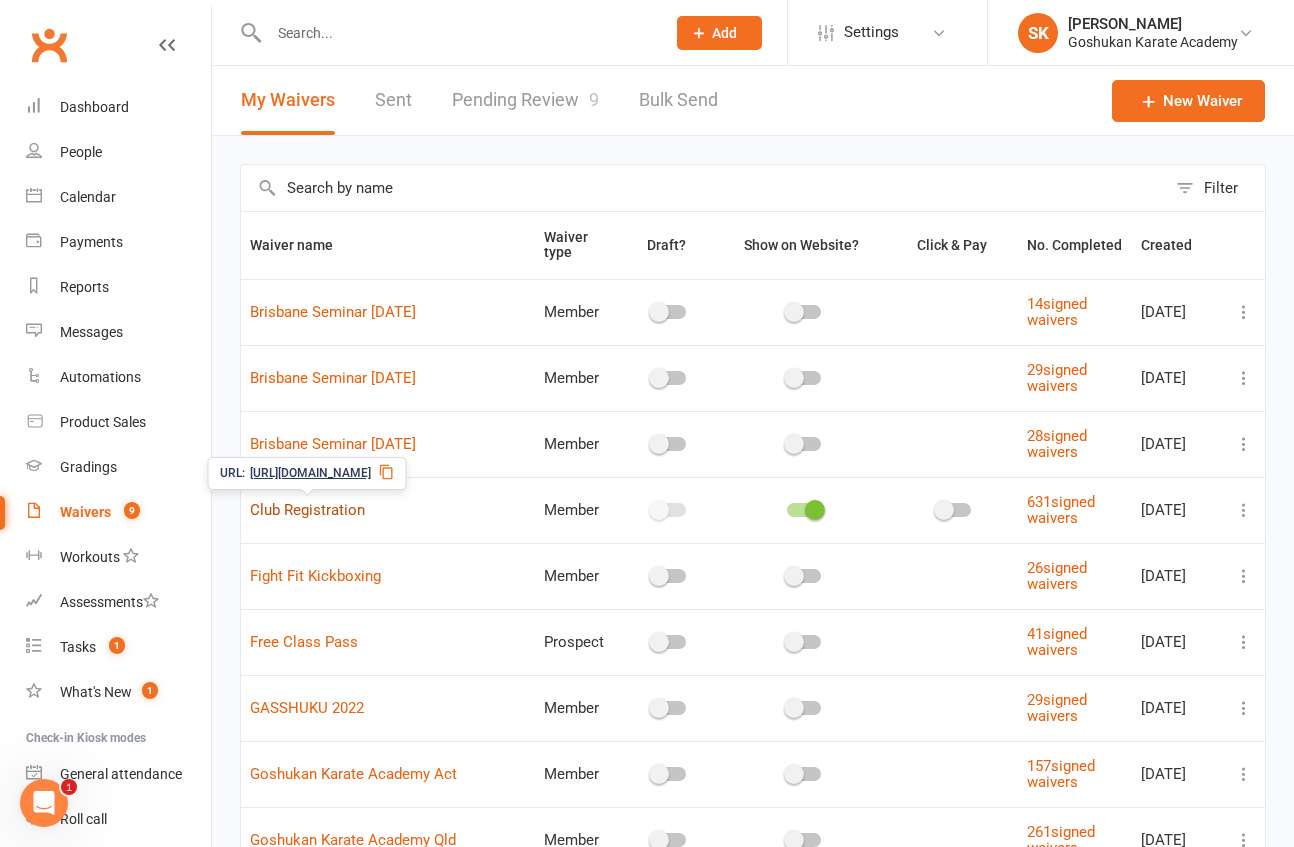 click on "Club Registration" at bounding box center (307, 510) 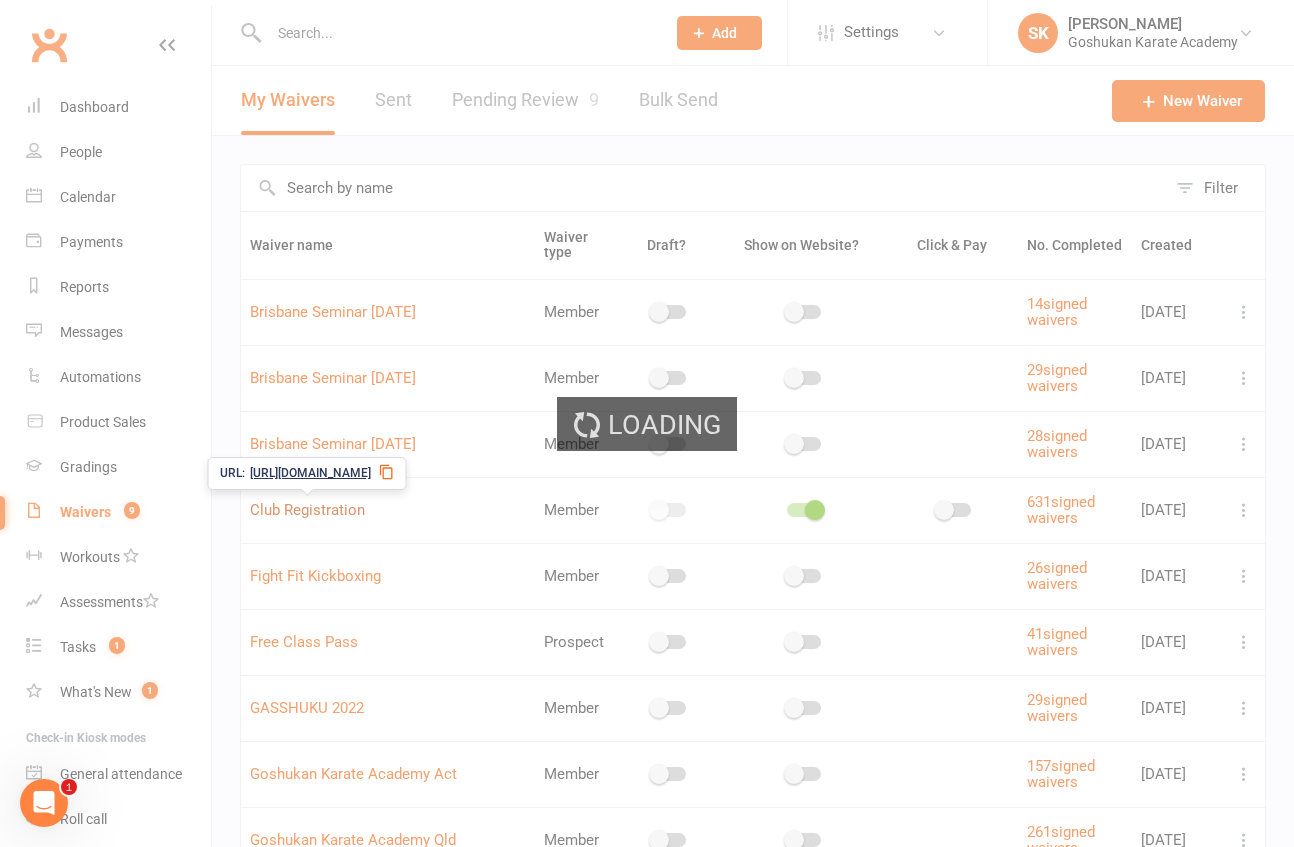 select on "applies_to_all_signees" 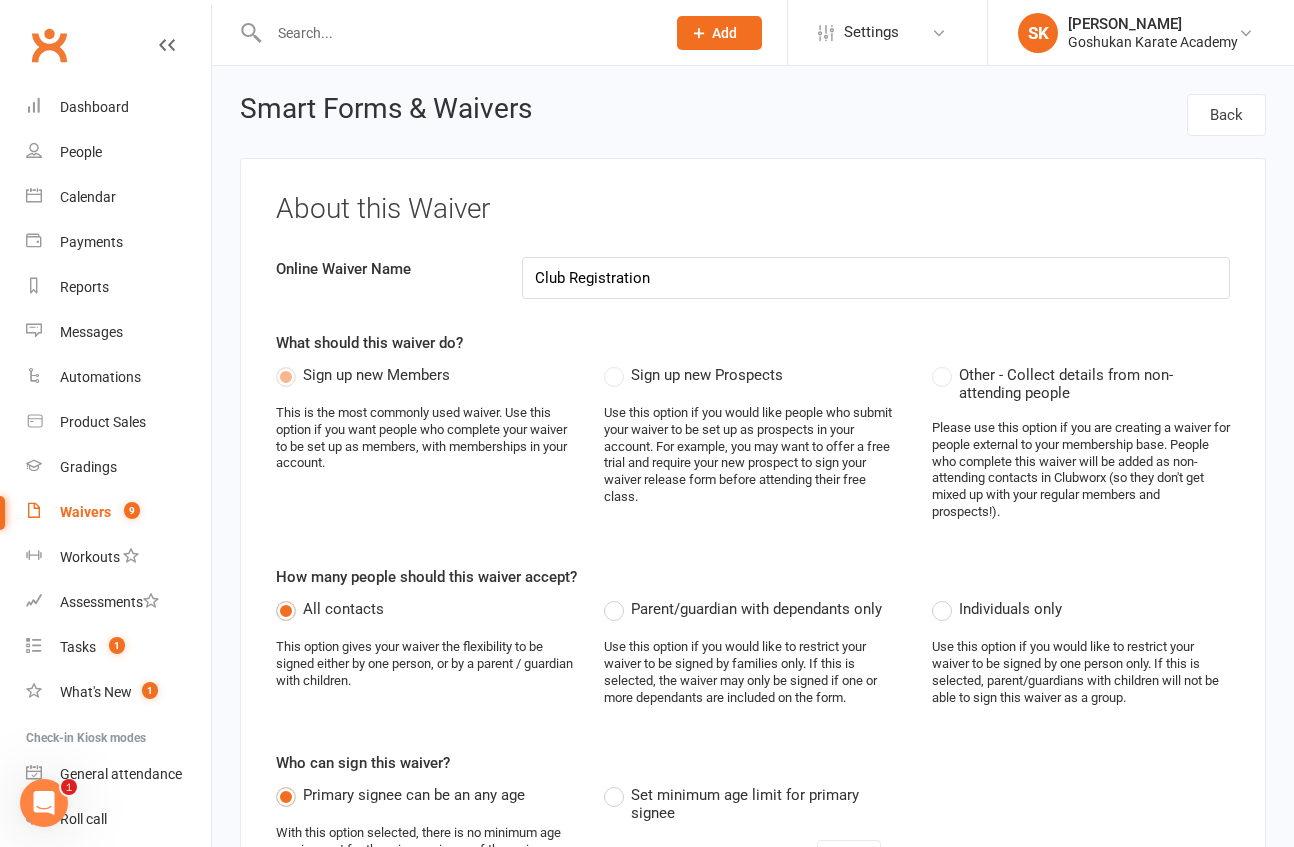 scroll, scrollTop: 0, scrollLeft: 0, axis: both 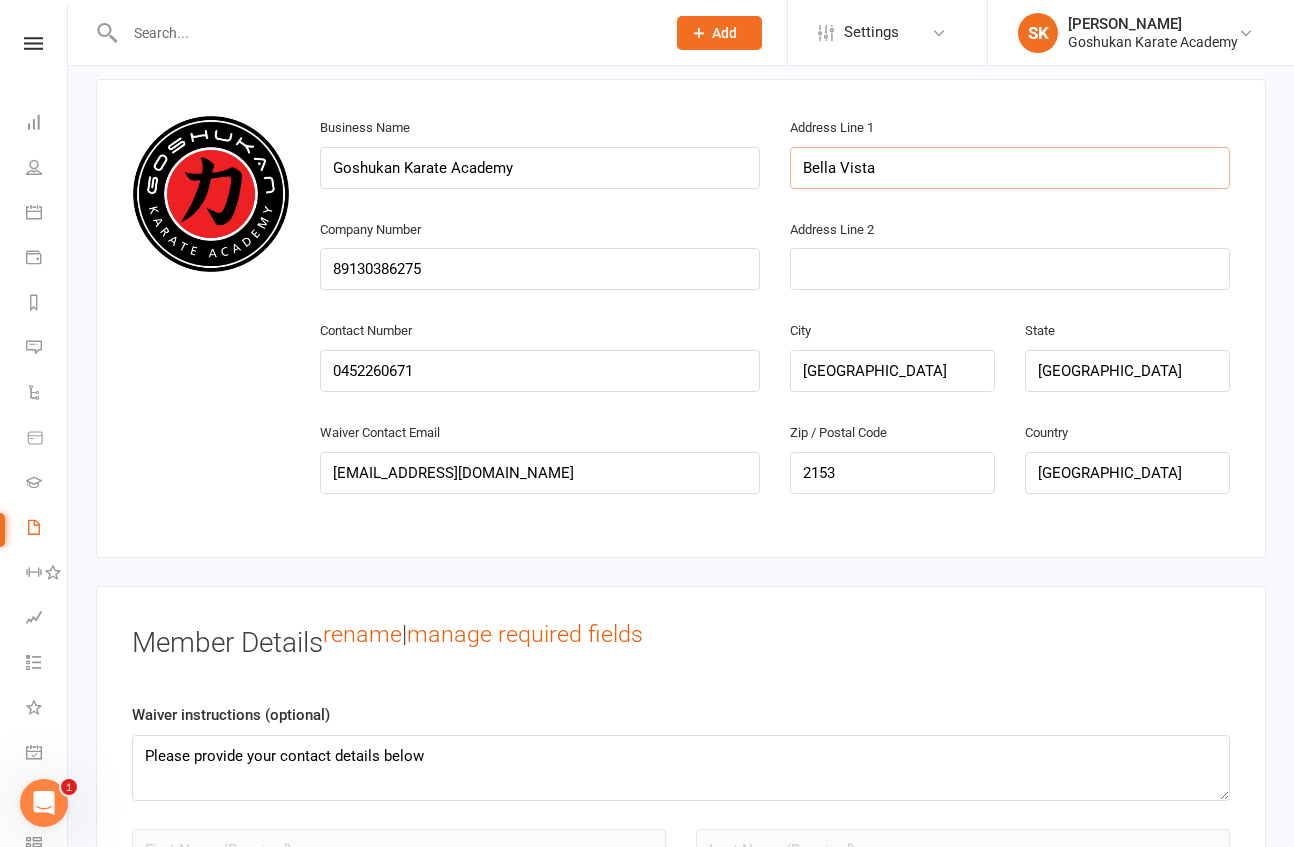 drag, startPoint x: 897, startPoint y: 161, endPoint x: 778, endPoint y: 157, distance: 119.06721 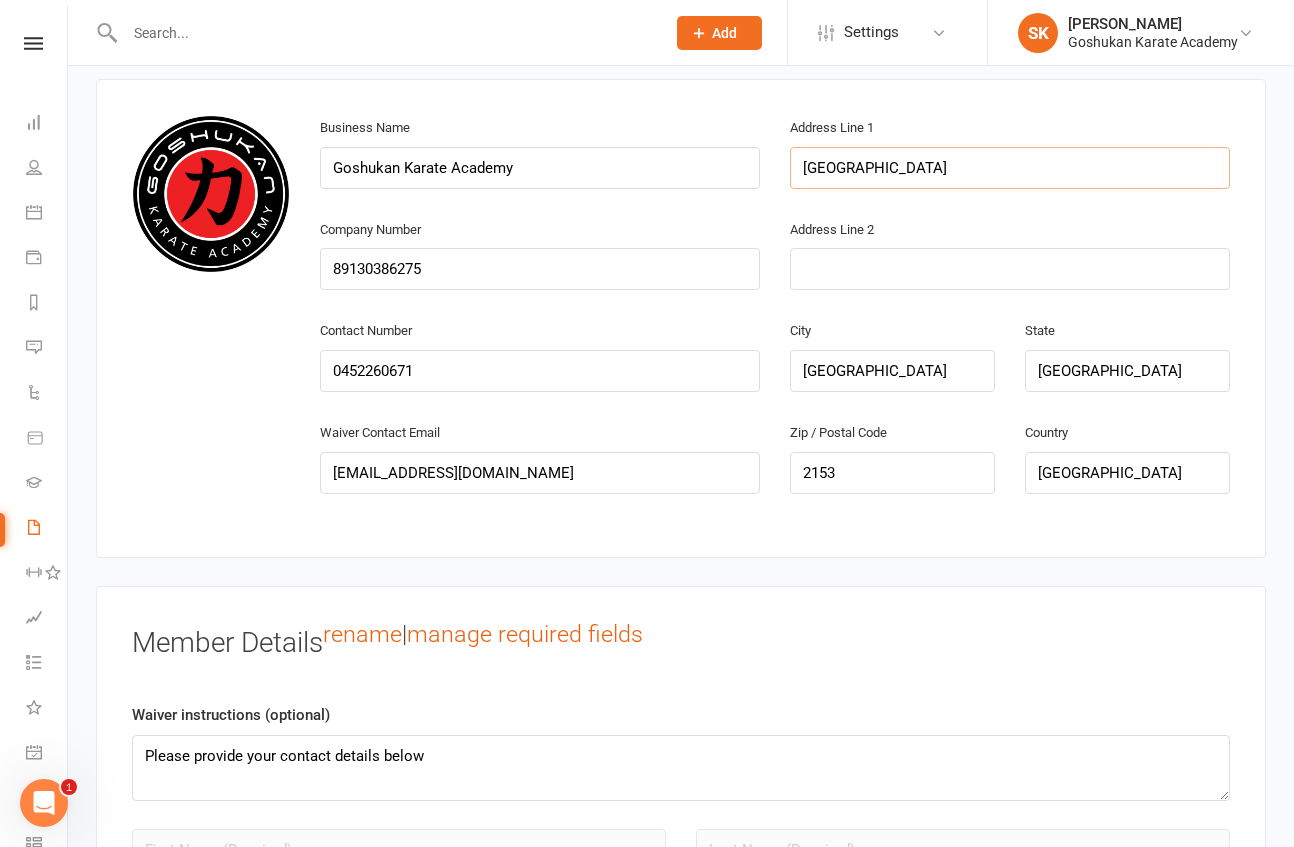type on "Seven Hills" 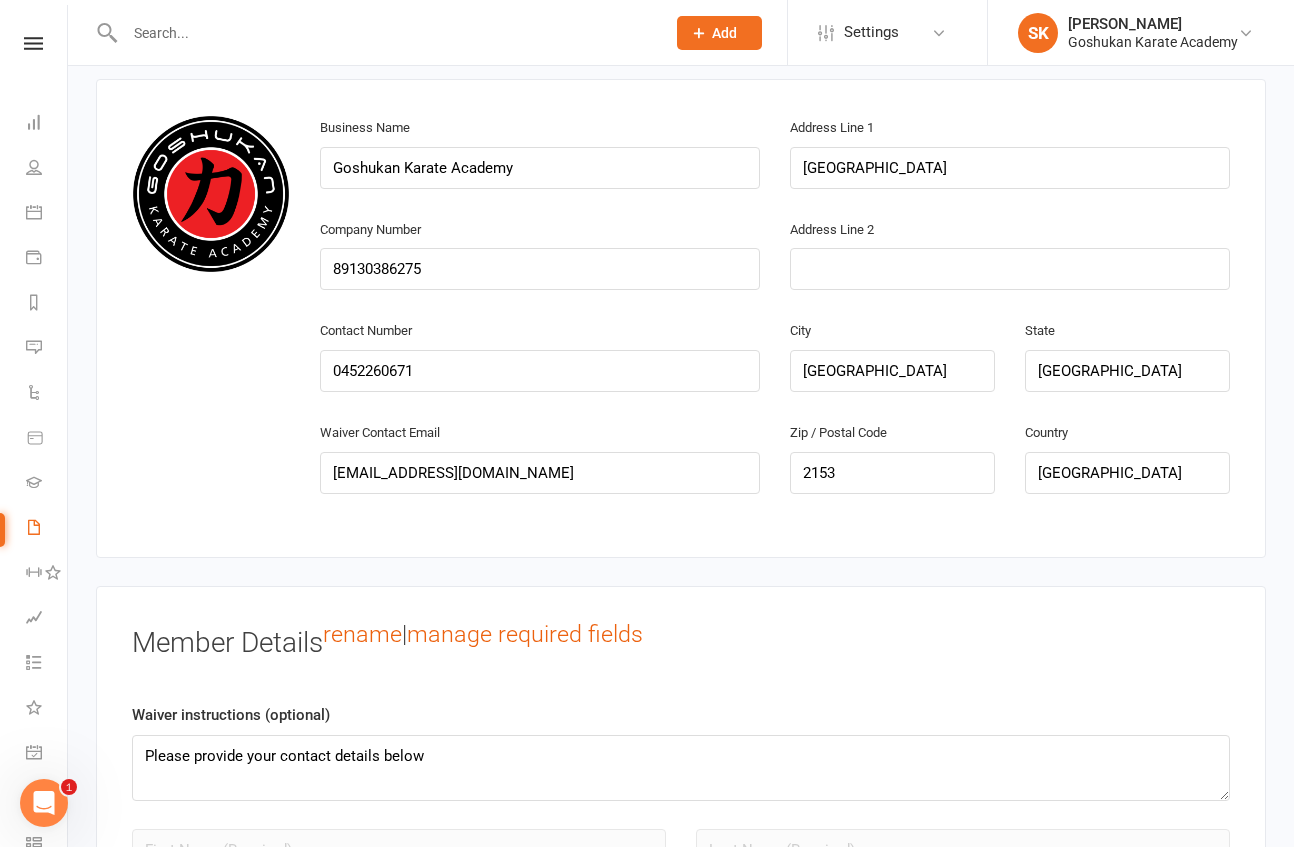 click on "Contact Number 0452260671" at bounding box center [540, 355] 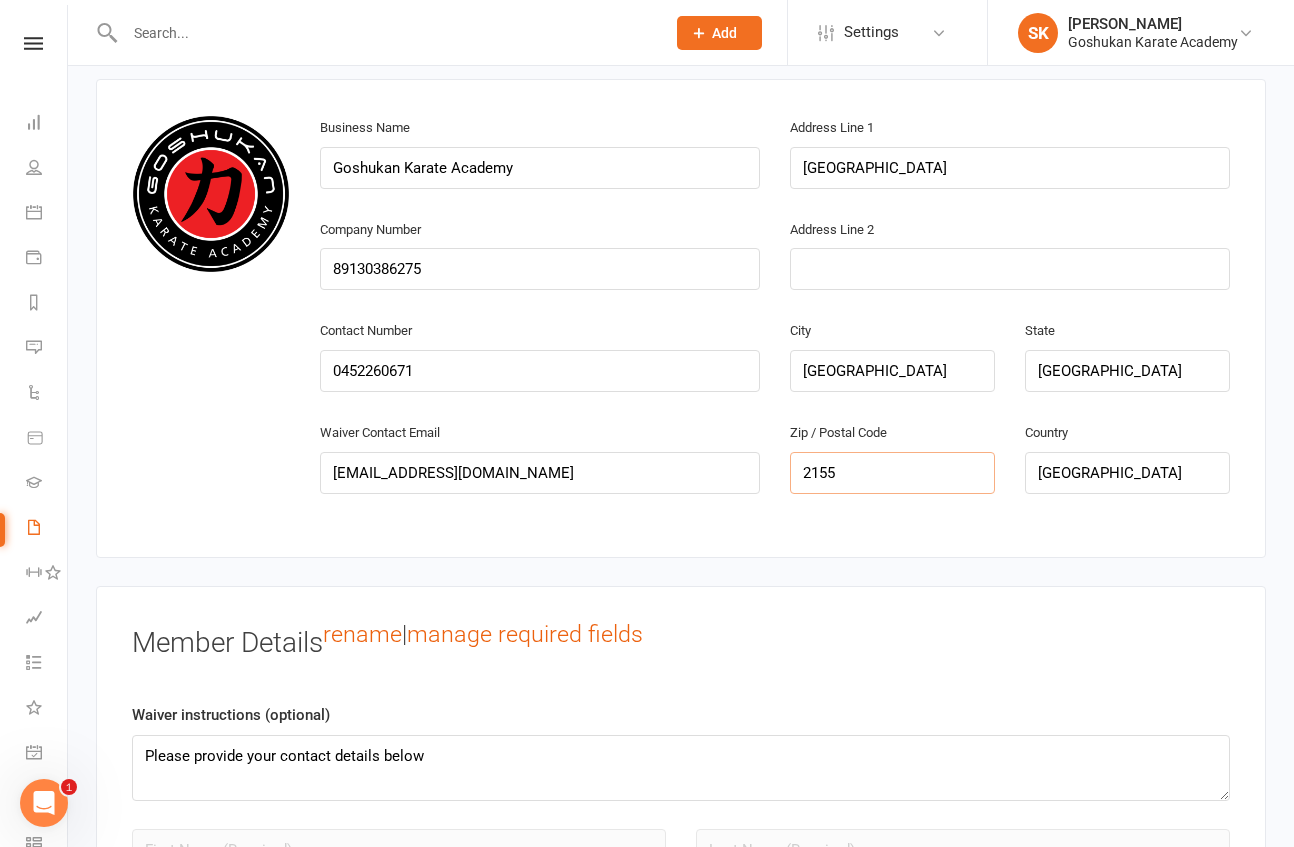 type on "2155" 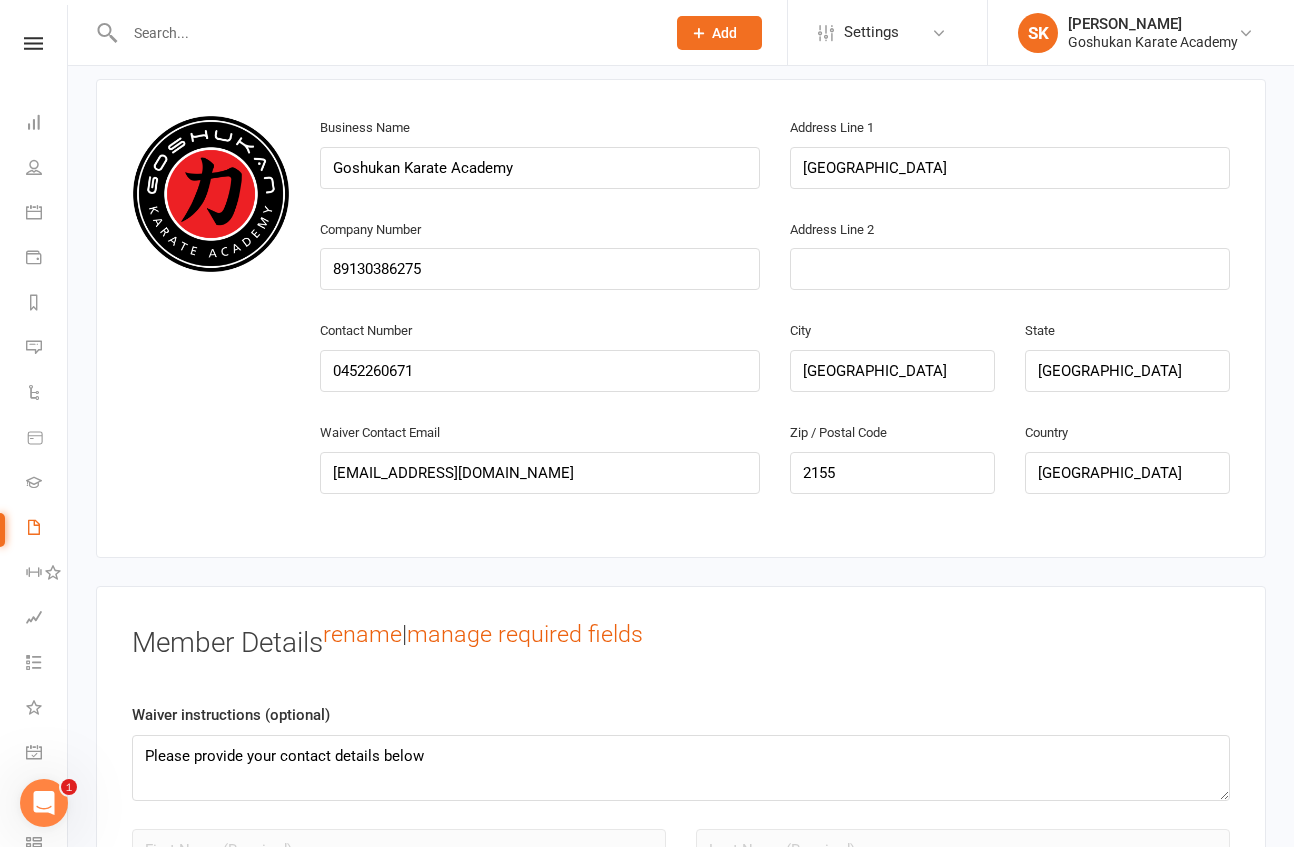 click on "change image
Business Name Goshukan Karate Academy Address Line 1 Seven Hills Company Number 89130386275 Address Line 2 Contact Number 0452260671 City Sydney State NSW Waiver Contact Email info@goshukankarateacademy.com.au Zip / Postal Code 2155 Country Australia" at bounding box center [681, 318] 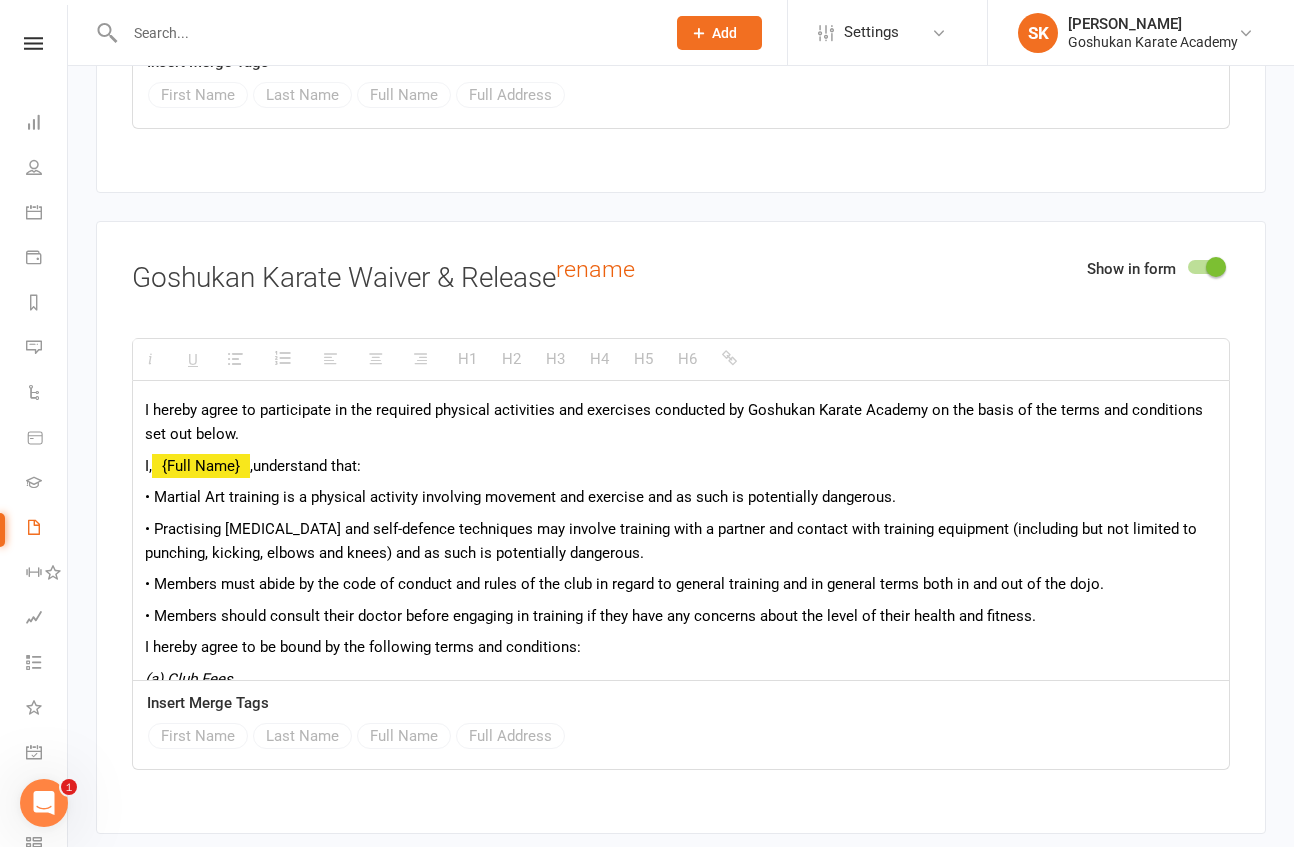 scroll, scrollTop: 5329, scrollLeft: 0, axis: vertical 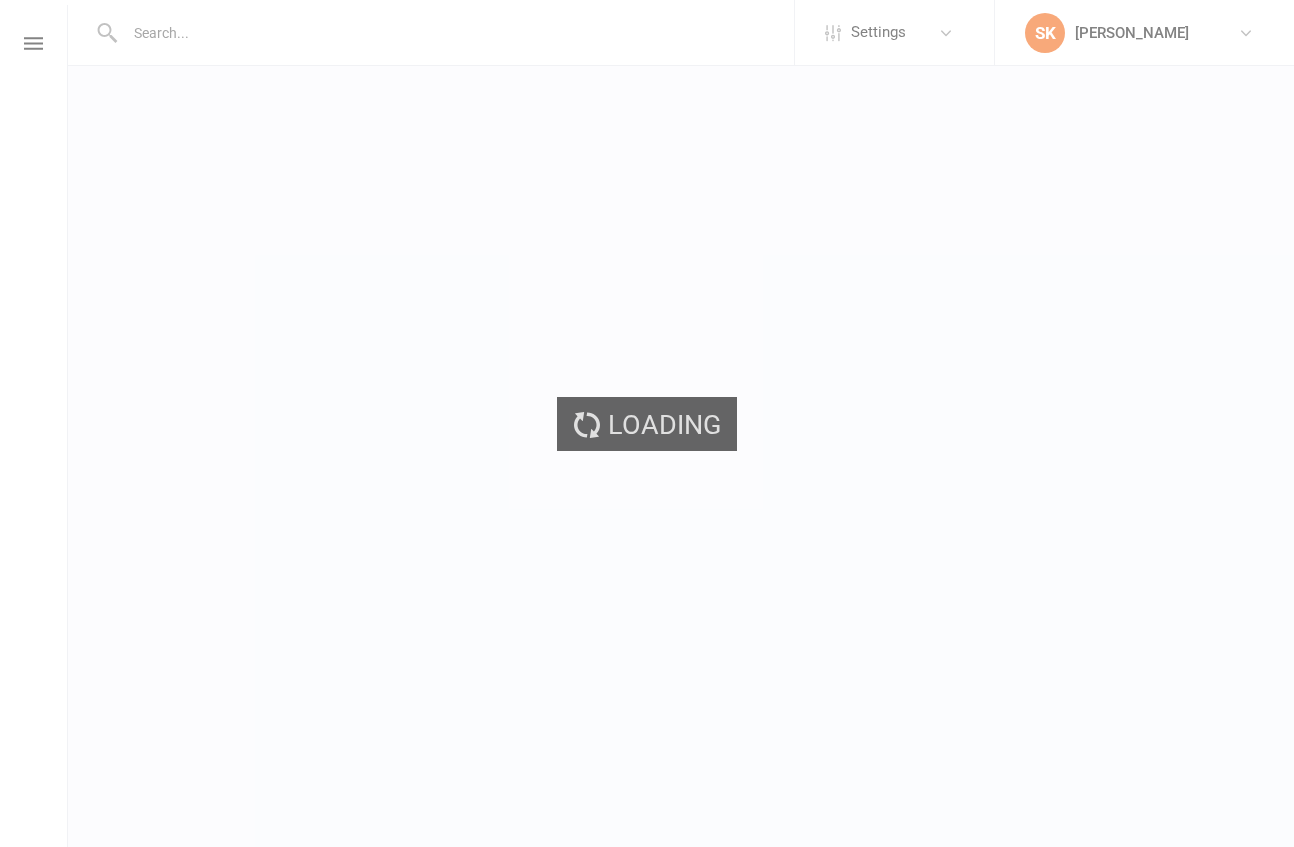 select on "applies_to_all_signees" 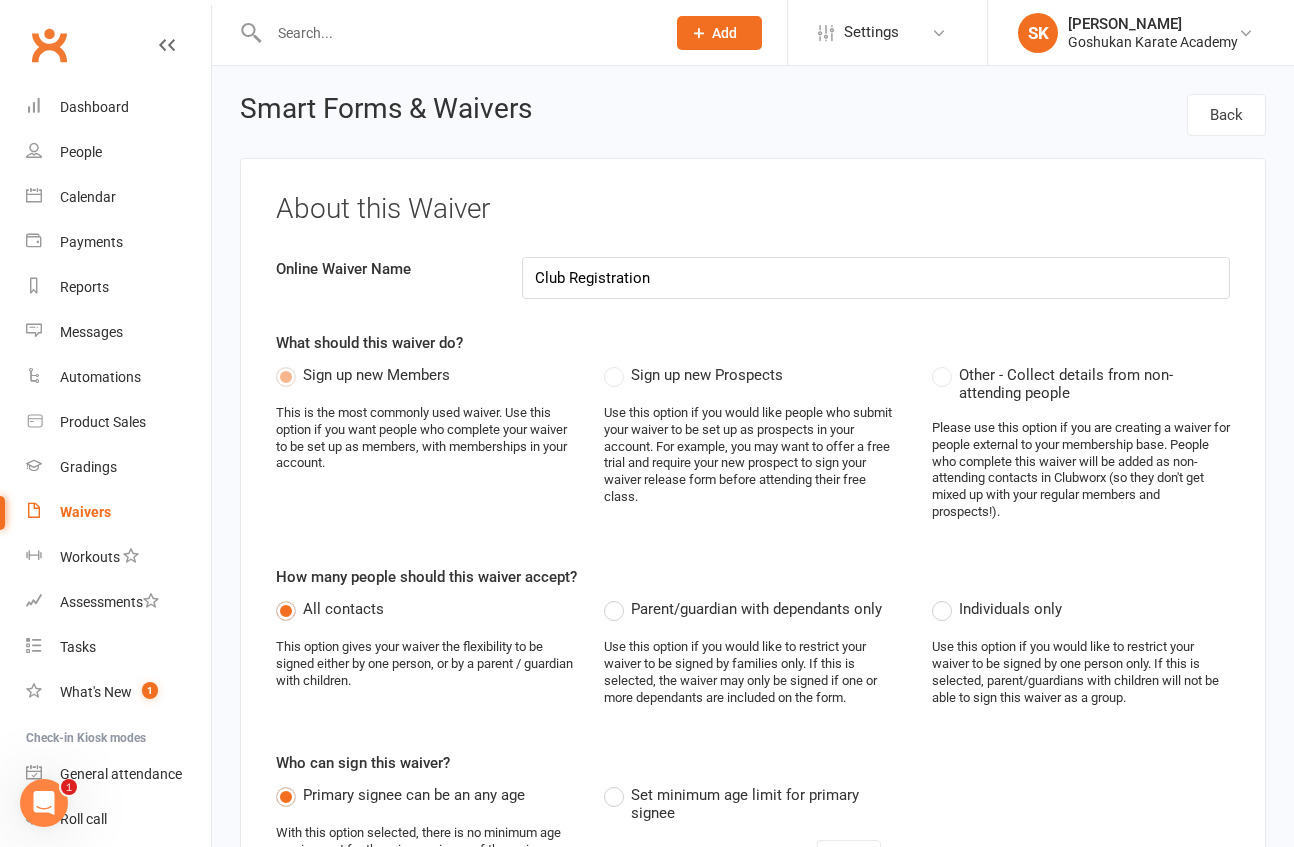 scroll, scrollTop: 0, scrollLeft: 0, axis: both 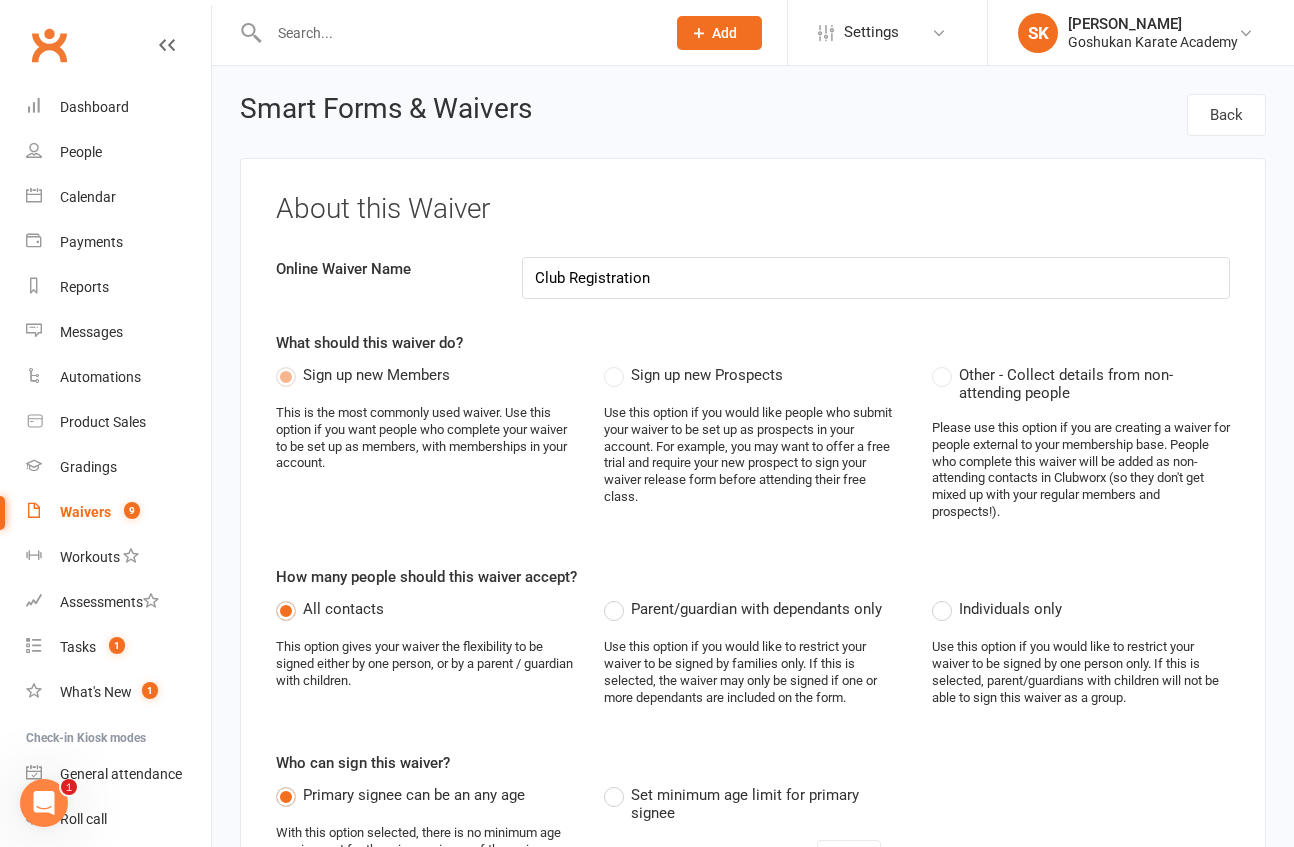 click on "About this Waiver Online Waiver Name Club Registration What should this waiver do? Sign up new Members This is the most commonly used waiver. Use this option if you want people who complete your waiver to be set up as members, with memberships in your account. Sign up new Prospects Use this option if you would like people who submit your waiver to be set up as prospects in your account. For example, you may want to offer a free trial and require your new prospect to sign your waiver release form before attending their free class. Other - Collect details from non-attending people Please use this option if you are creating a waiver for people external to your membership base. People who complete this waiver will be added as non-attending contacts in Clubworx (so they don't get mixed up with your regular members and prospects!). How many people should this waiver accept? All contacts This option gives your waiver the flexibility to be signed either by one person, or by a parent / guardian with children." at bounding box center [753, 687] 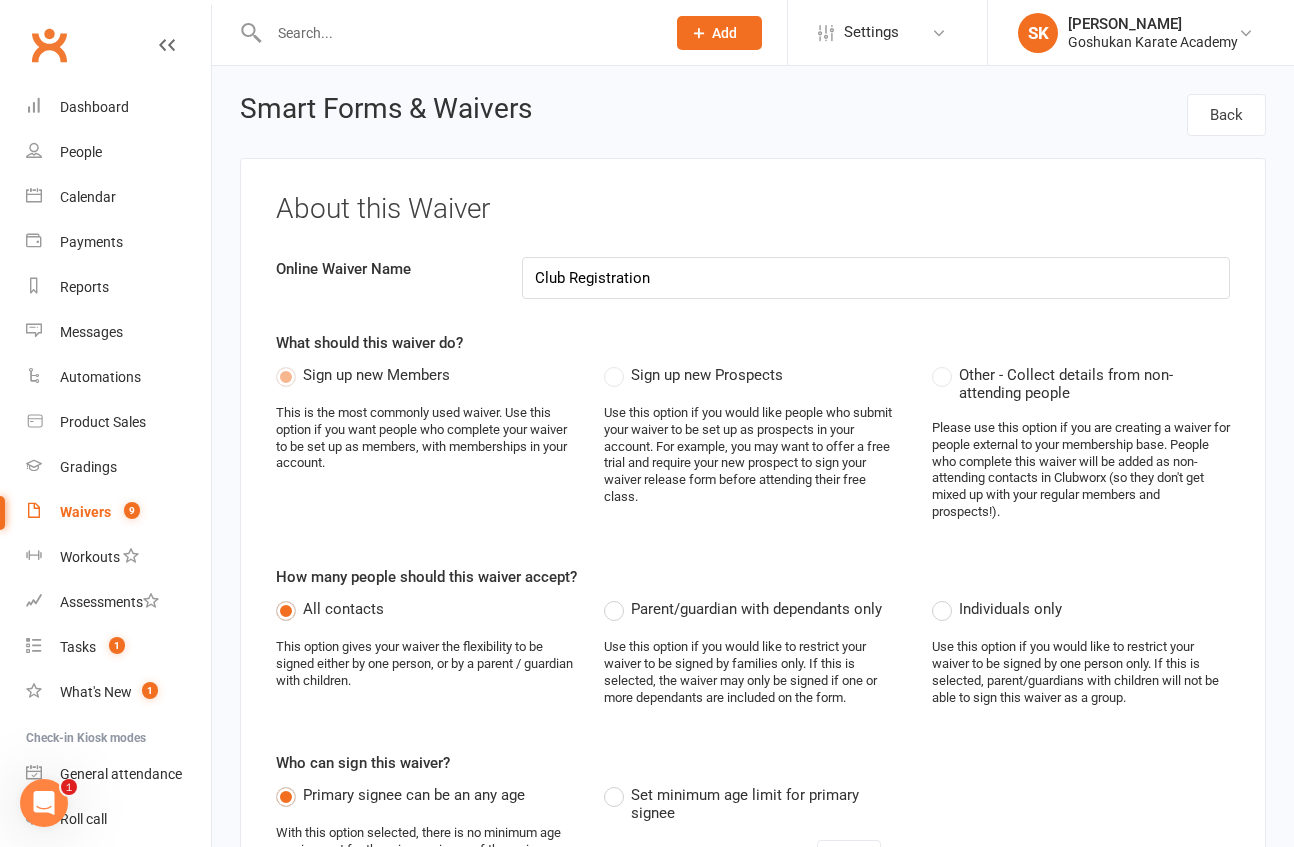 scroll, scrollTop: 0, scrollLeft: 0, axis: both 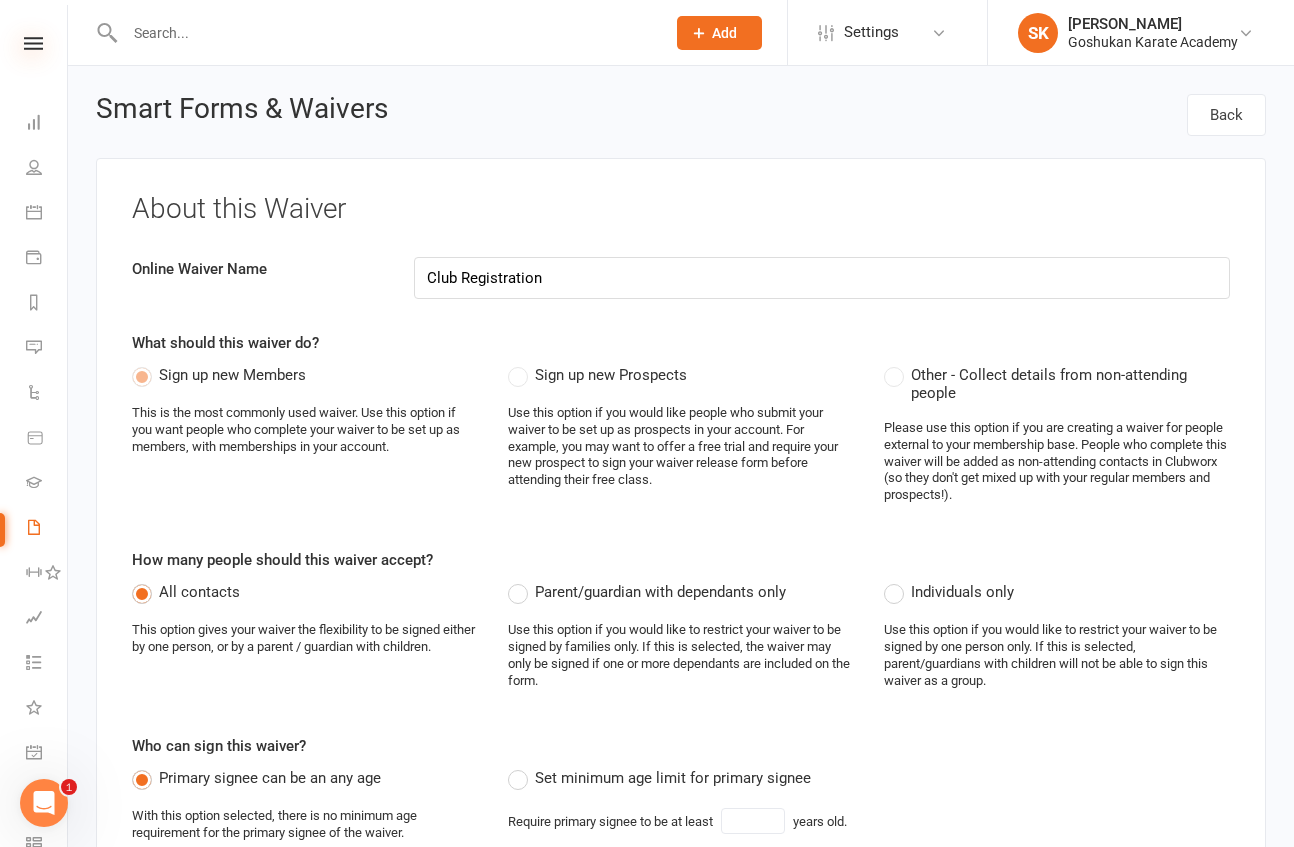 click at bounding box center (33, 43) 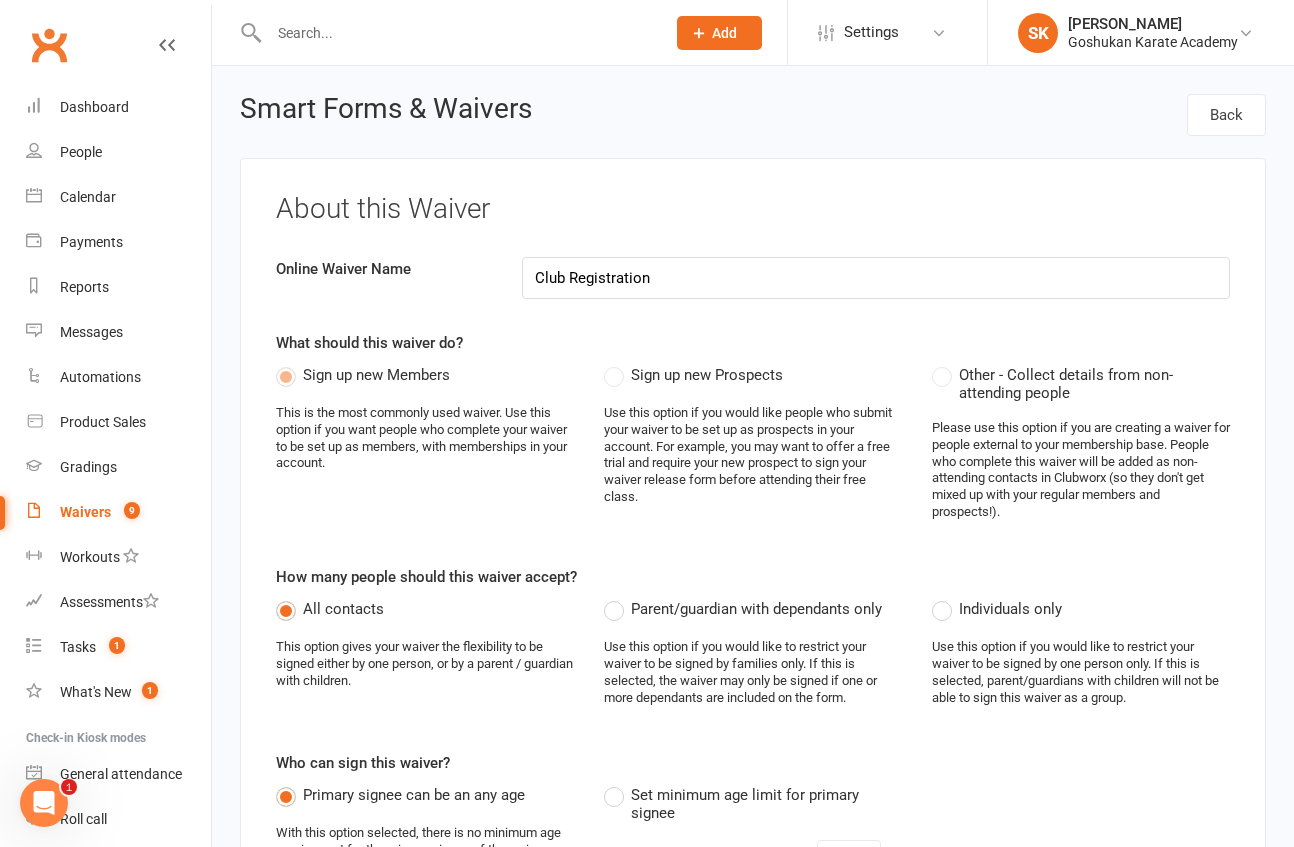 click on "Waivers" at bounding box center (85, 512) 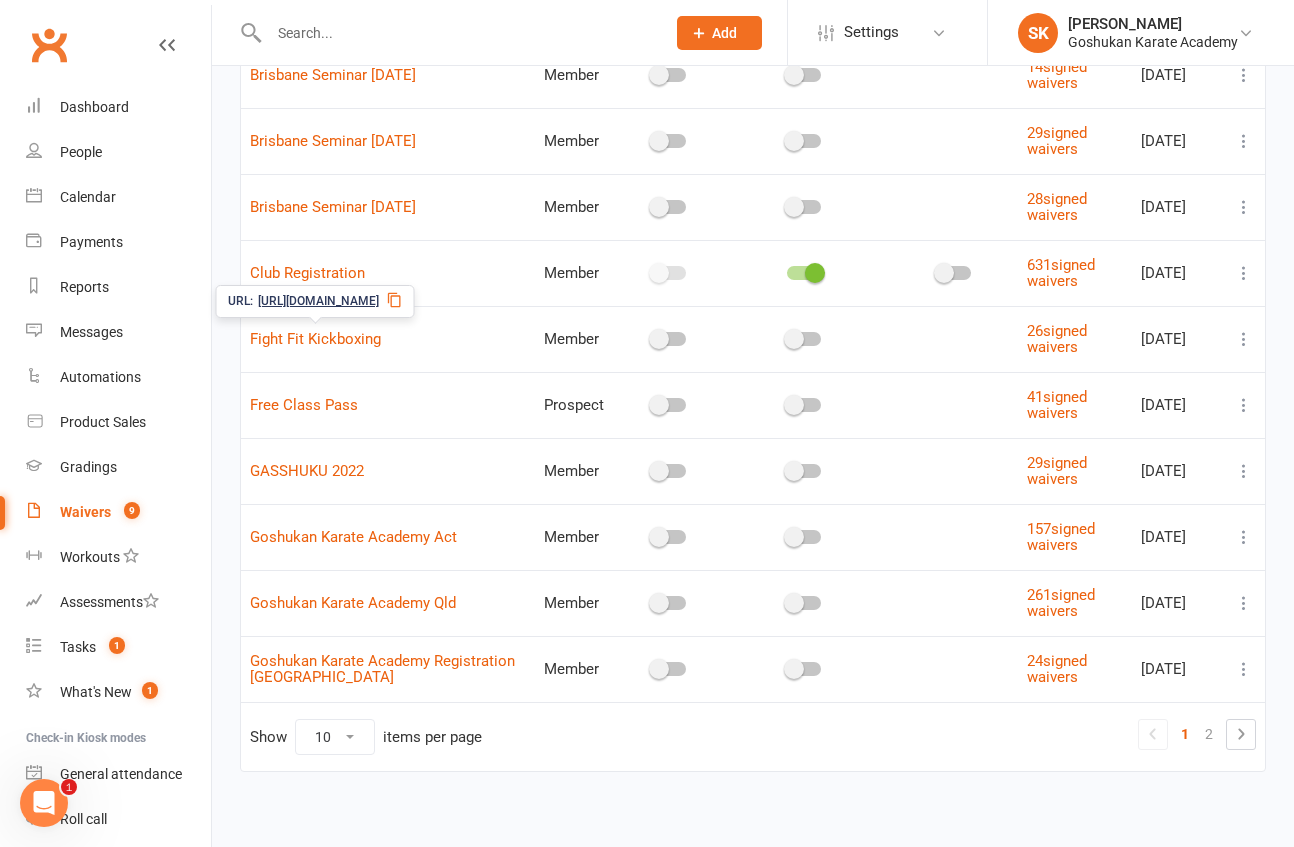 scroll, scrollTop: 251, scrollLeft: 0, axis: vertical 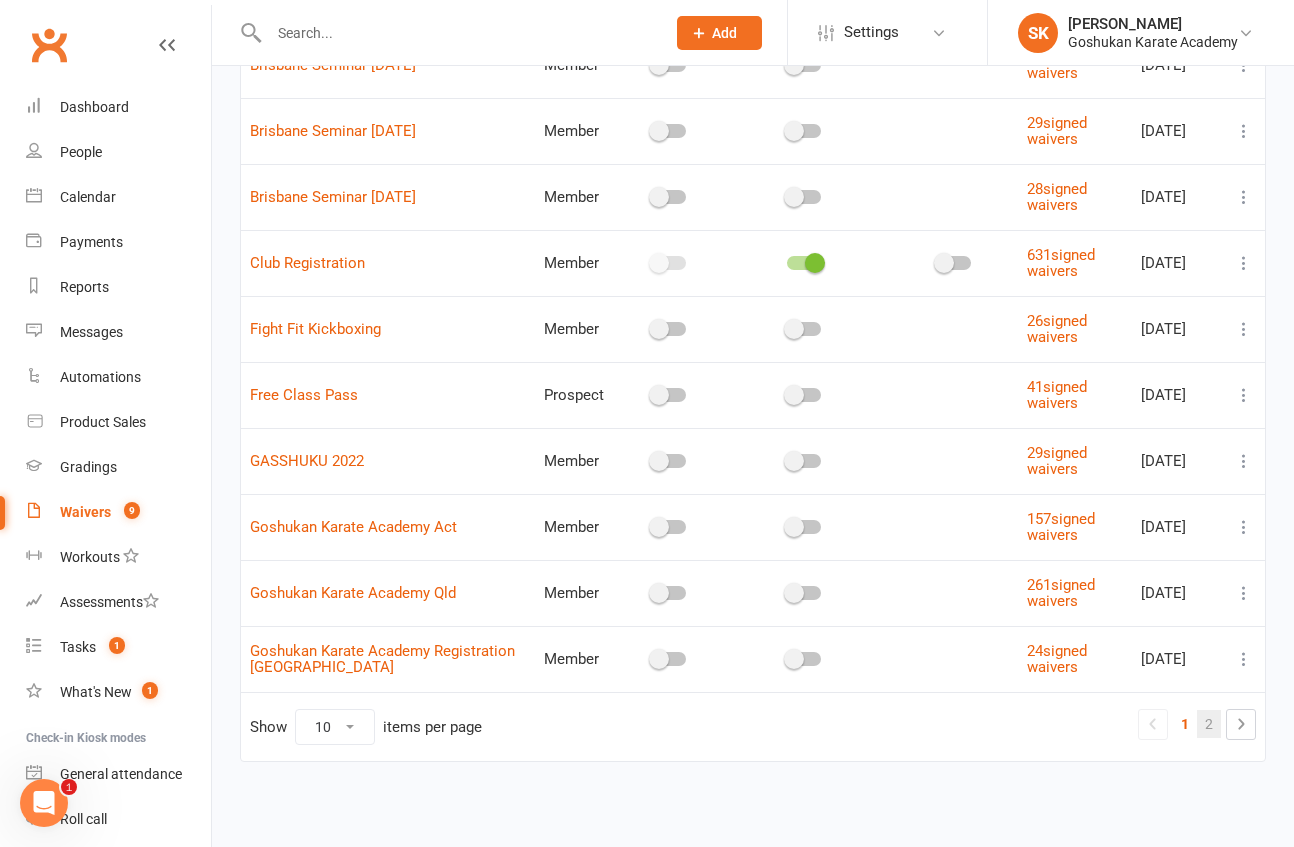 click on "2" at bounding box center [1209, 724] 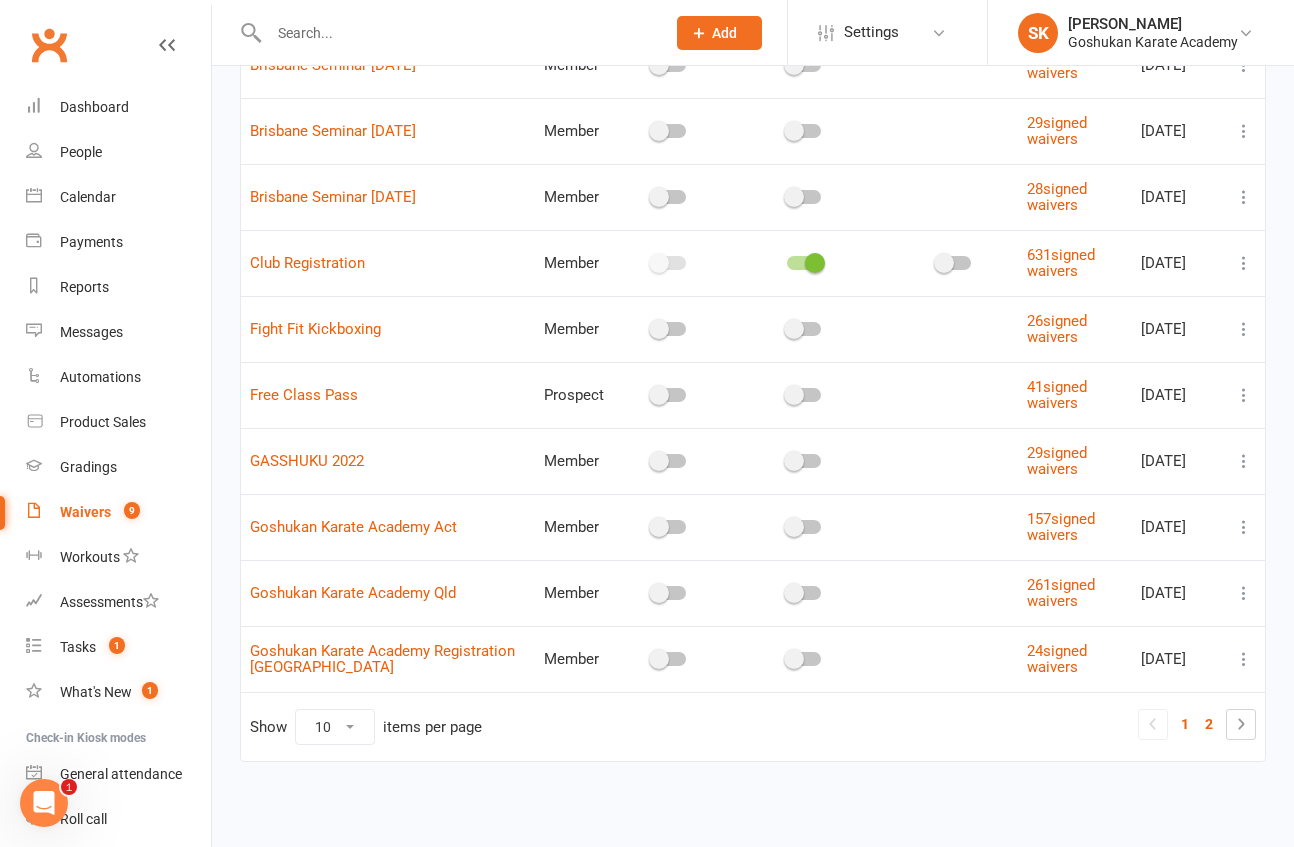 scroll, scrollTop: 58, scrollLeft: 0, axis: vertical 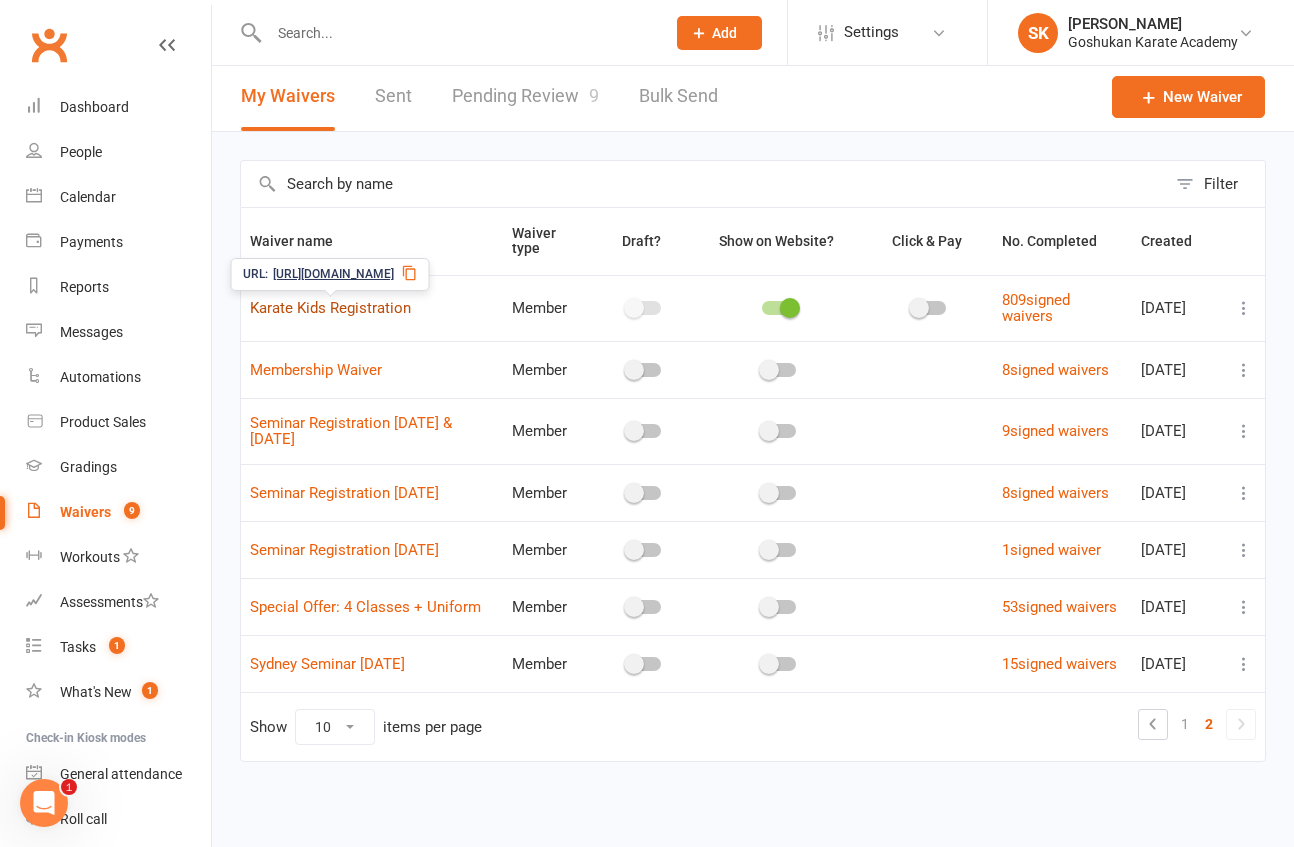 click on "Karate Kids Registration" at bounding box center (330, 308) 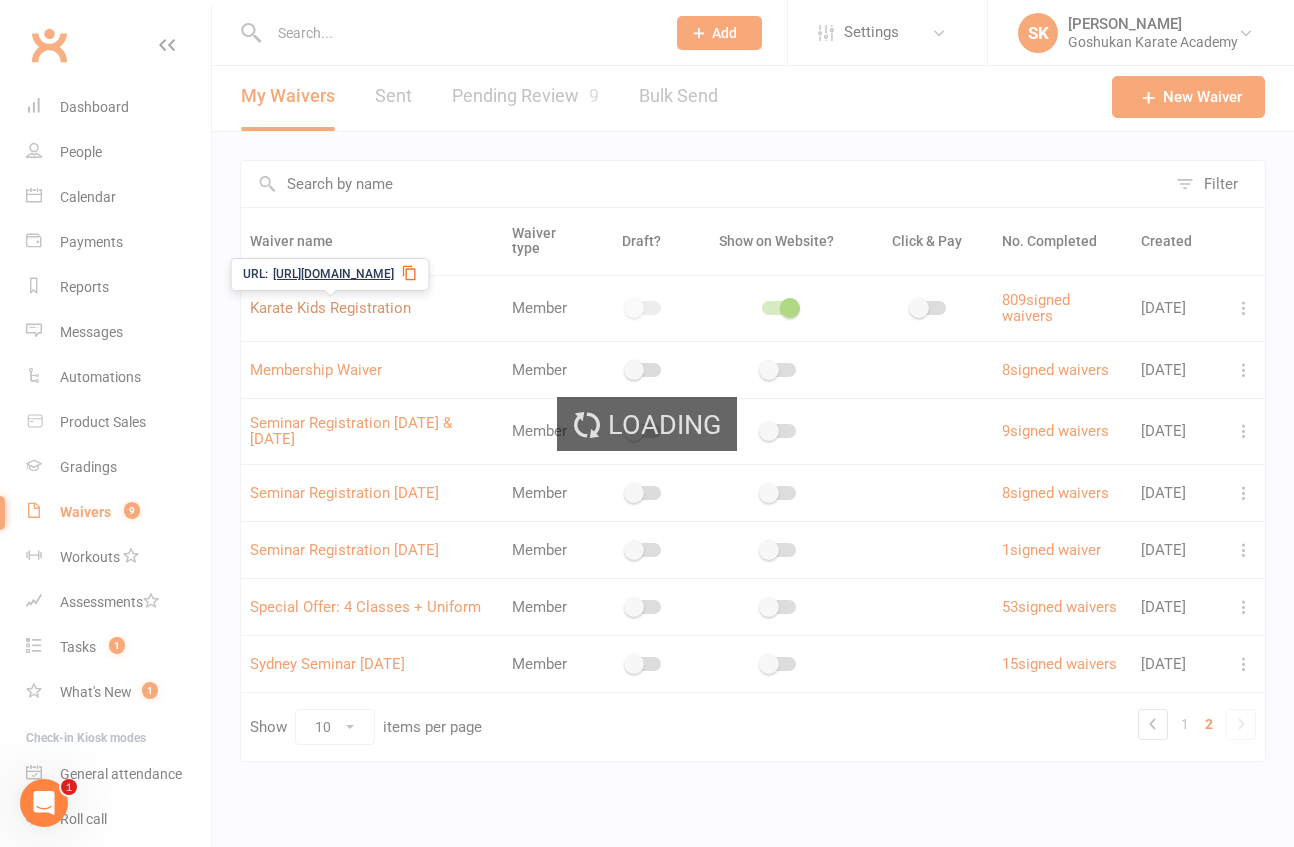 select on "applies_to_all_signees" 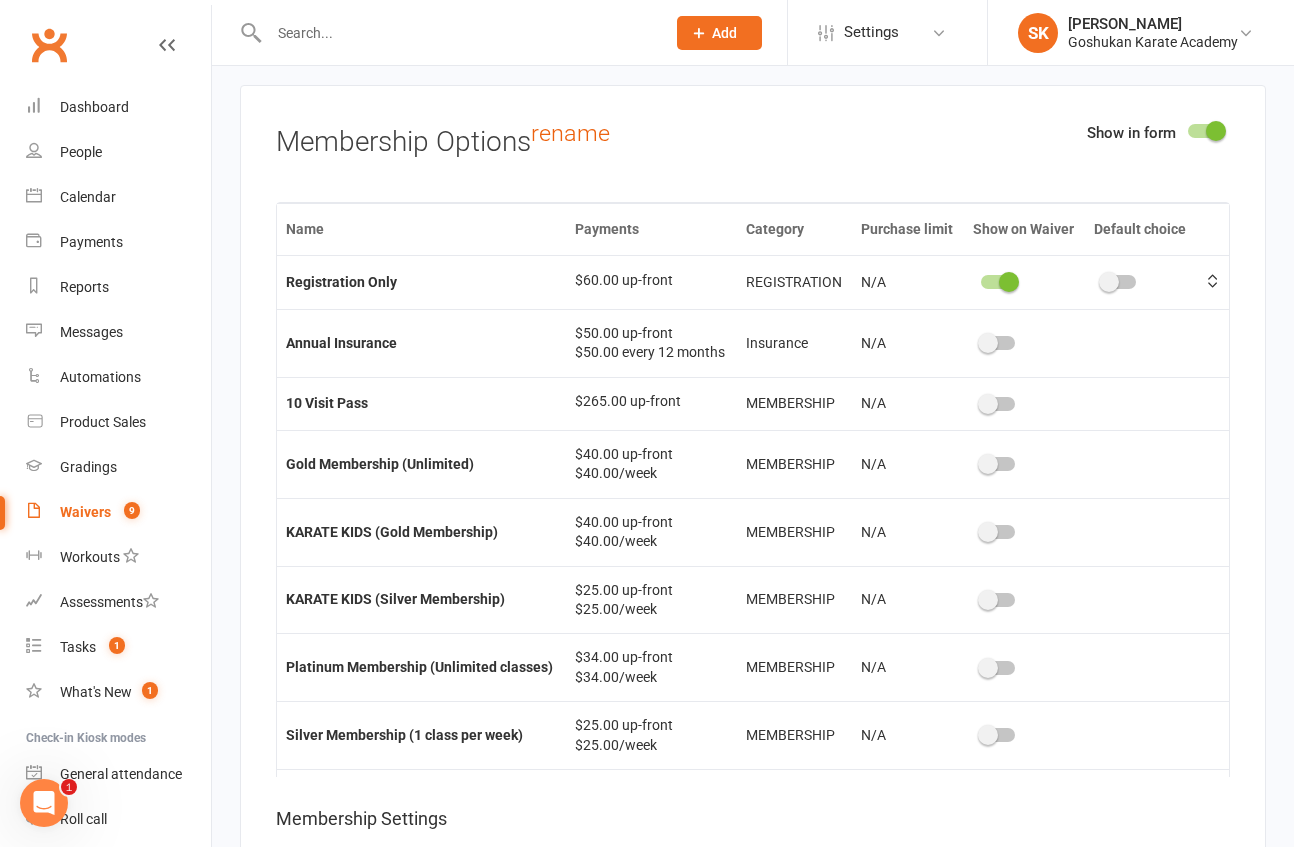scroll, scrollTop: 5611, scrollLeft: 0, axis: vertical 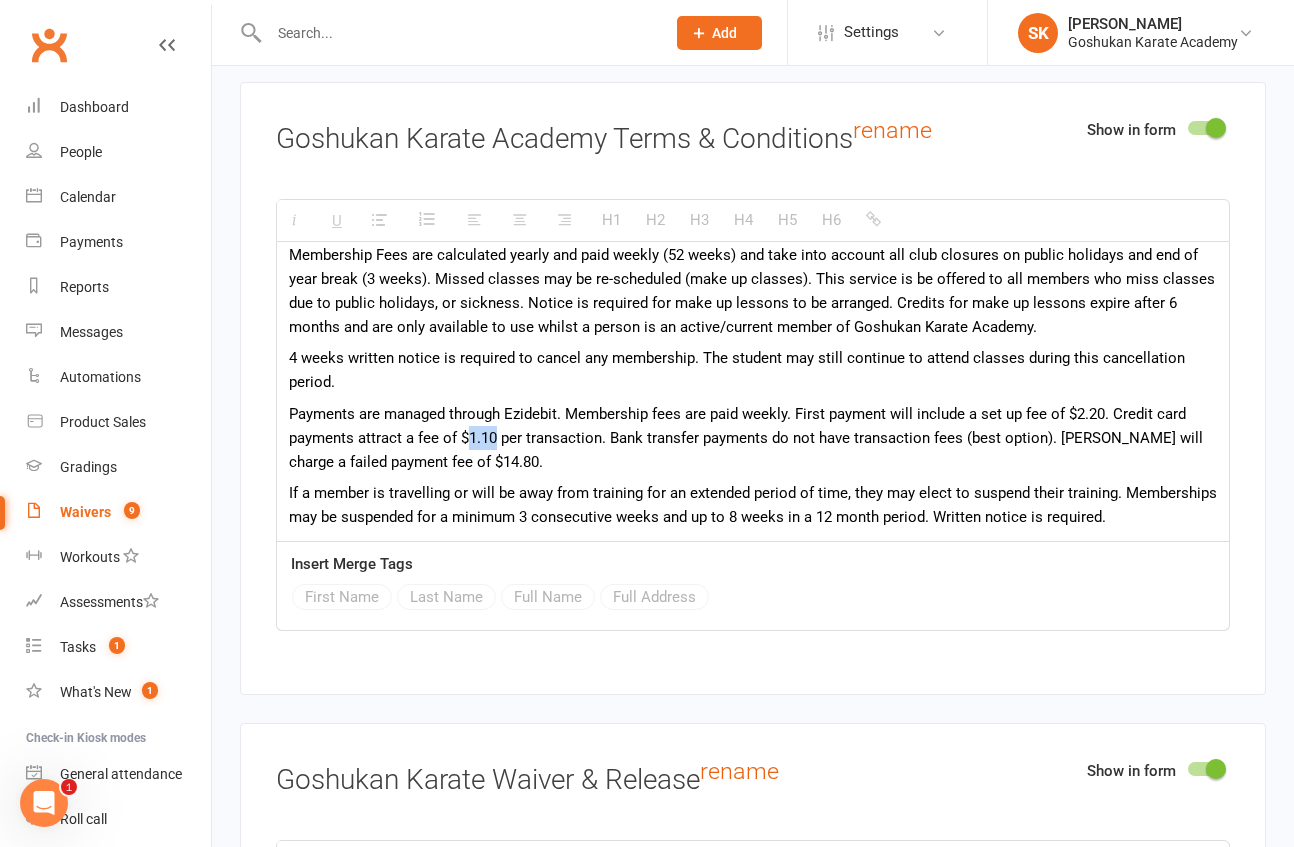 drag, startPoint x: 497, startPoint y: 409, endPoint x: 468, endPoint y: 411, distance: 29.068884 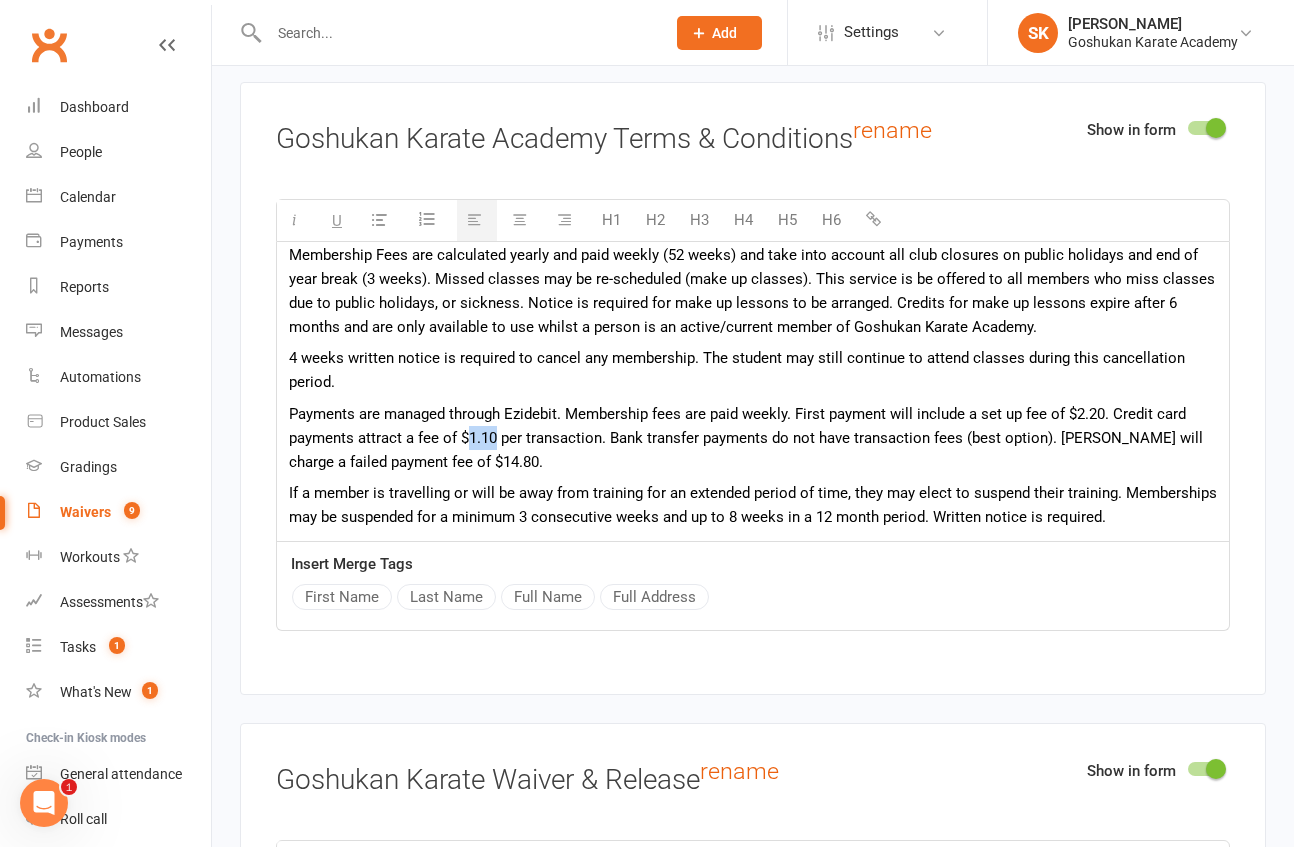 type 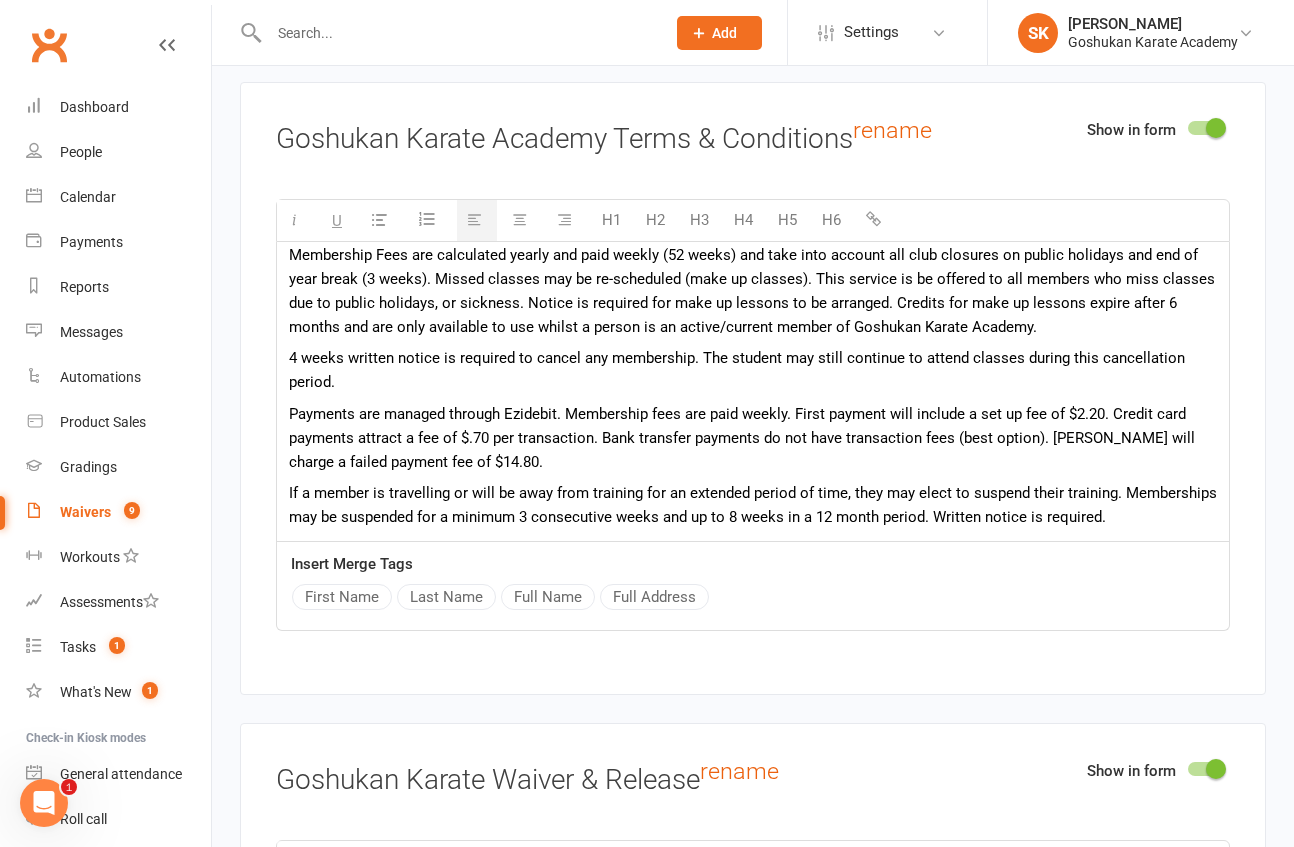 click on "Payments are managed through Ezidebit. Membership fees are paid weekly. First payment will include a set up fee of $2.20. Credit card payments attract a fee of $.70 per transaction. Bank transfer payments do not have transaction fees (best option). [PERSON_NAME] will charge a failed payment fee of $14.80." at bounding box center (742, 438) 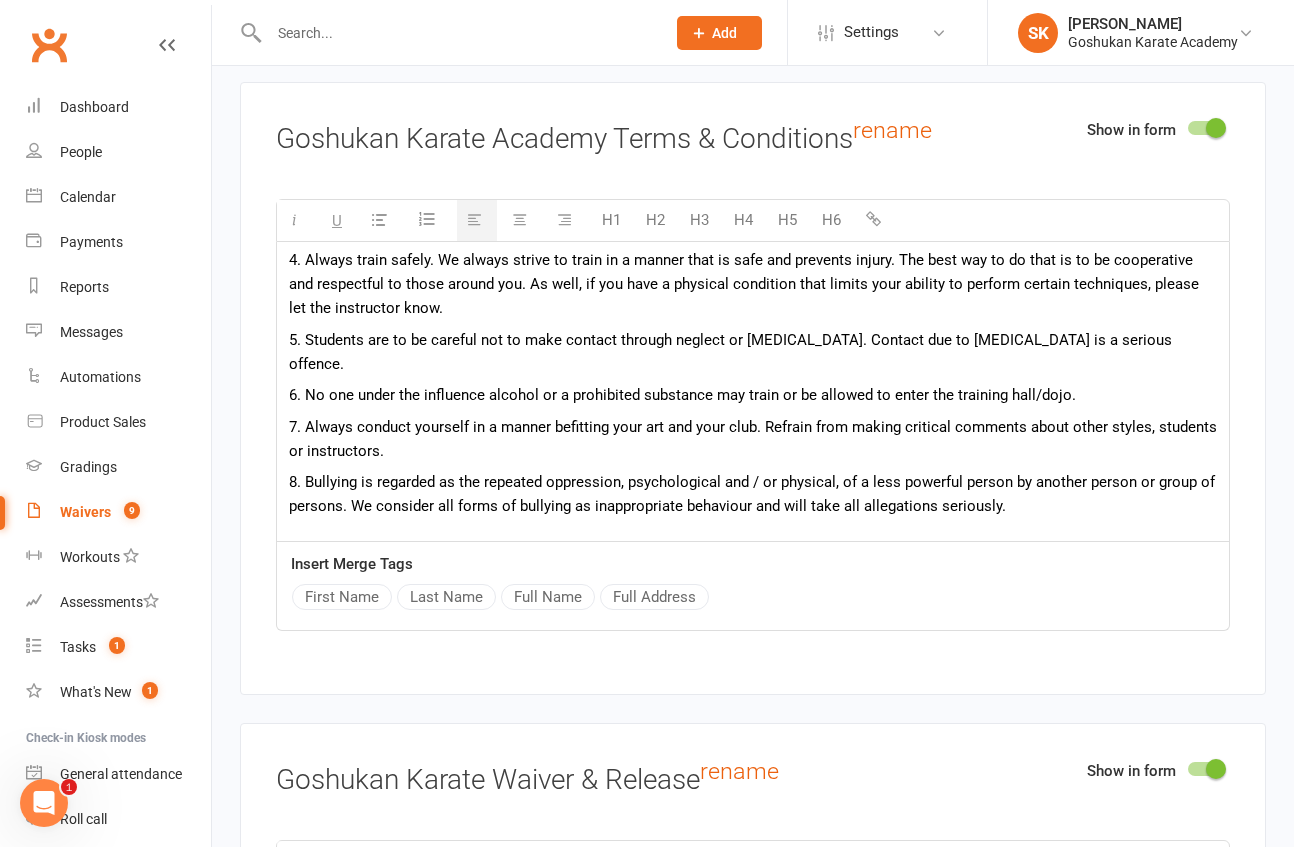 scroll, scrollTop: 652, scrollLeft: 0, axis: vertical 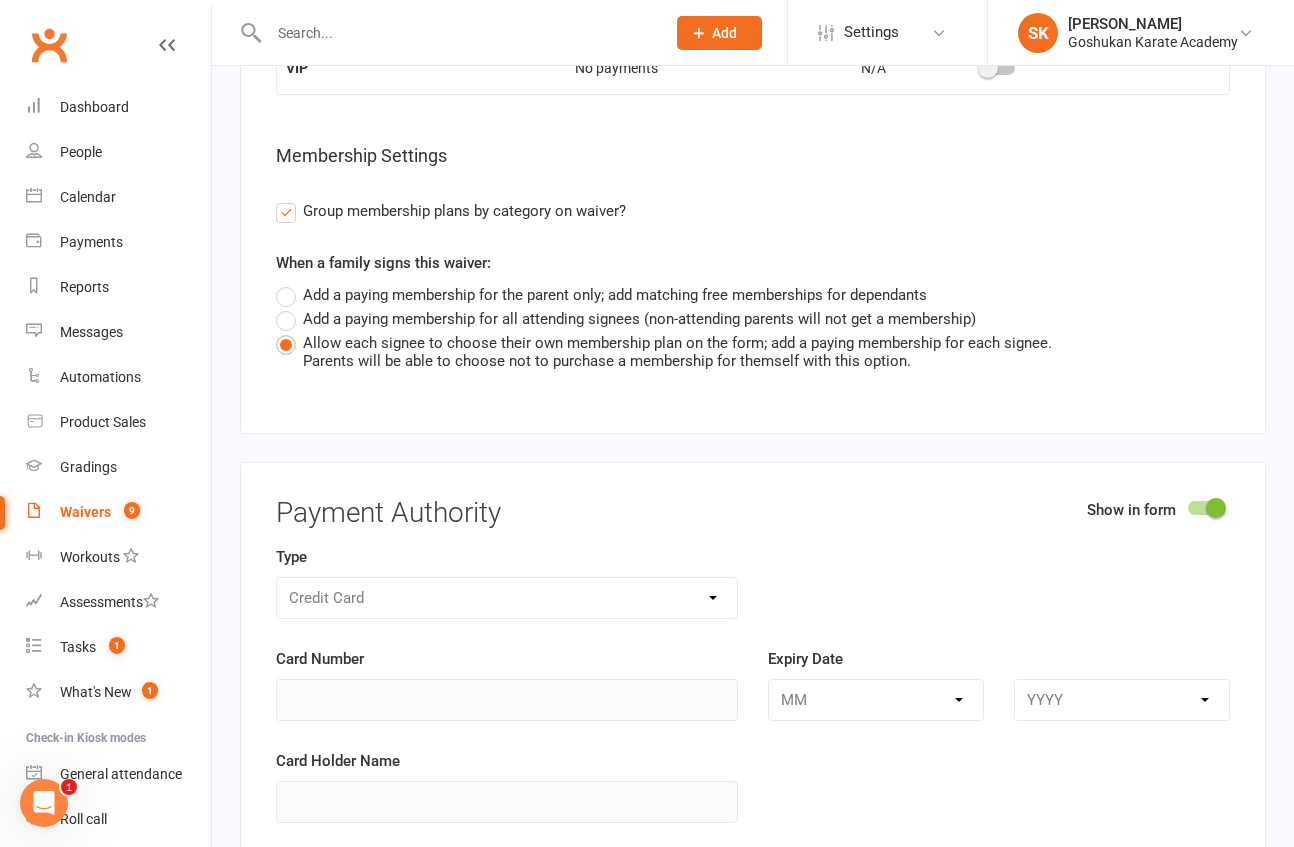 click on "Add a paying membership for all attending signees (non-attending parents will not get a membership)" at bounding box center [626, 319] 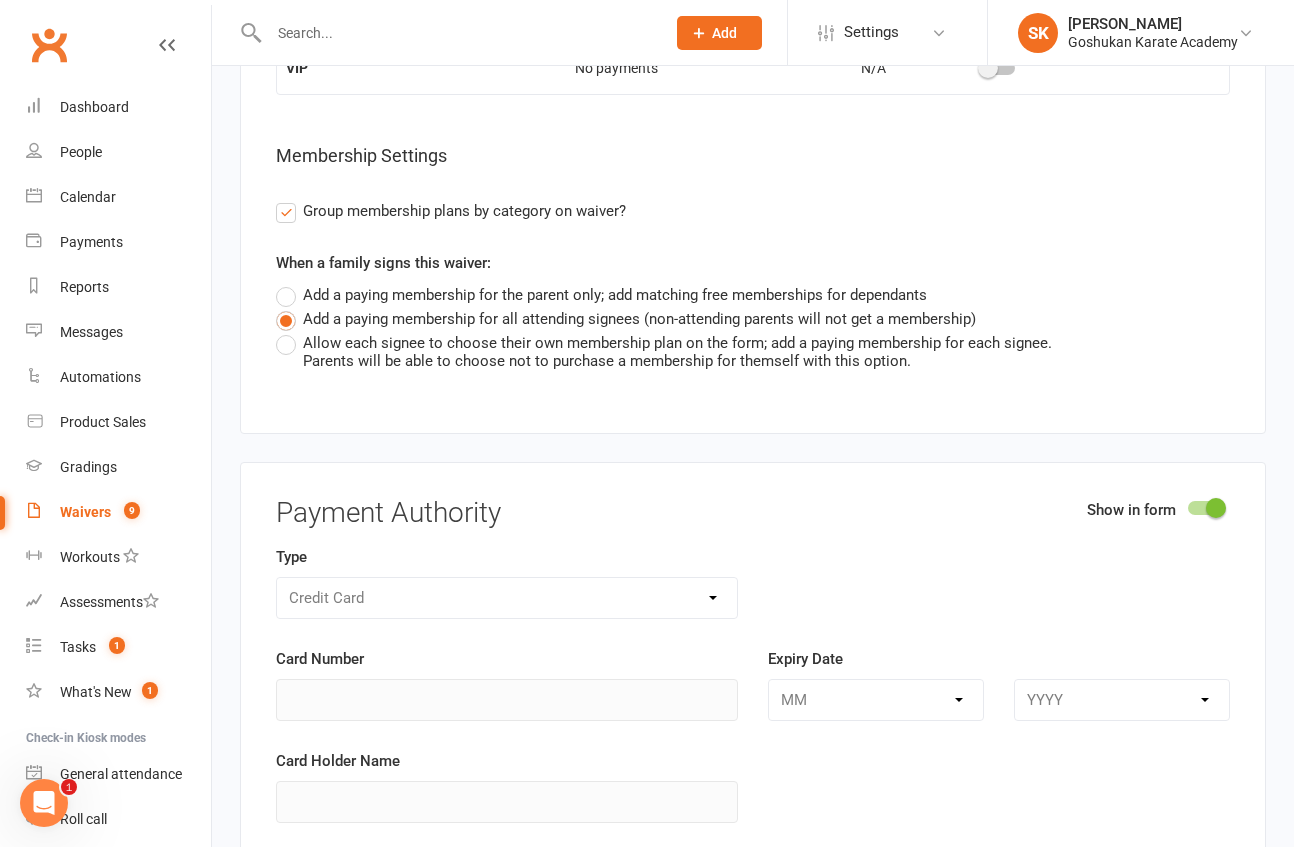 click on "Allow each signee to choose their own membership plan on the form; add a paying membership for each signee. Parents will be able to choose not to purchase a membership for themself with this option." at bounding box center [664, 350] 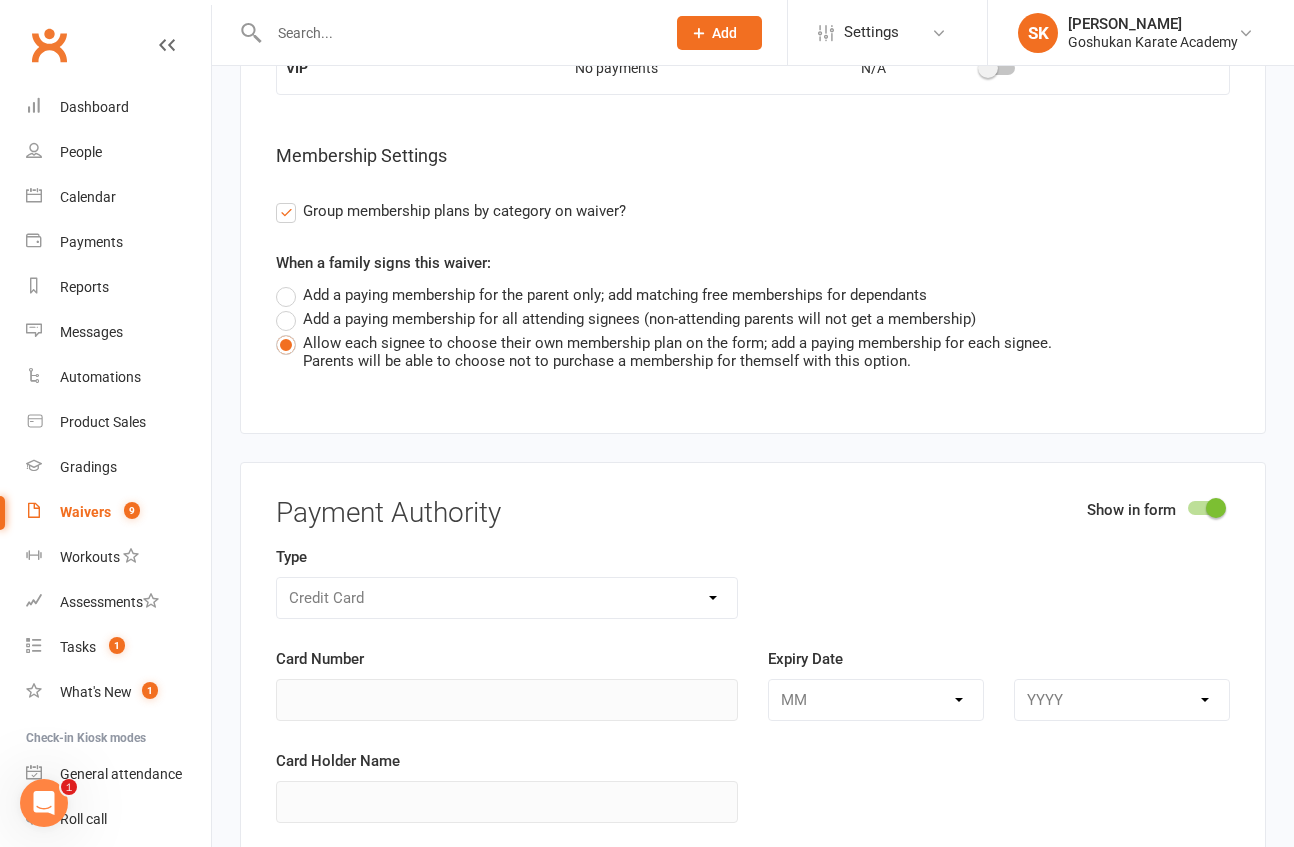 click on "Add a paying membership for all attending signees (non-attending parents will not get a membership)" at bounding box center (626, 319) 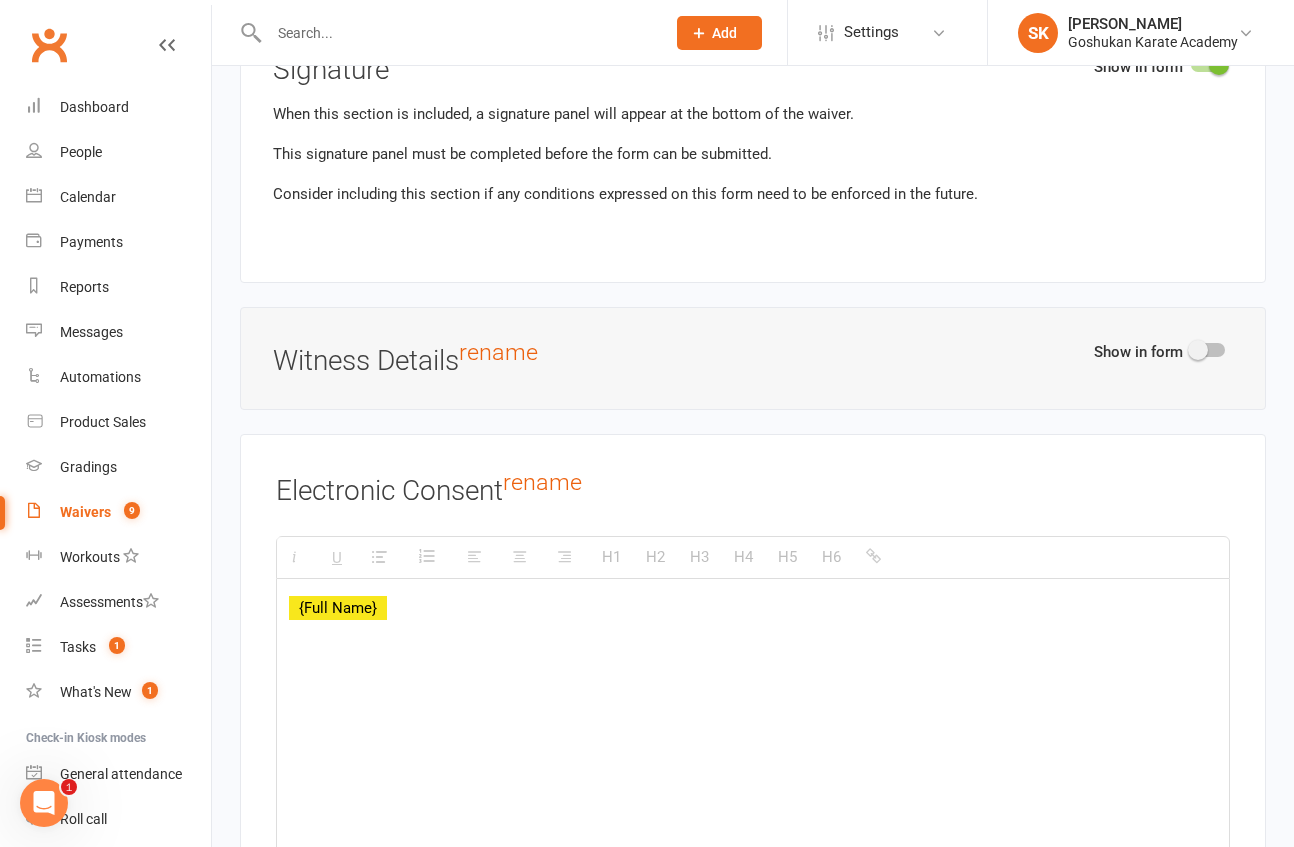 scroll, scrollTop: 7645, scrollLeft: 0, axis: vertical 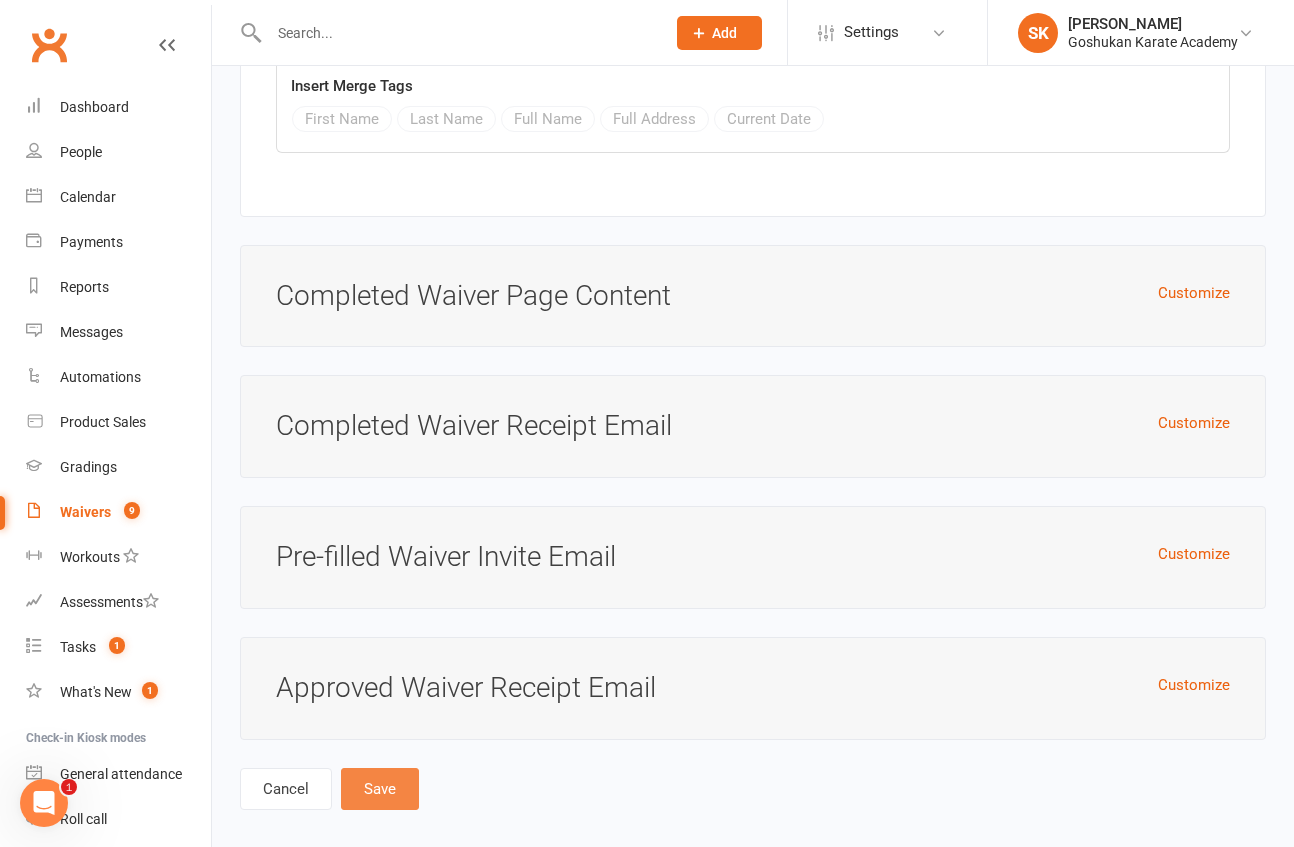 click on "Save" at bounding box center (380, 789) 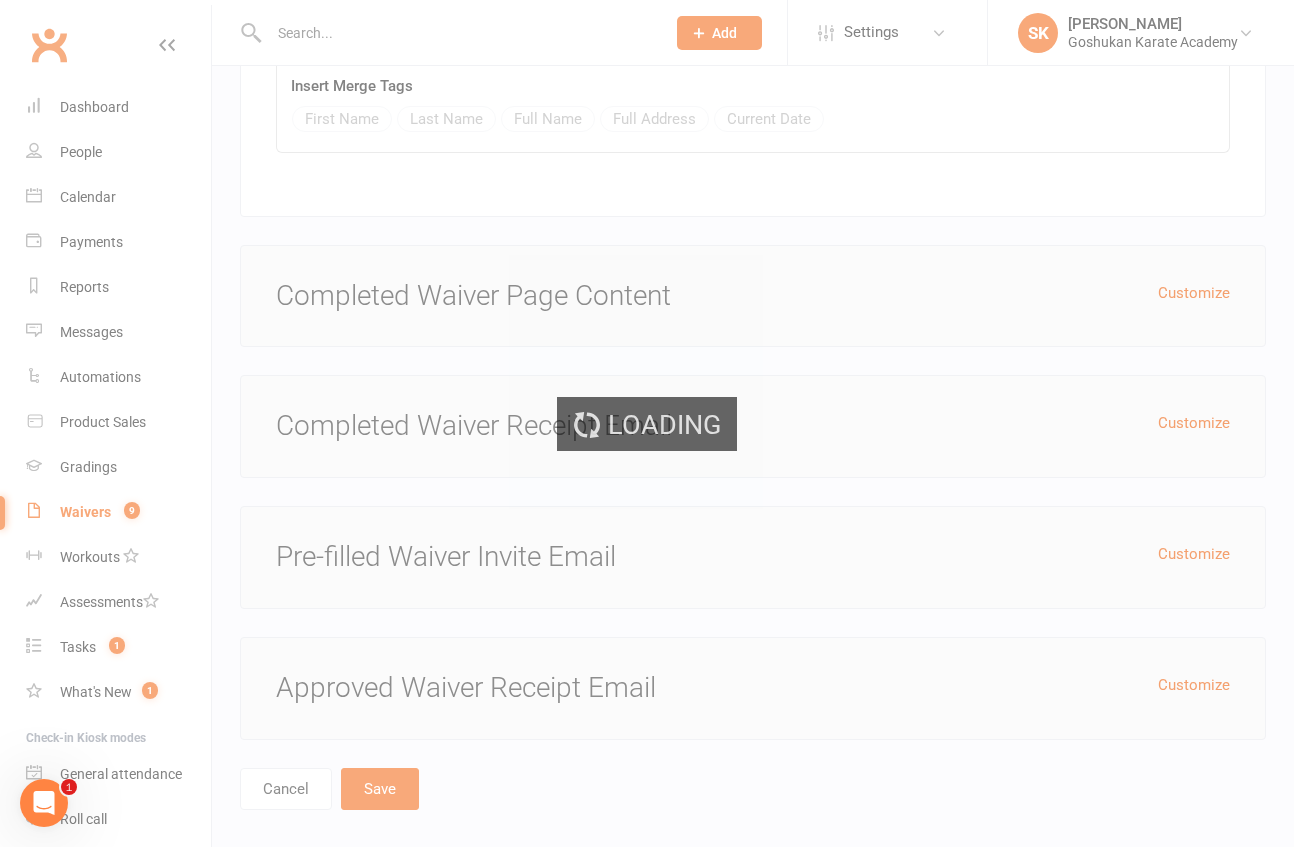 scroll, scrollTop: 0, scrollLeft: 0, axis: both 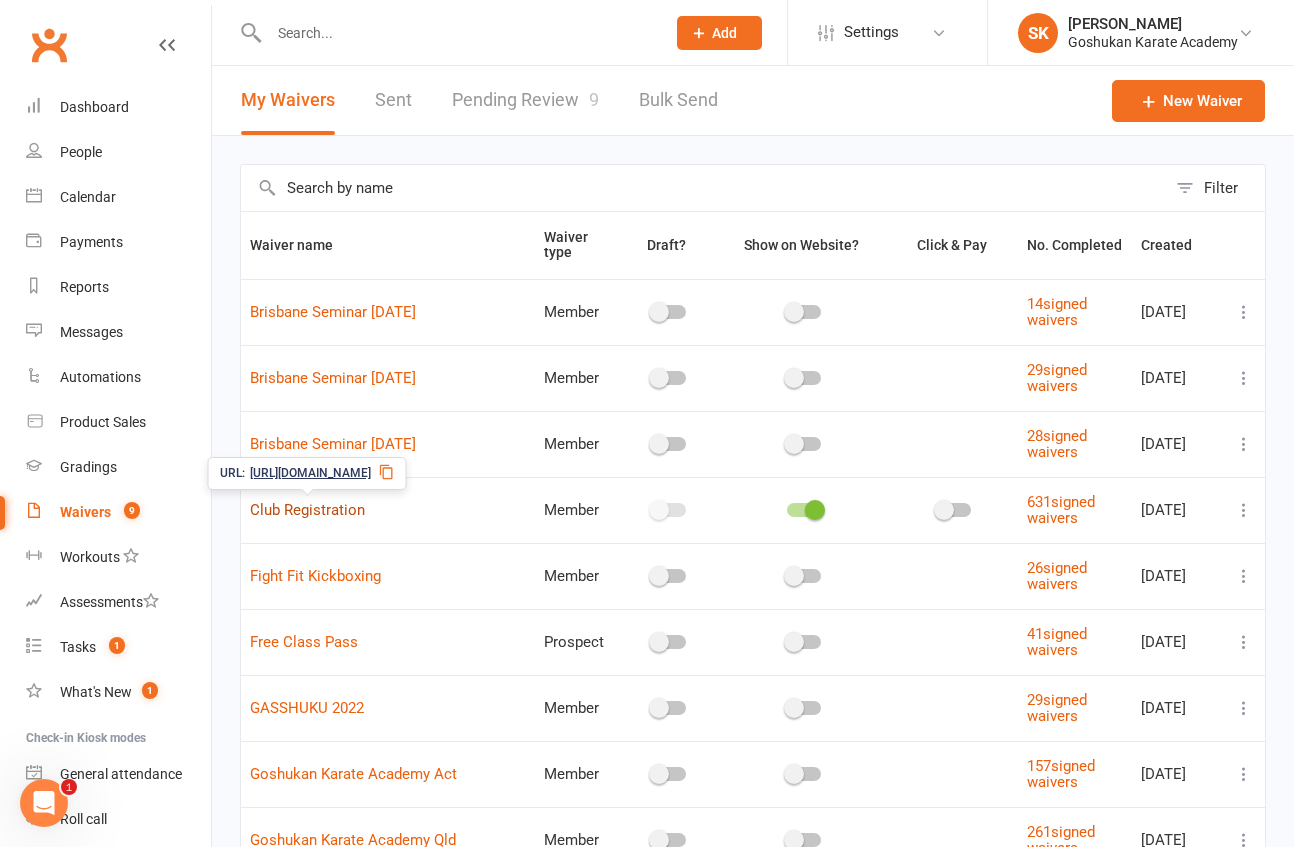 click on "Club Registration" at bounding box center (307, 510) 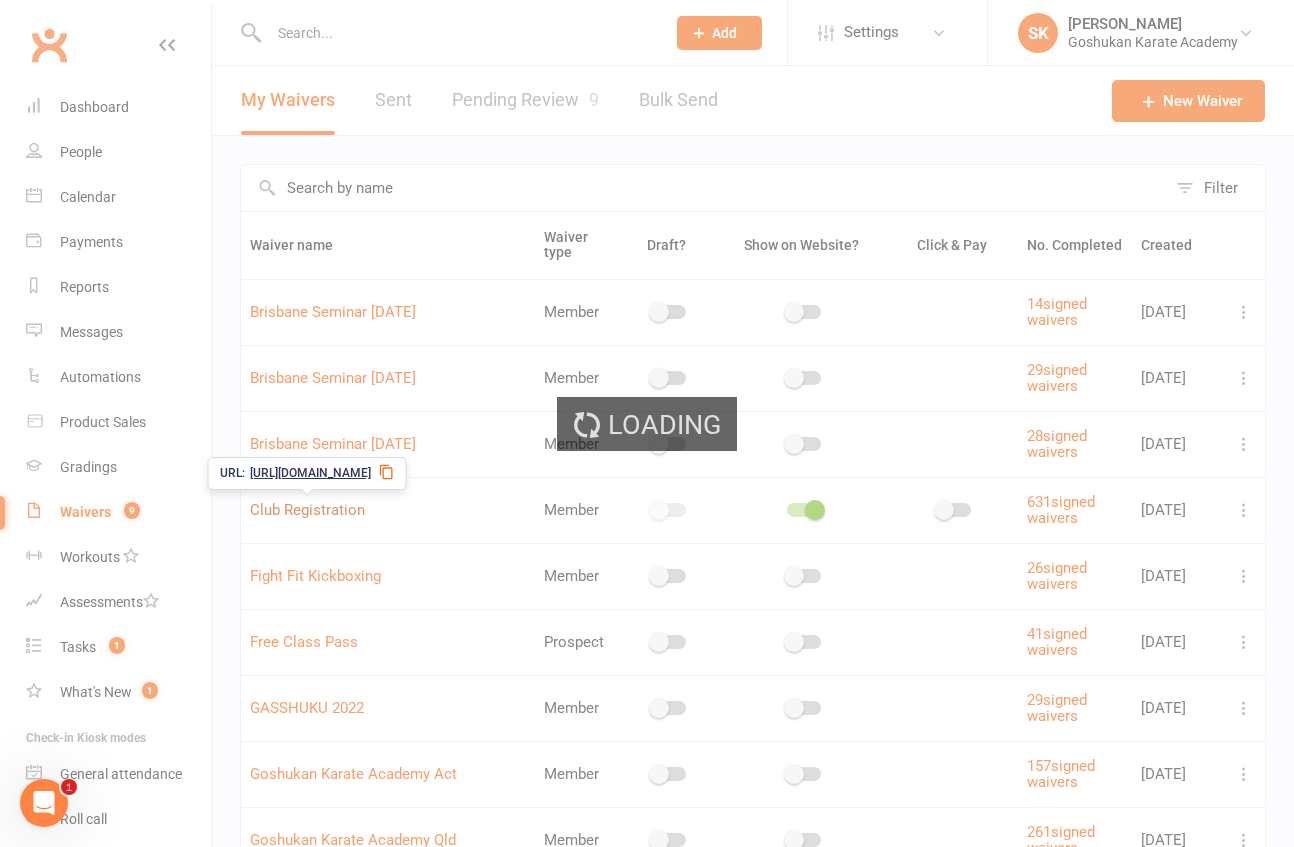 select on "select" 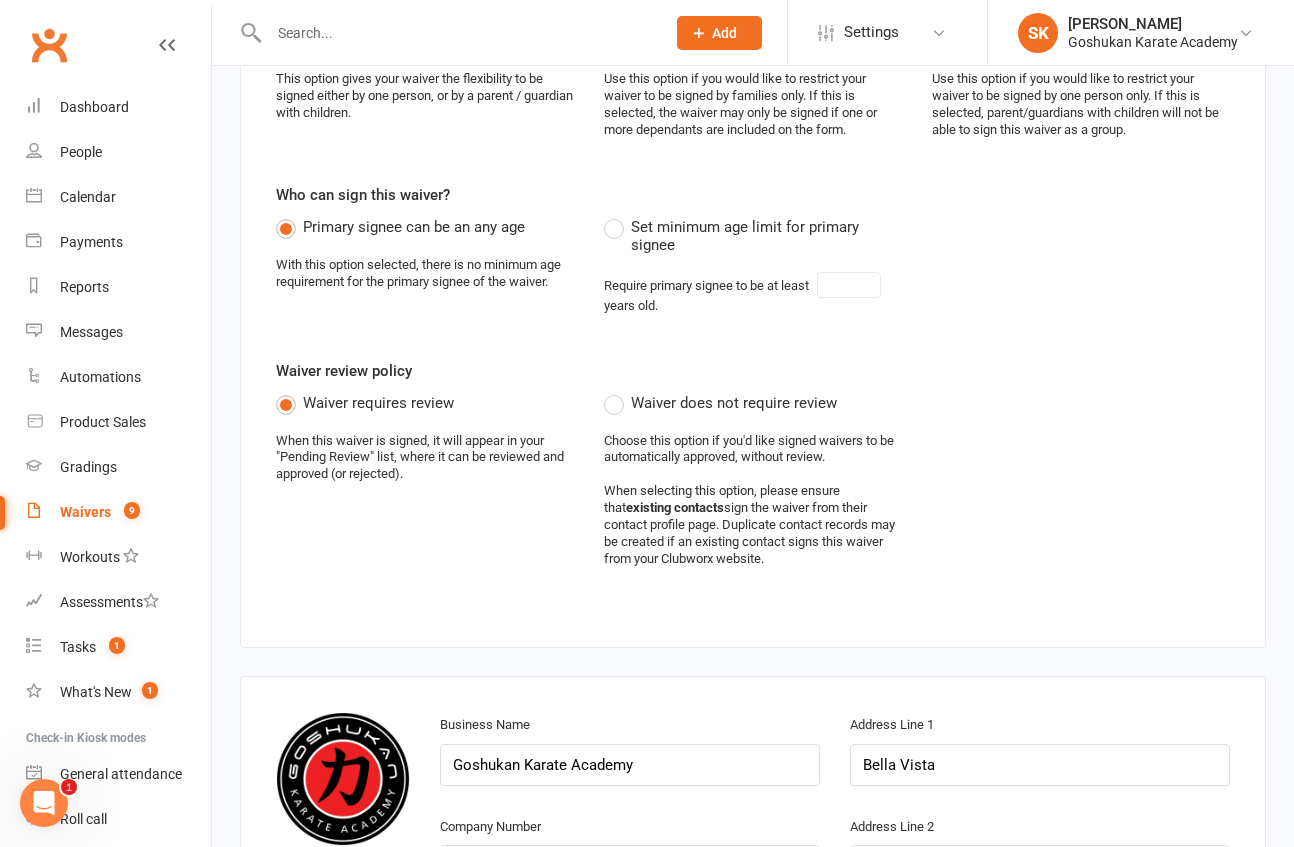 scroll, scrollTop: 555, scrollLeft: 0, axis: vertical 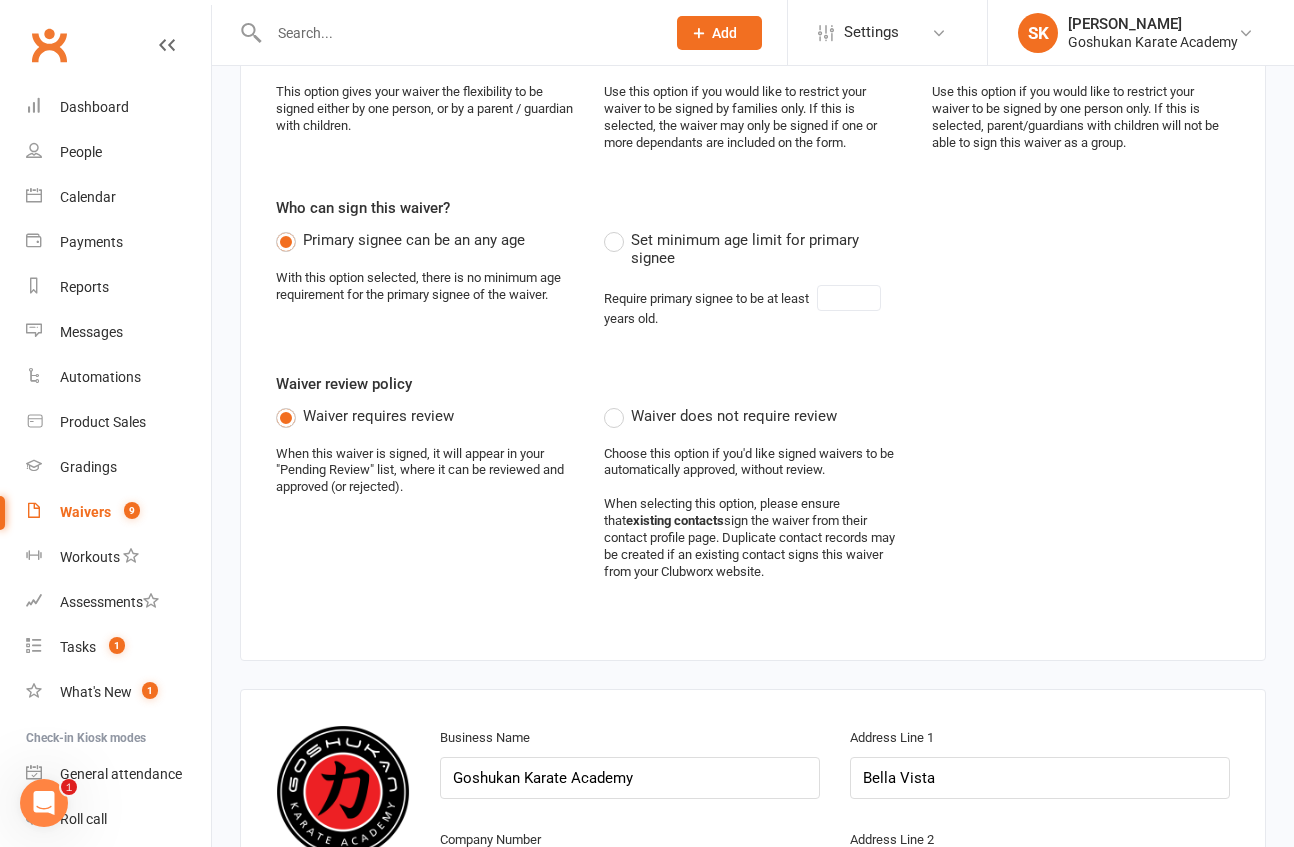 click on "Set minimum age limit for primary signee" at bounding box center (753, 247) 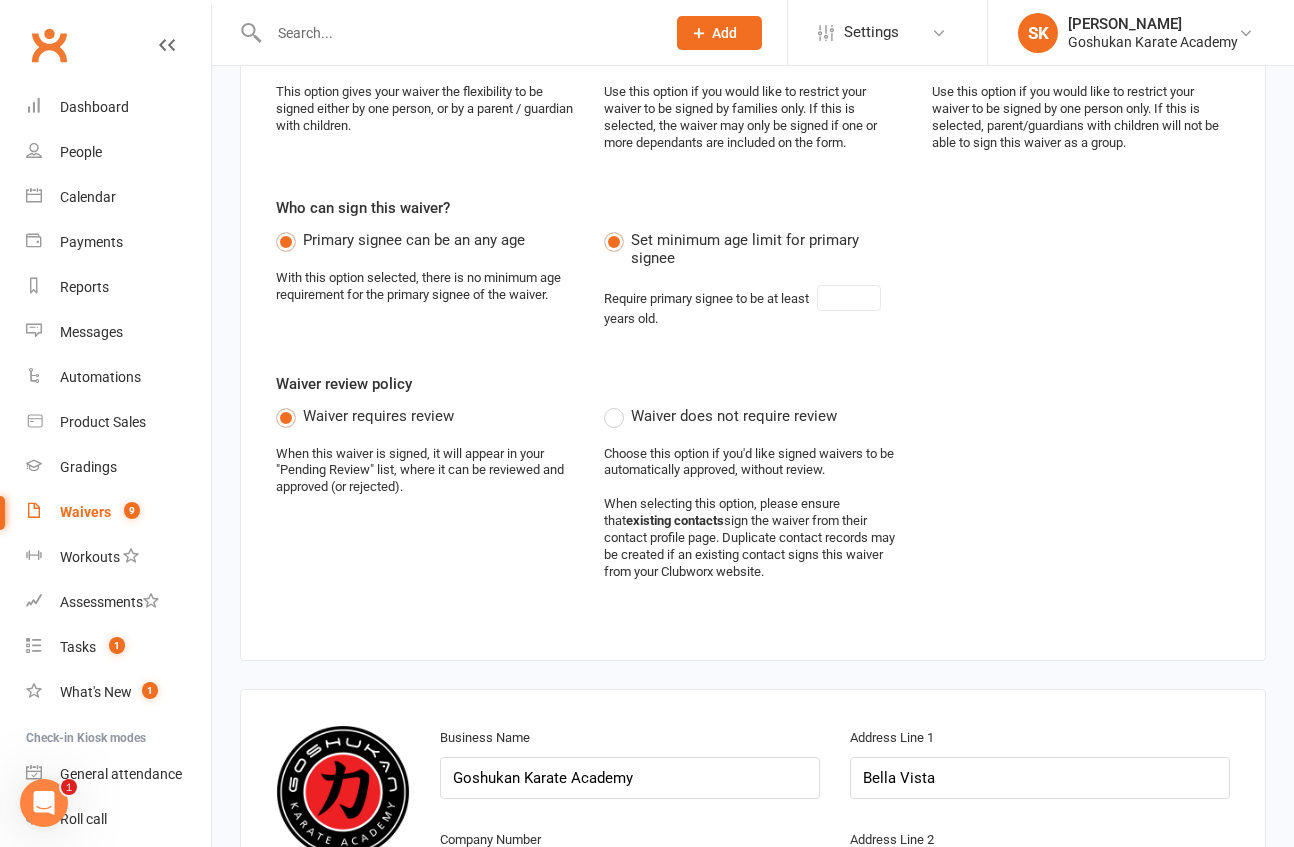 type on "18" 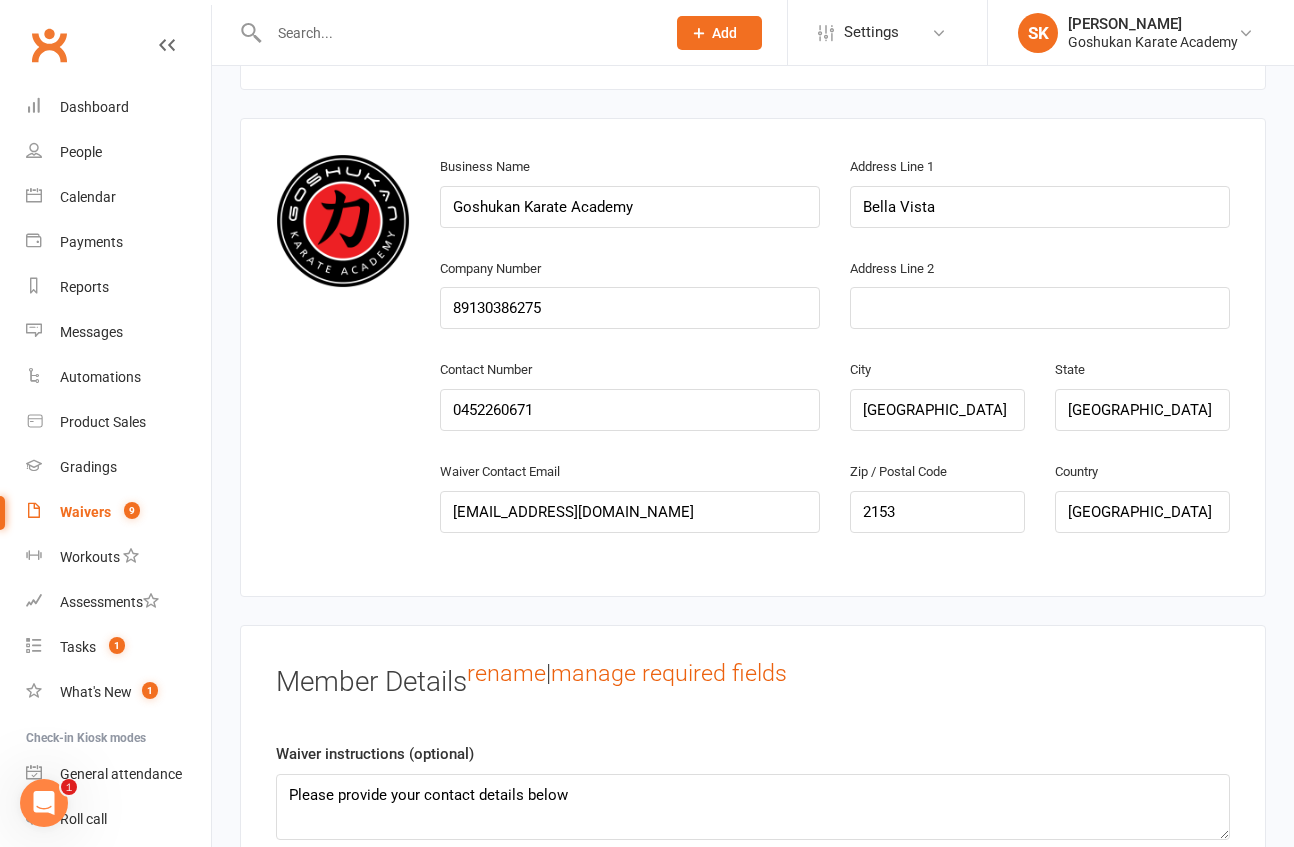 scroll, scrollTop: 1125, scrollLeft: 0, axis: vertical 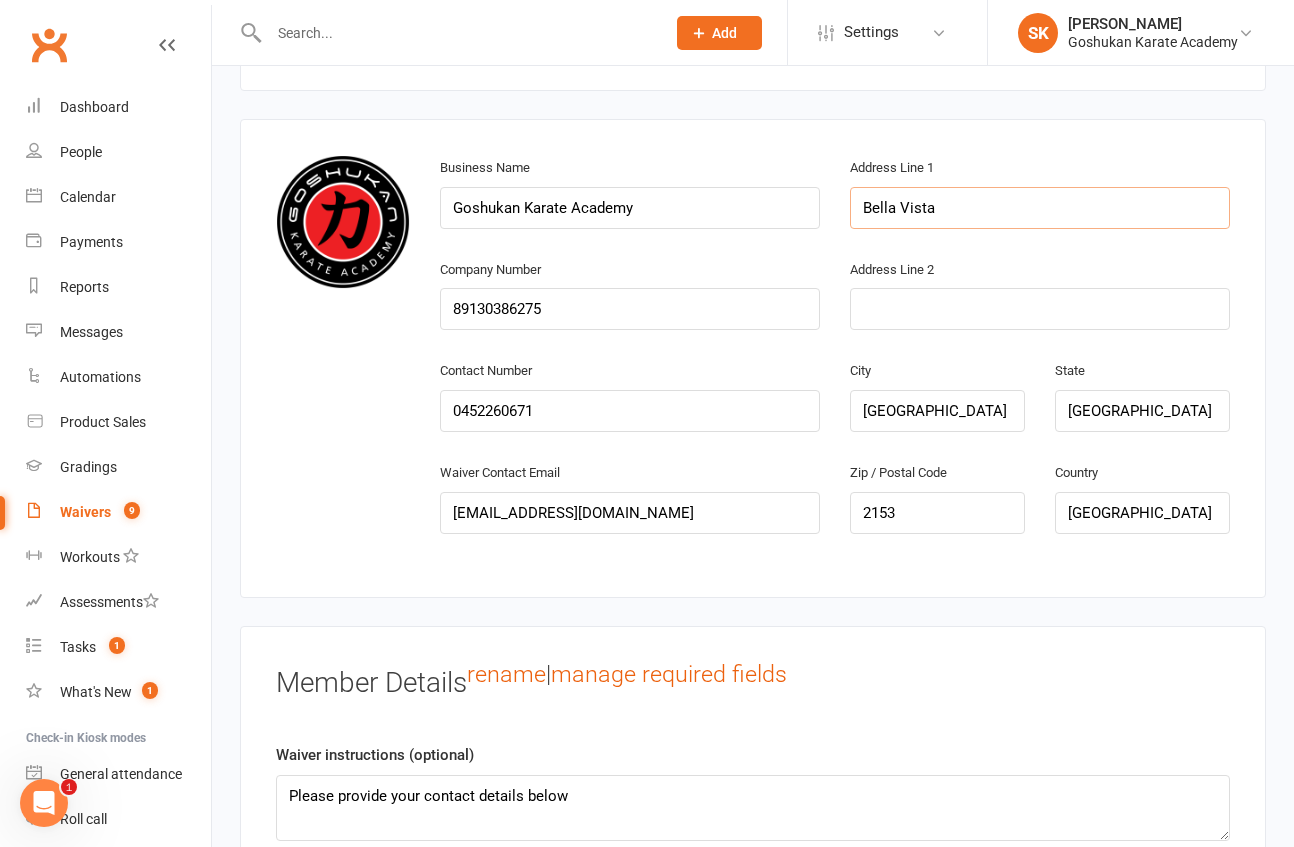drag, startPoint x: 939, startPoint y: 186, endPoint x: 777, endPoint y: 186, distance: 162 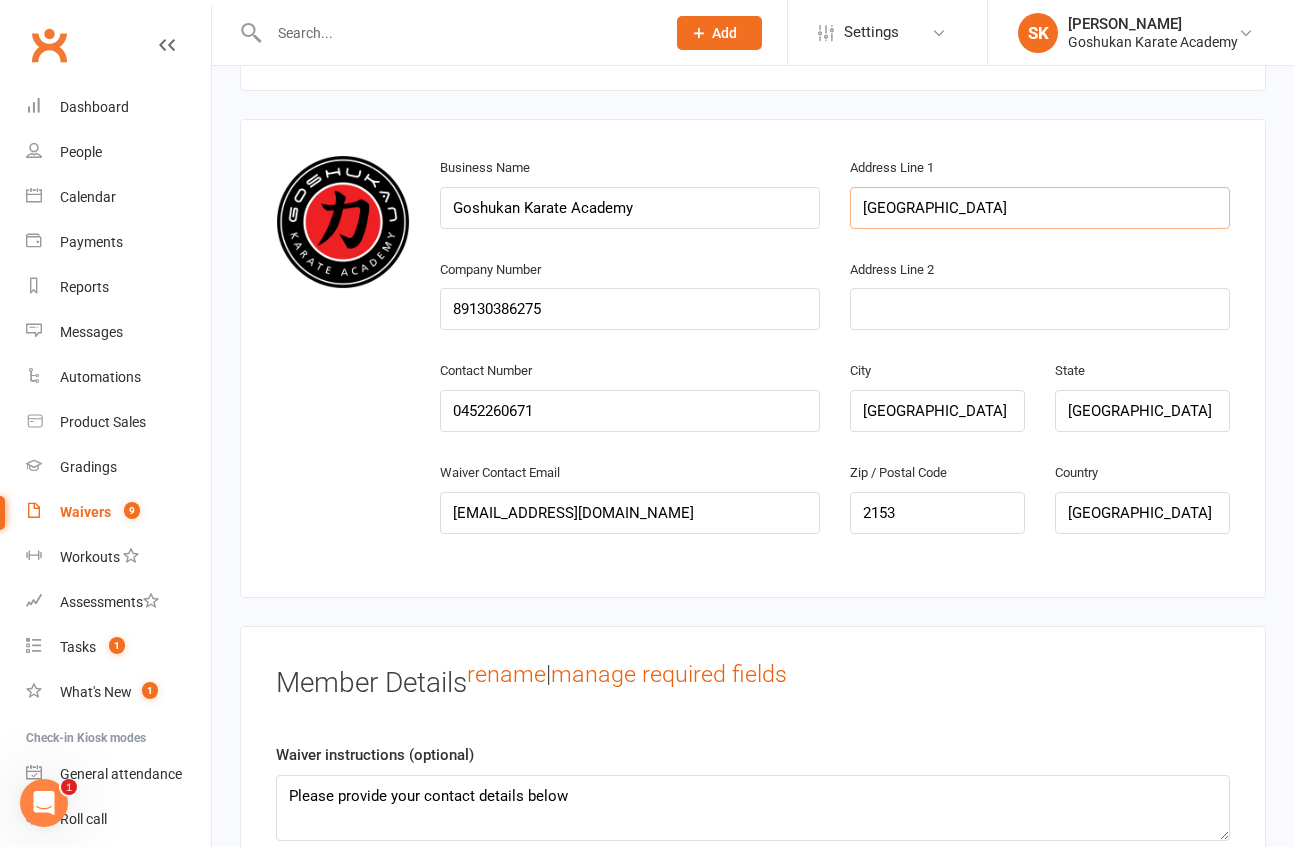 type on "[GEOGRAPHIC_DATA]" 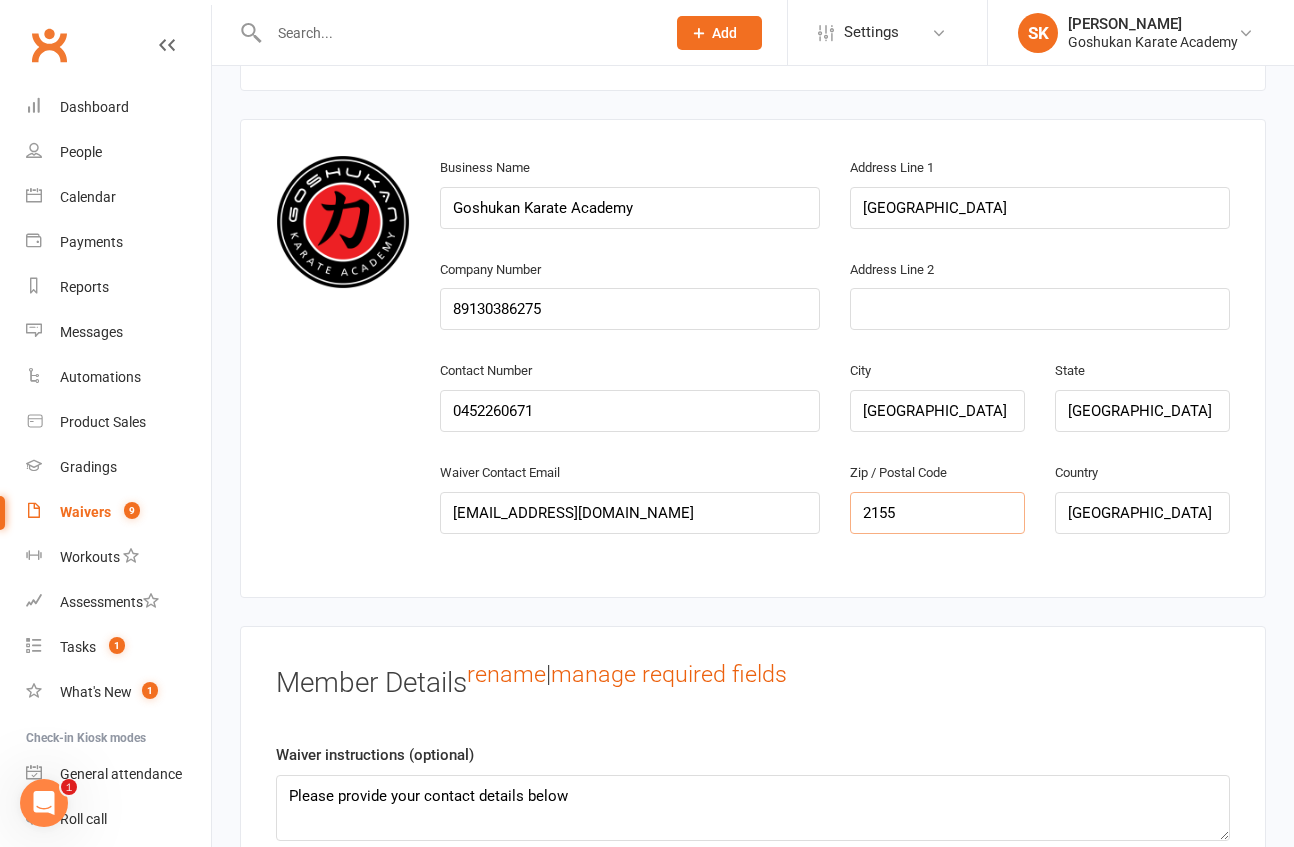 type on "2155" 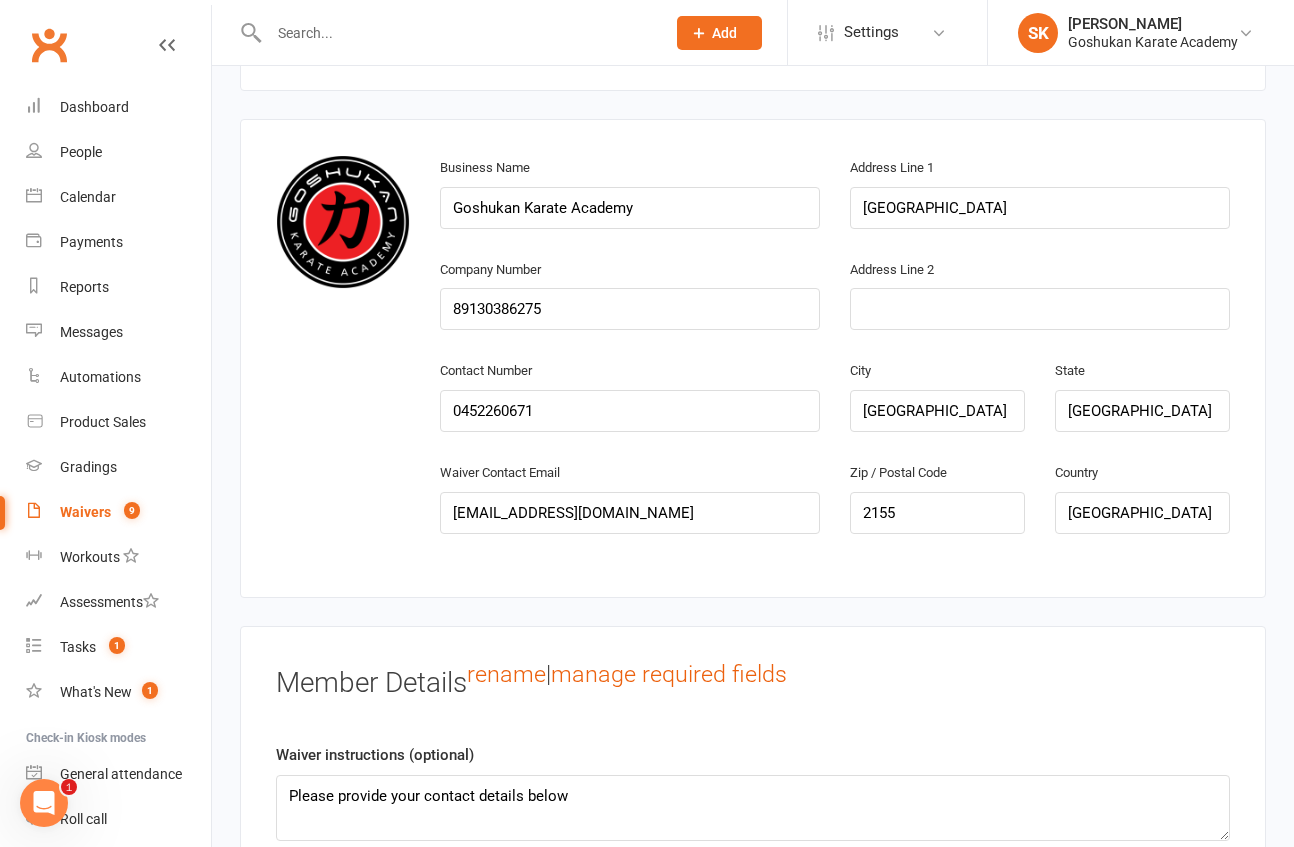 click on "change image
Business Name Goshukan Karate Academy Address Line 1 Sydney Company Number 89130386275 Address Line 2 Contact Number [PHONE_NUMBER] [GEOGRAPHIC_DATA] [GEOGRAPHIC_DATA] Contact Email [EMAIL_ADDRESS][DOMAIN_NAME] Zip / Postal Code 2155 Country [GEOGRAPHIC_DATA]" at bounding box center (753, 358) 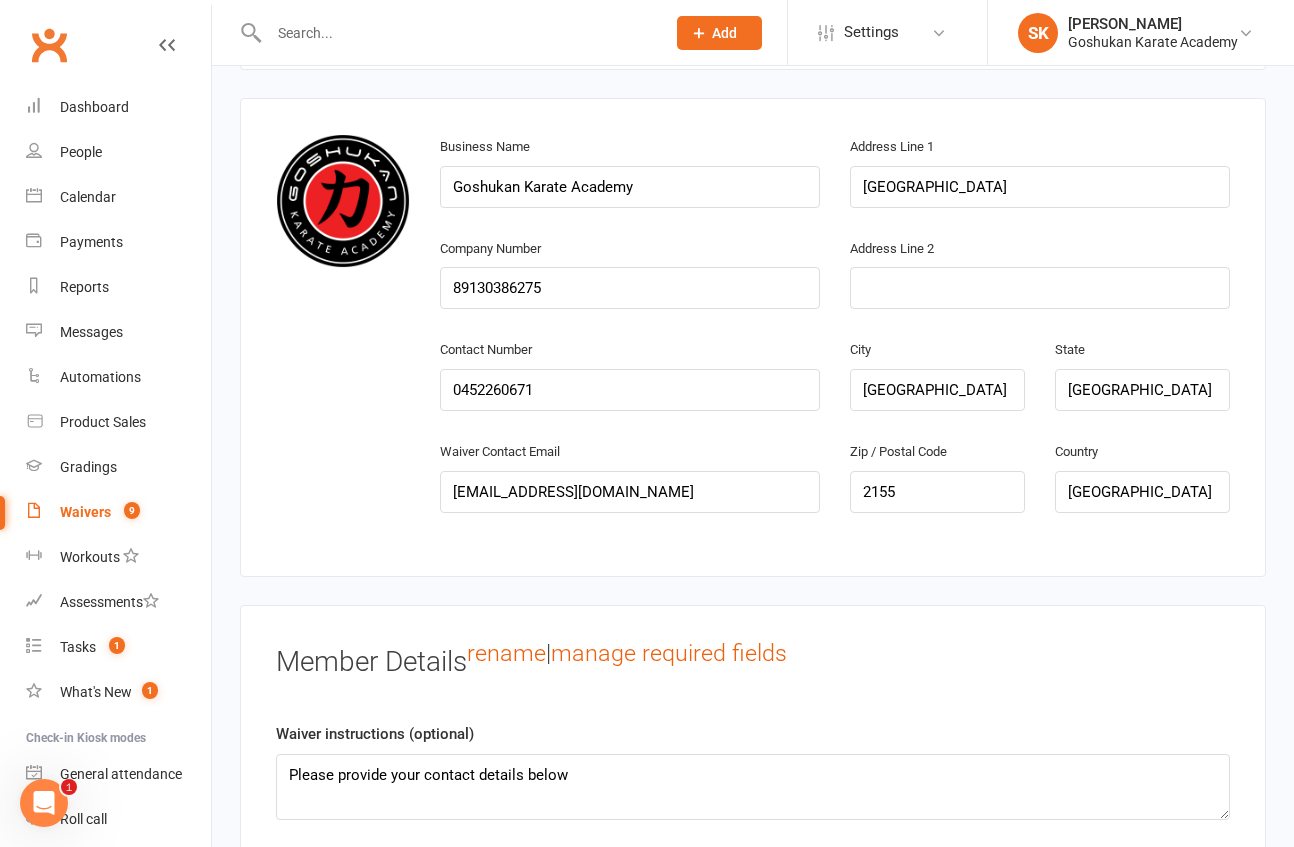 scroll, scrollTop: 1143, scrollLeft: 0, axis: vertical 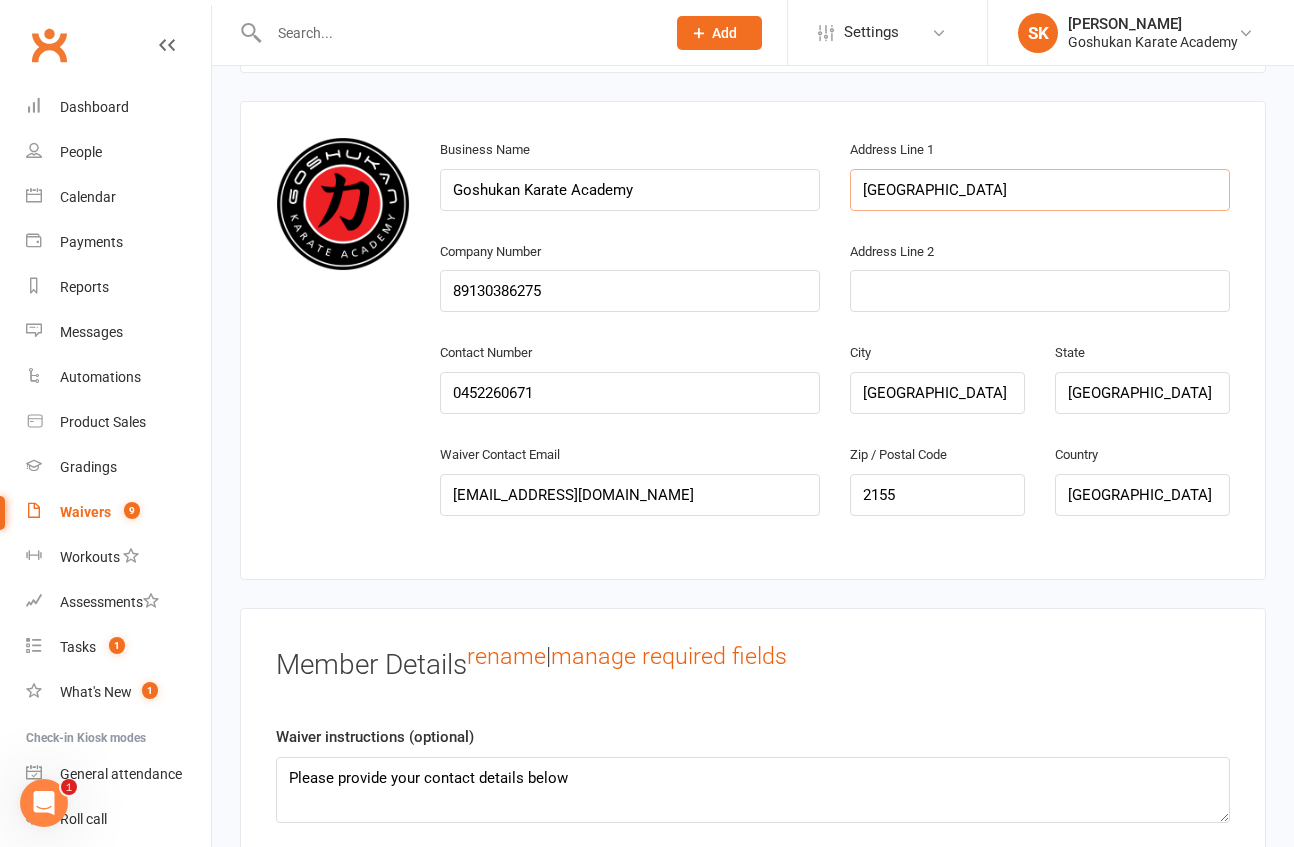 drag, startPoint x: 945, startPoint y: 169, endPoint x: 821, endPoint y: 169, distance: 124 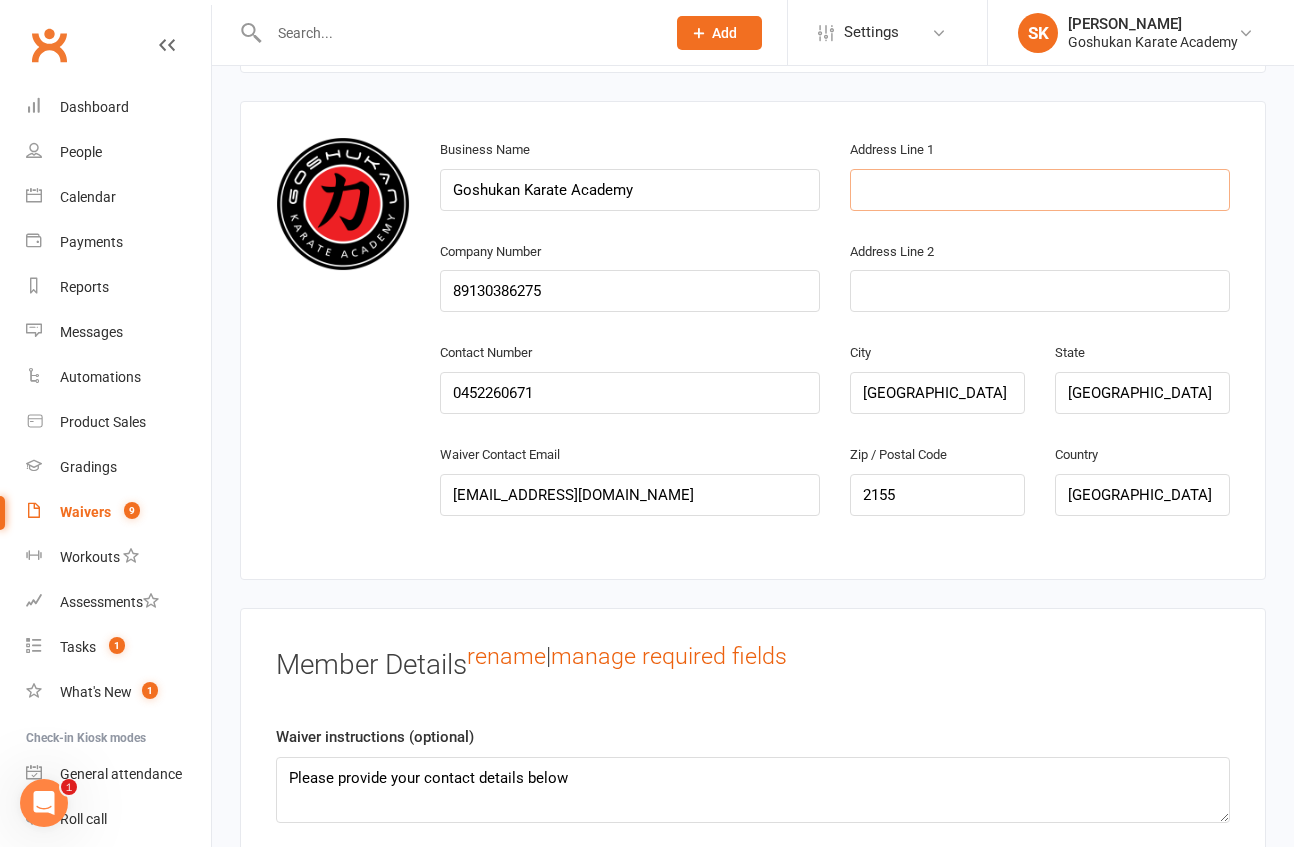 type 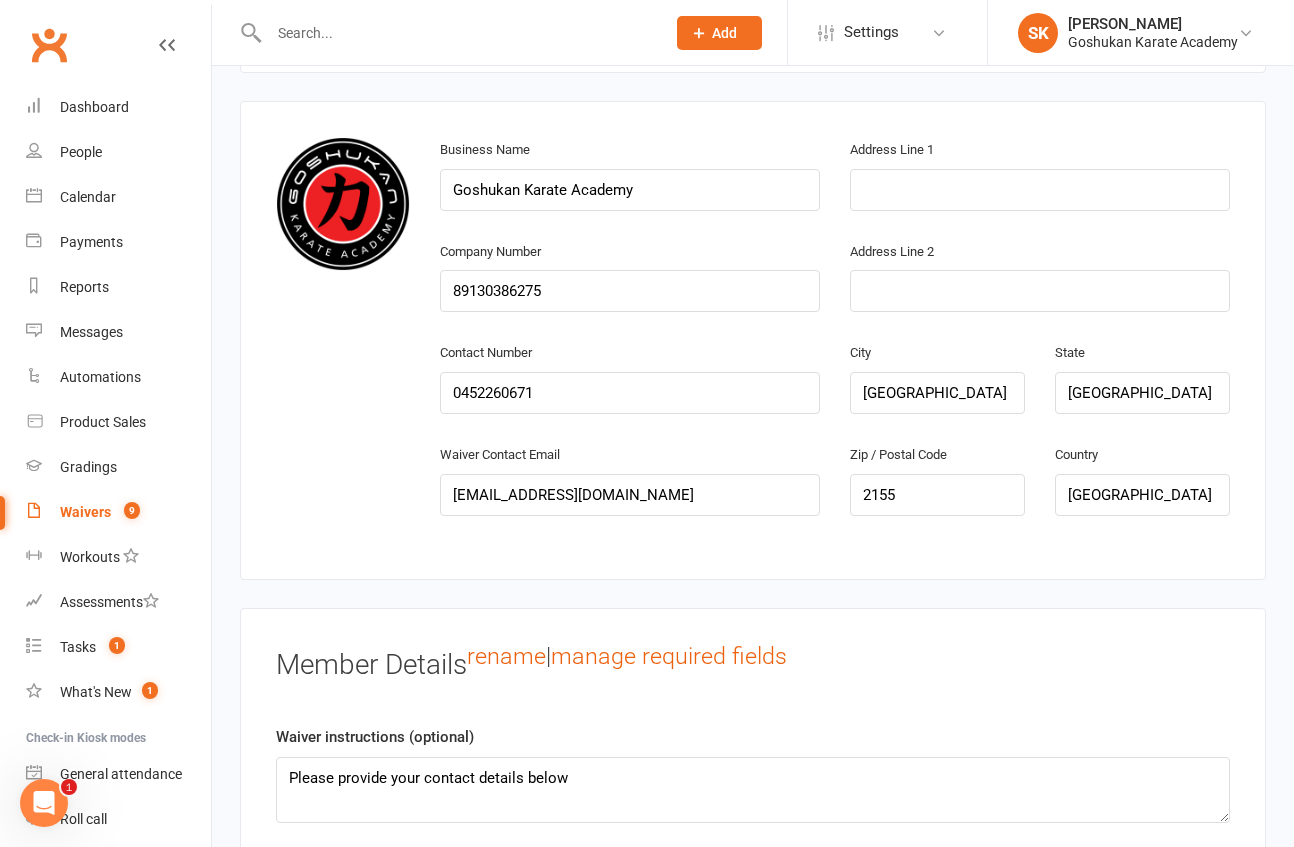 click on "change image
Business Name Goshukan Karate Academy Address Line 1 Company Number 89130386275 Address Line 2 Contact Number [PHONE_NUMBER] [GEOGRAPHIC_DATA] Contact Email [EMAIL_ADDRESS][DOMAIN_NAME] Zip / Postal Code 2155 Country [GEOGRAPHIC_DATA]" at bounding box center (753, 340) 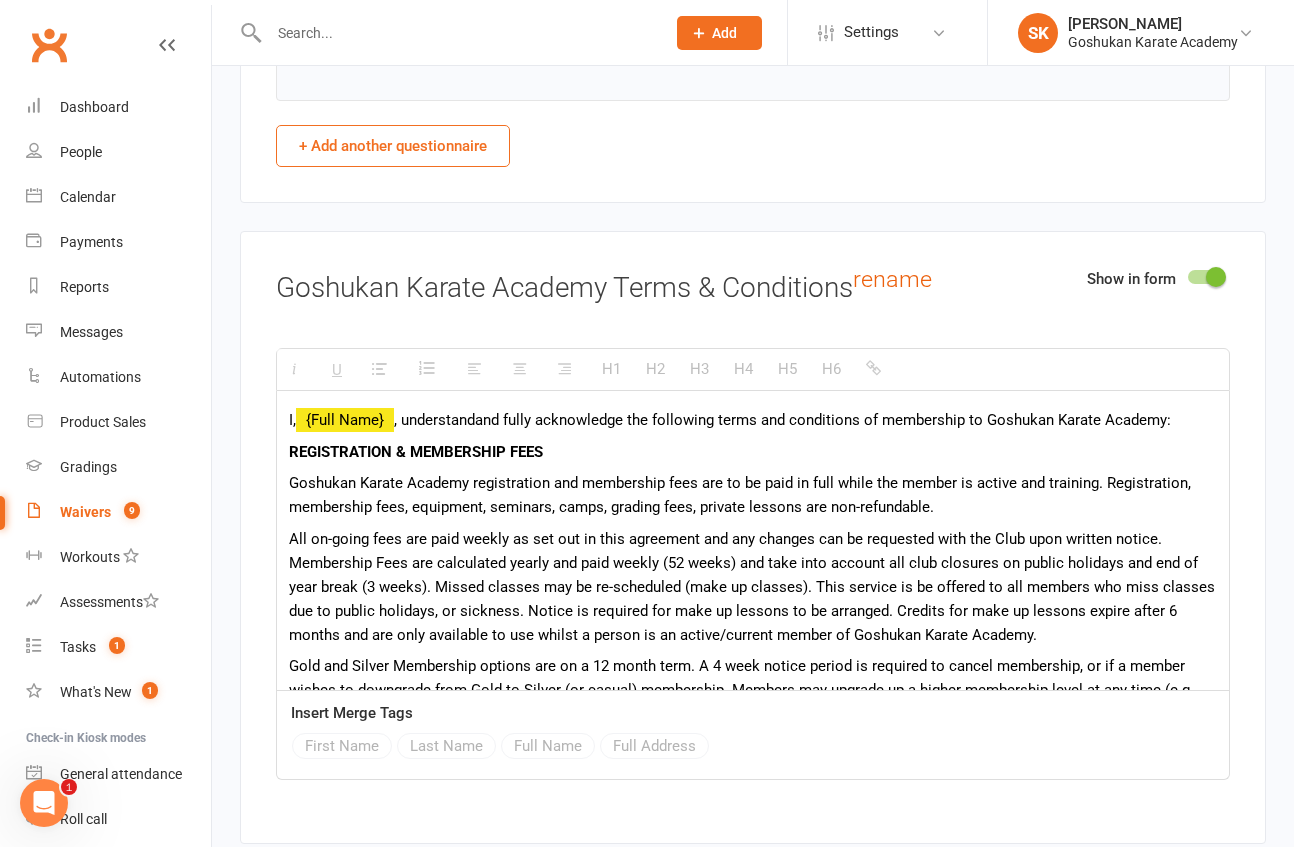 scroll, scrollTop: 4186, scrollLeft: 0, axis: vertical 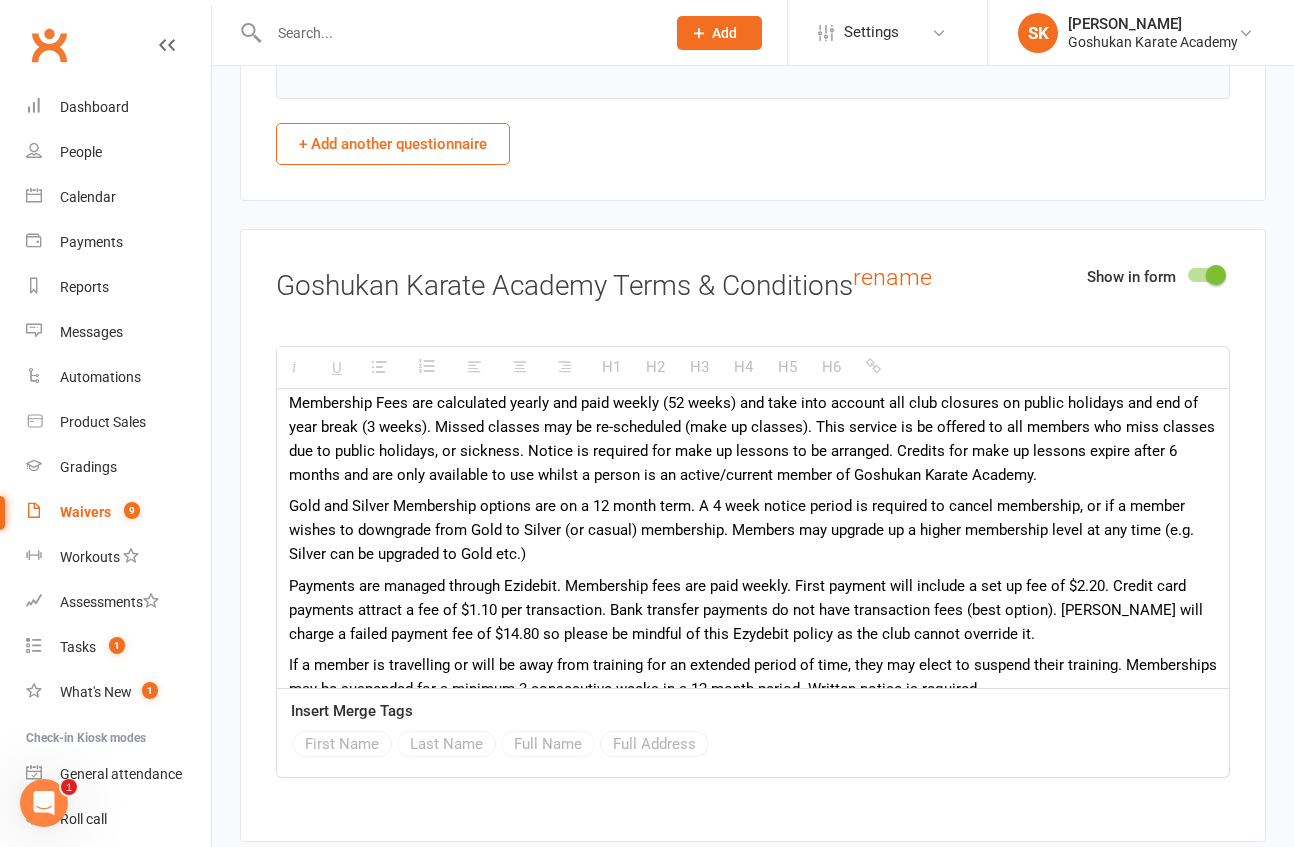click on "Payments are managed through Ezidebit. Membership fees are paid weekly. First payment will include a set up fee of $2.20. Credit card payments attract a fee of $1.10 per transaction. Bank transfer payments do not have transaction fees (best option). [PERSON_NAME] will charge a failed payment fee of $14.80 so please be mindful of this Ezydebit policy as the club cannot override it." at bounding box center [746, 610] 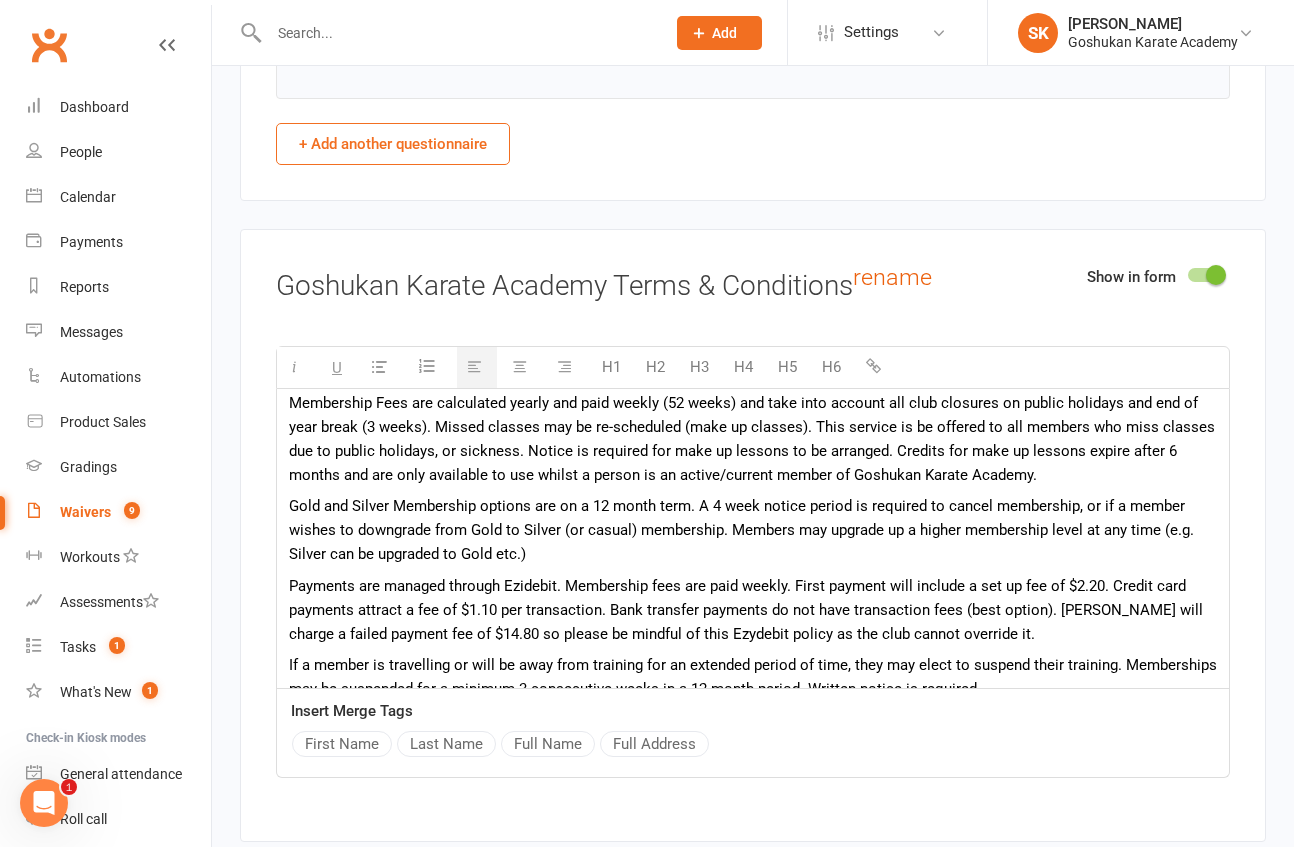 type 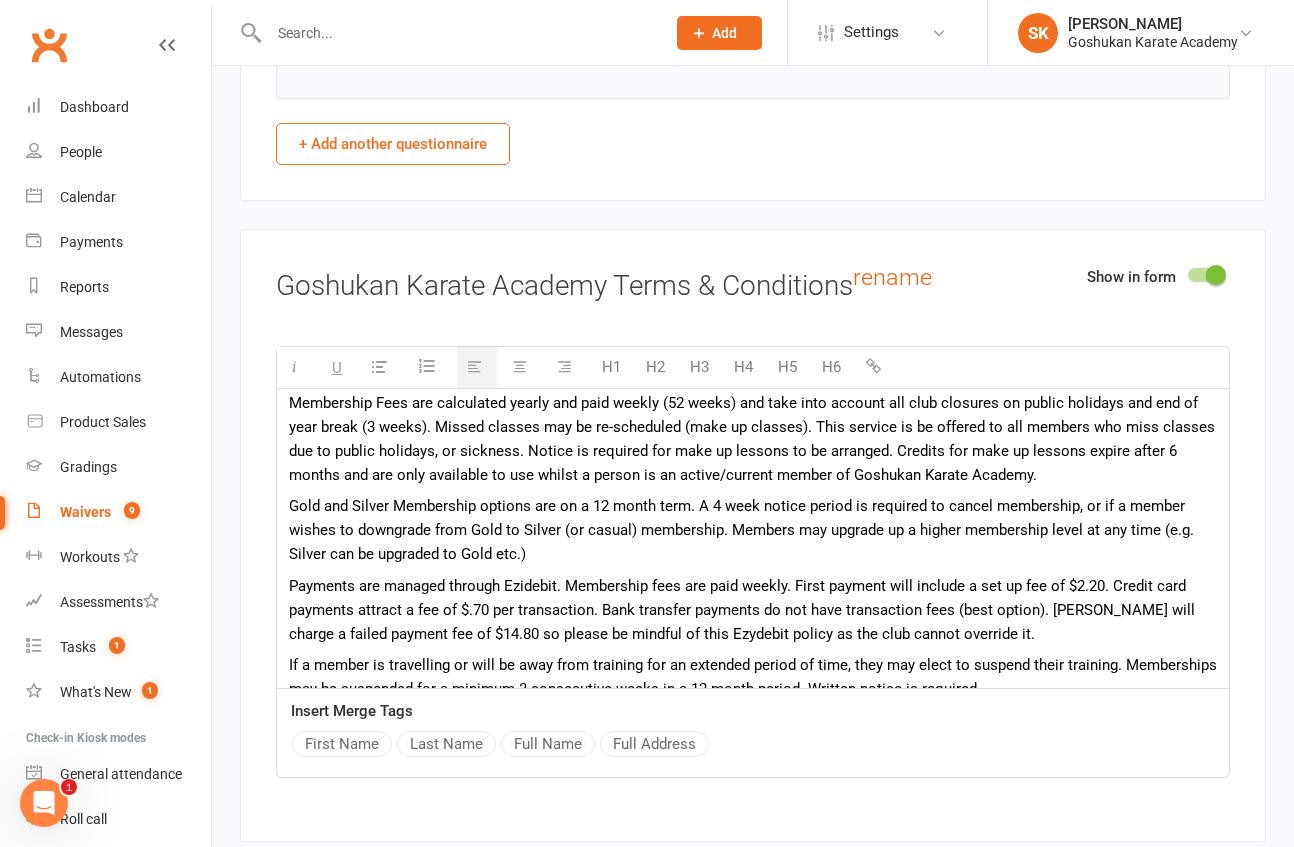 click on "Payments are managed through Ezidebit. Membership fees are paid weekly. First payment will include a set up fee of $2.20. Credit card payments attract a fee of $.70 per transaction. Bank transfer payments do not have transaction fees (best option). [PERSON_NAME] will charge a failed payment fee of $14.80 so please be mindful of this Ezydebit policy as the club cannot override it." at bounding box center [742, 610] 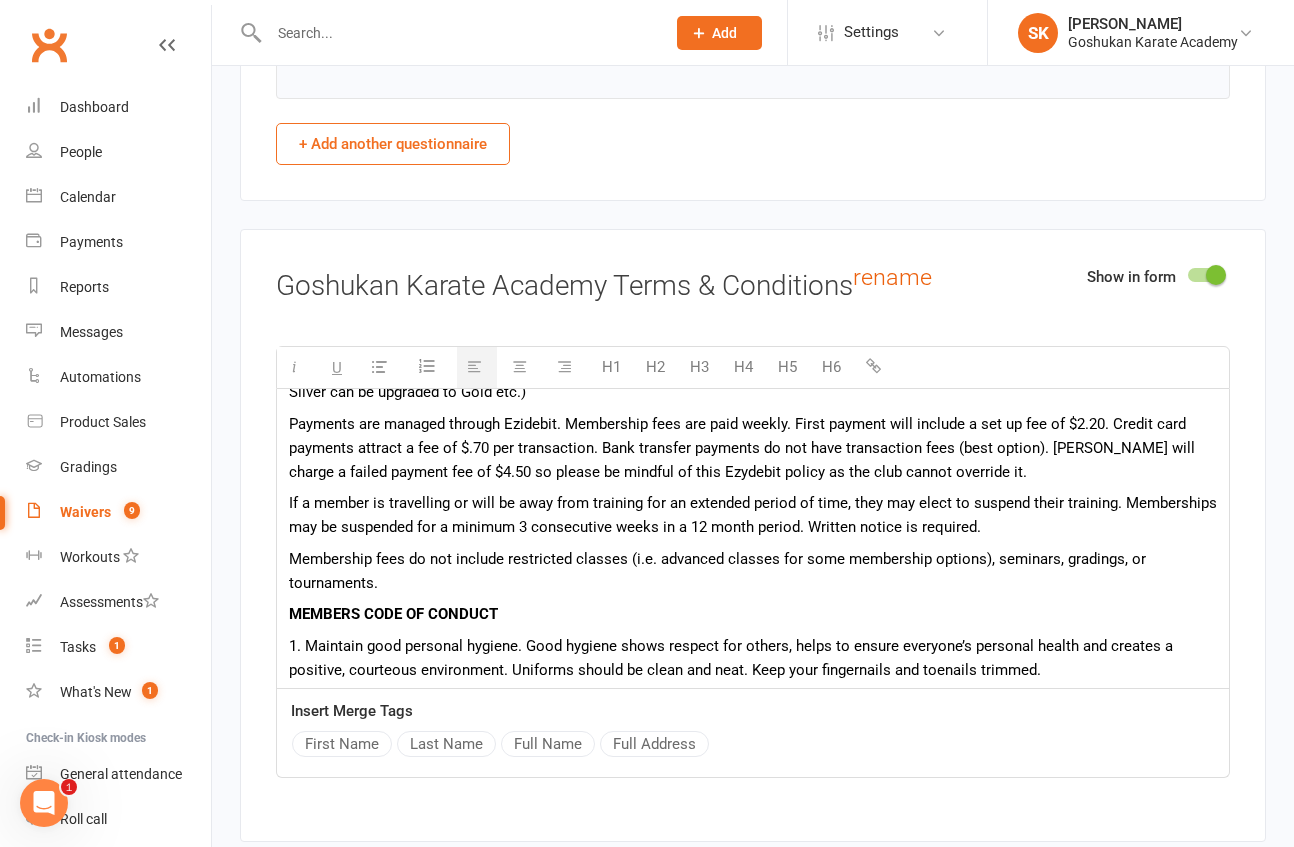 scroll, scrollTop: 305, scrollLeft: 0, axis: vertical 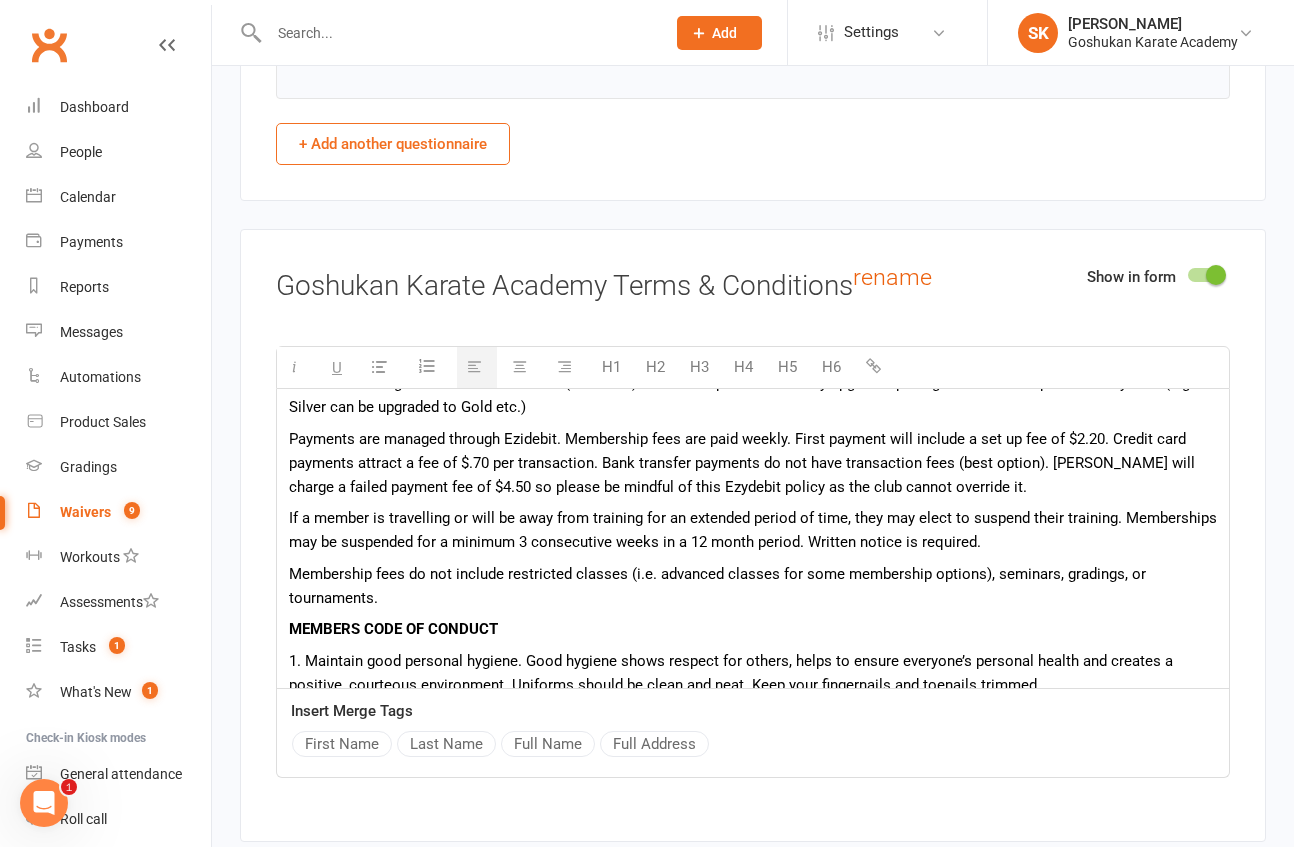 click on "If a member is travelling or will be away from training for an extended period of time, they may elect to suspend their training. Memberships may be suspended for a minimum 3 consecutive weeks in a 12 month period. Written notice is required." at bounding box center (753, 530) 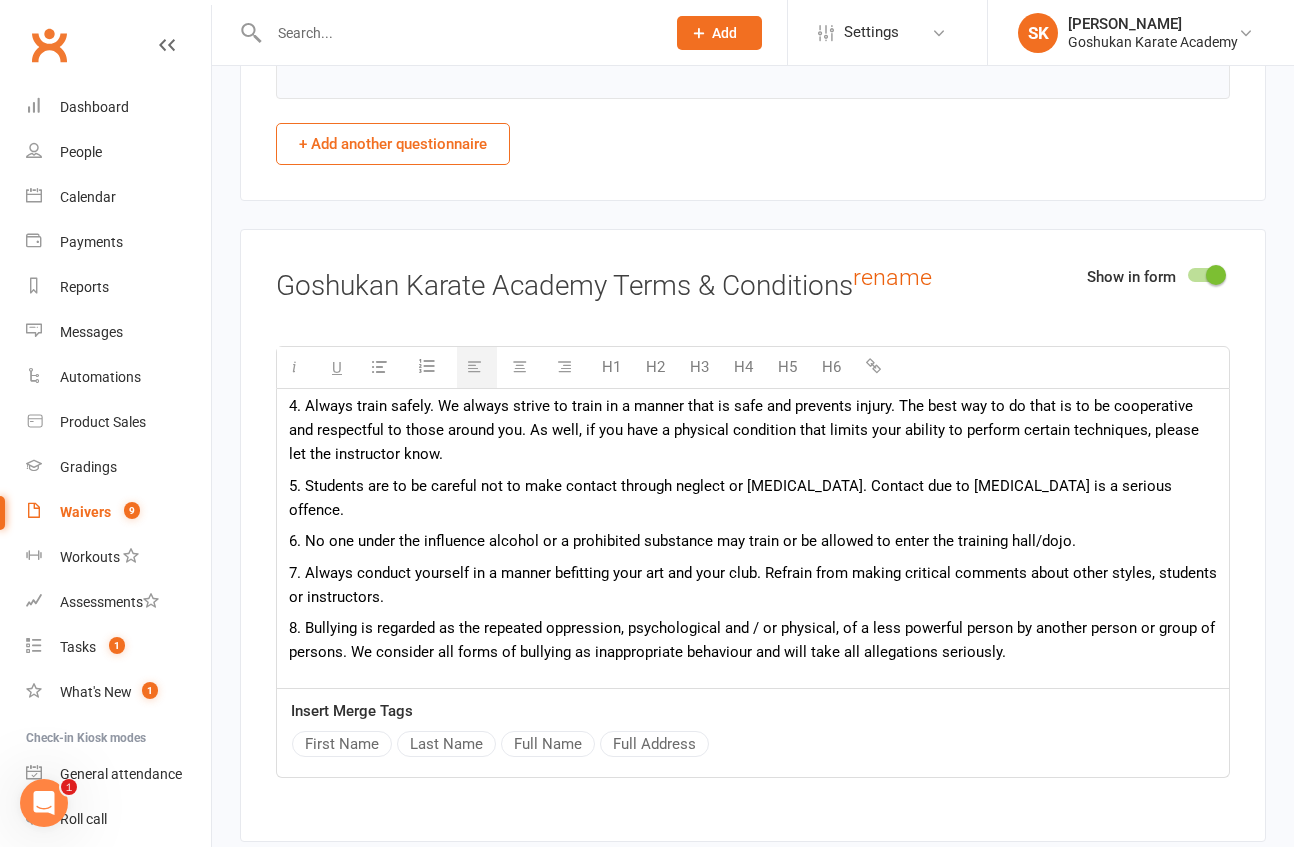 scroll, scrollTop: 700, scrollLeft: 0, axis: vertical 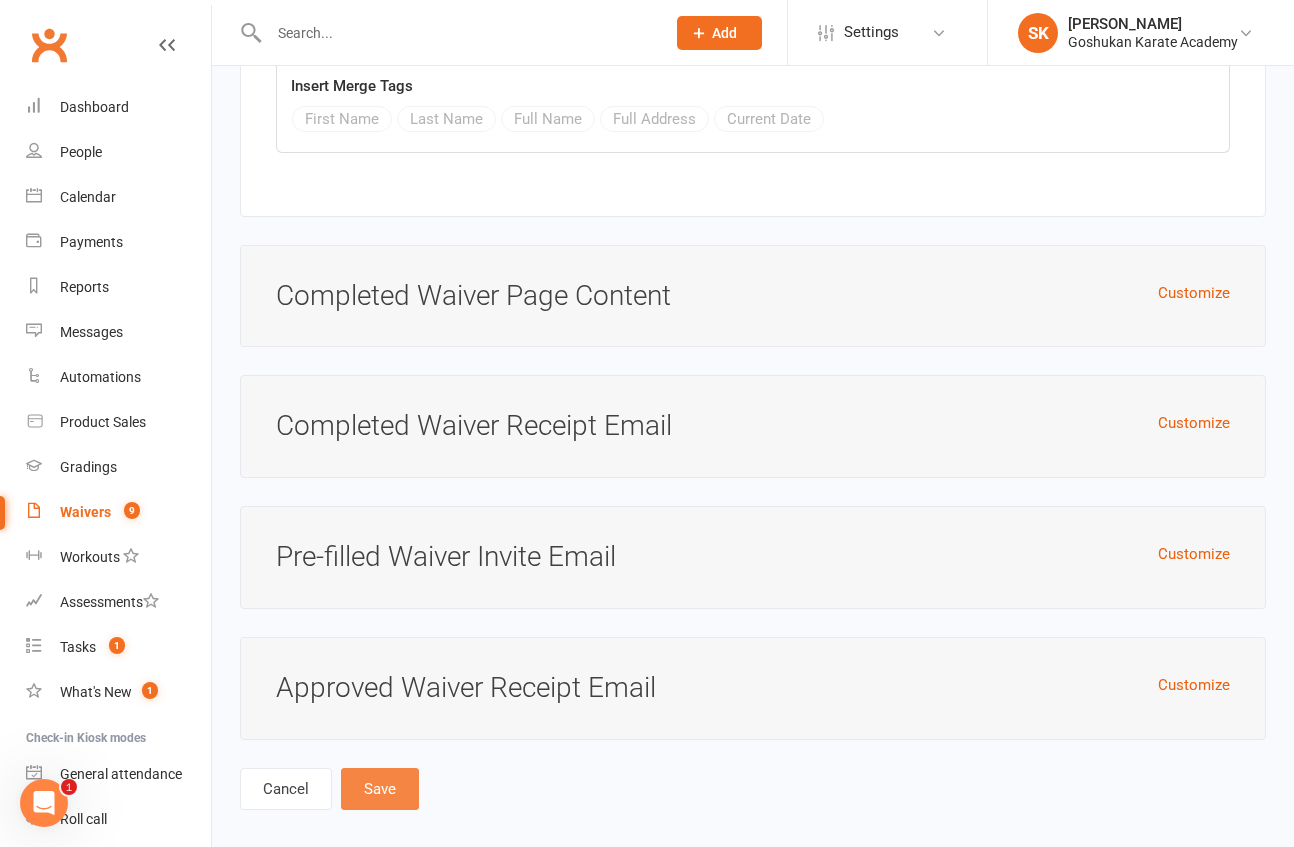 click on "Save" at bounding box center [380, 789] 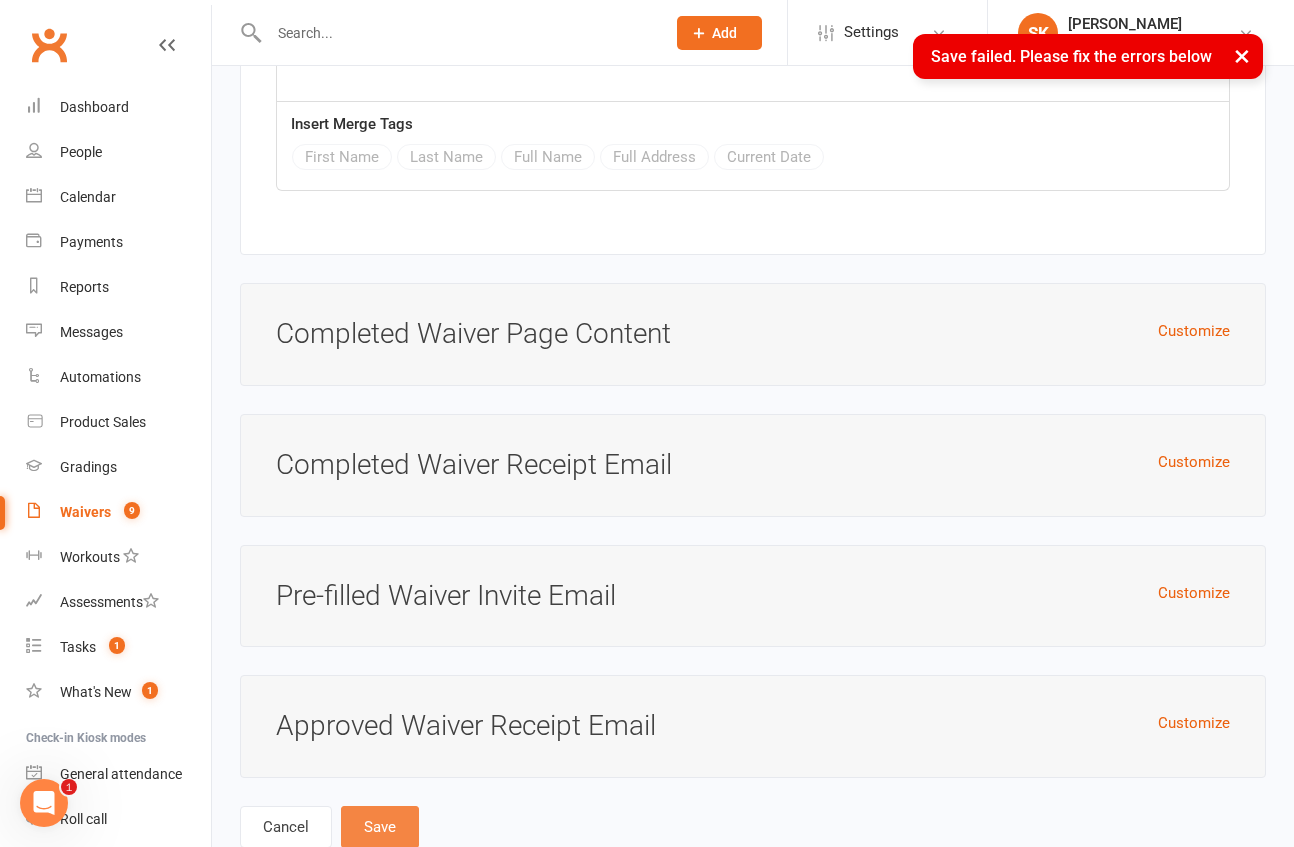 scroll, scrollTop: 1035, scrollLeft: 0, axis: vertical 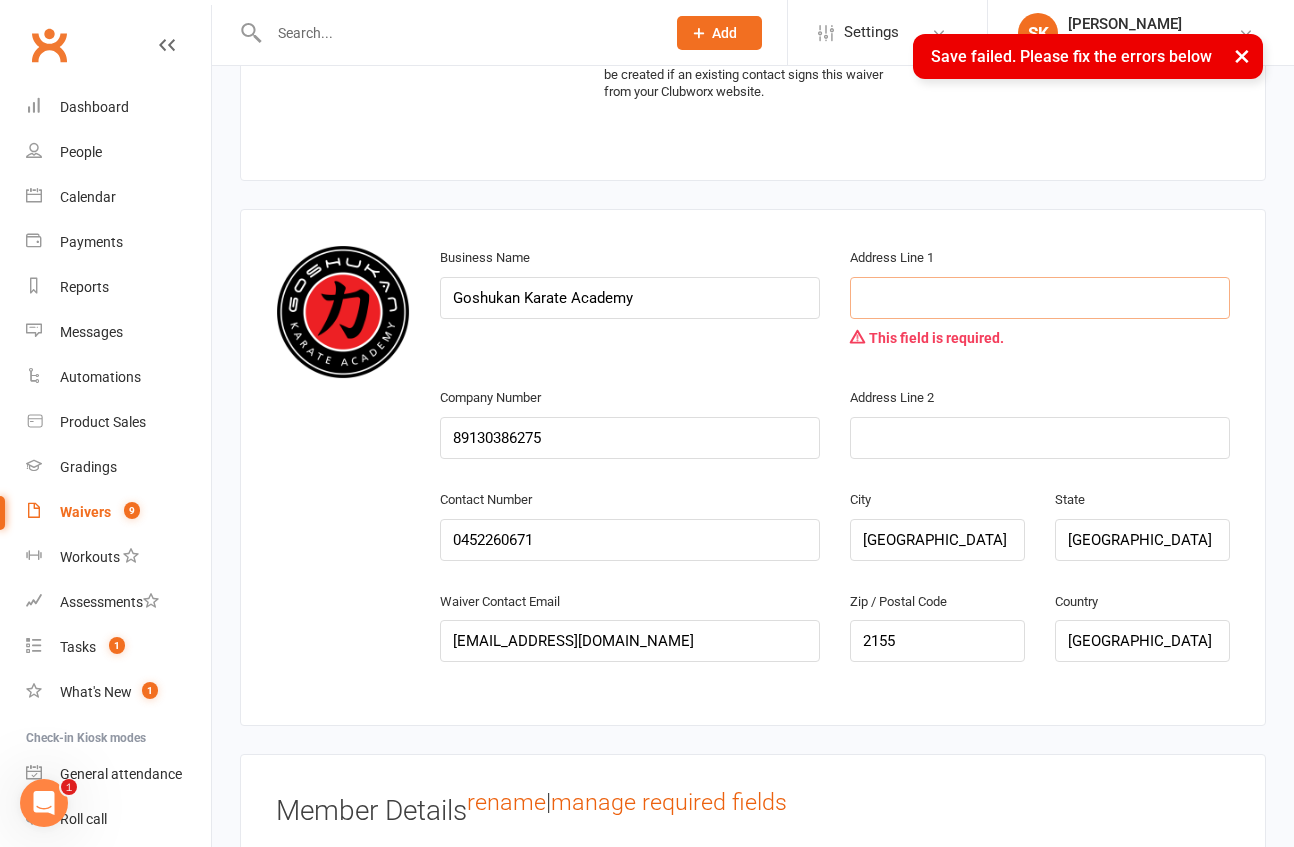 click at bounding box center [1040, 298] 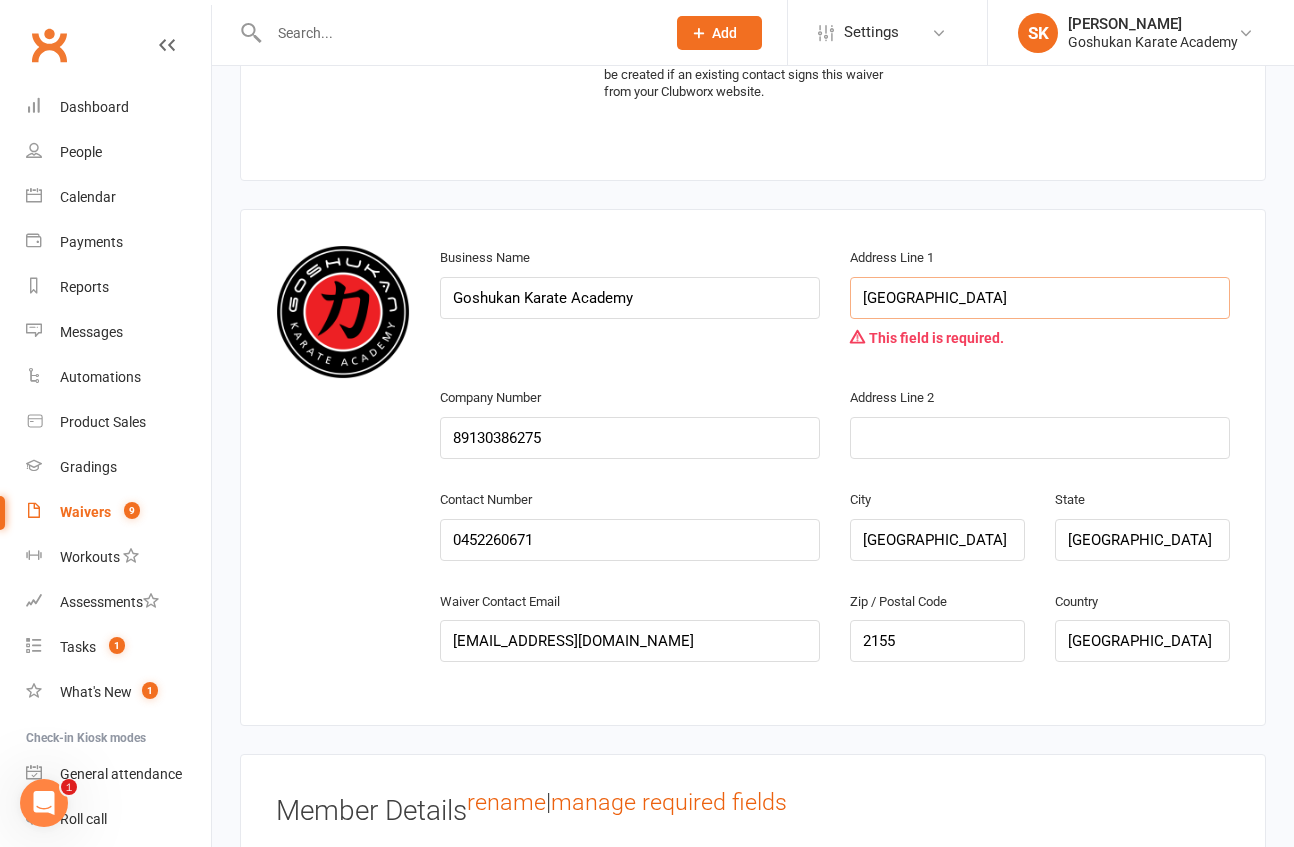 type on "[GEOGRAPHIC_DATA]" 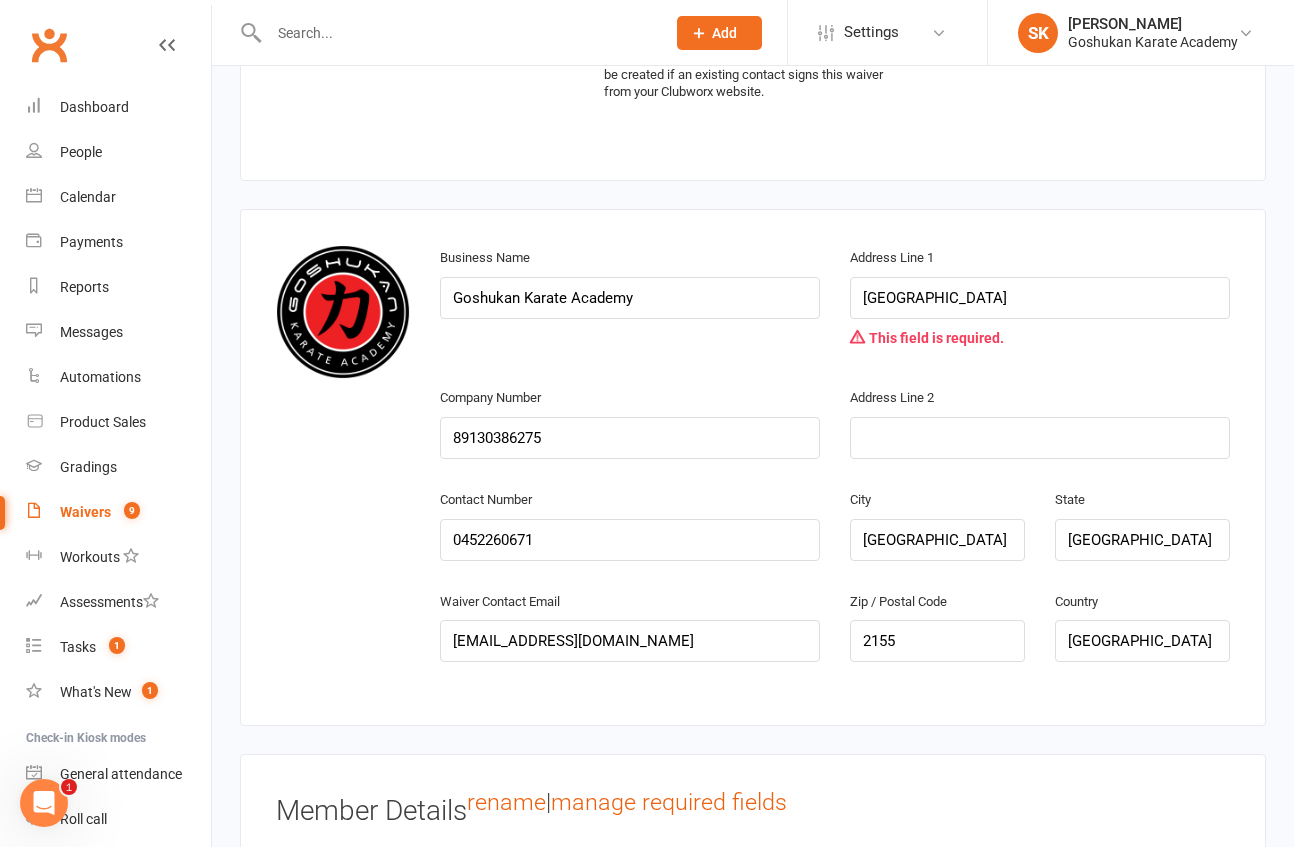 click on "Business Name Goshukan Karate Academy Address Line 1 [GEOGRAPHIC_DATA] This field is required." at bounding box center [835, 315] 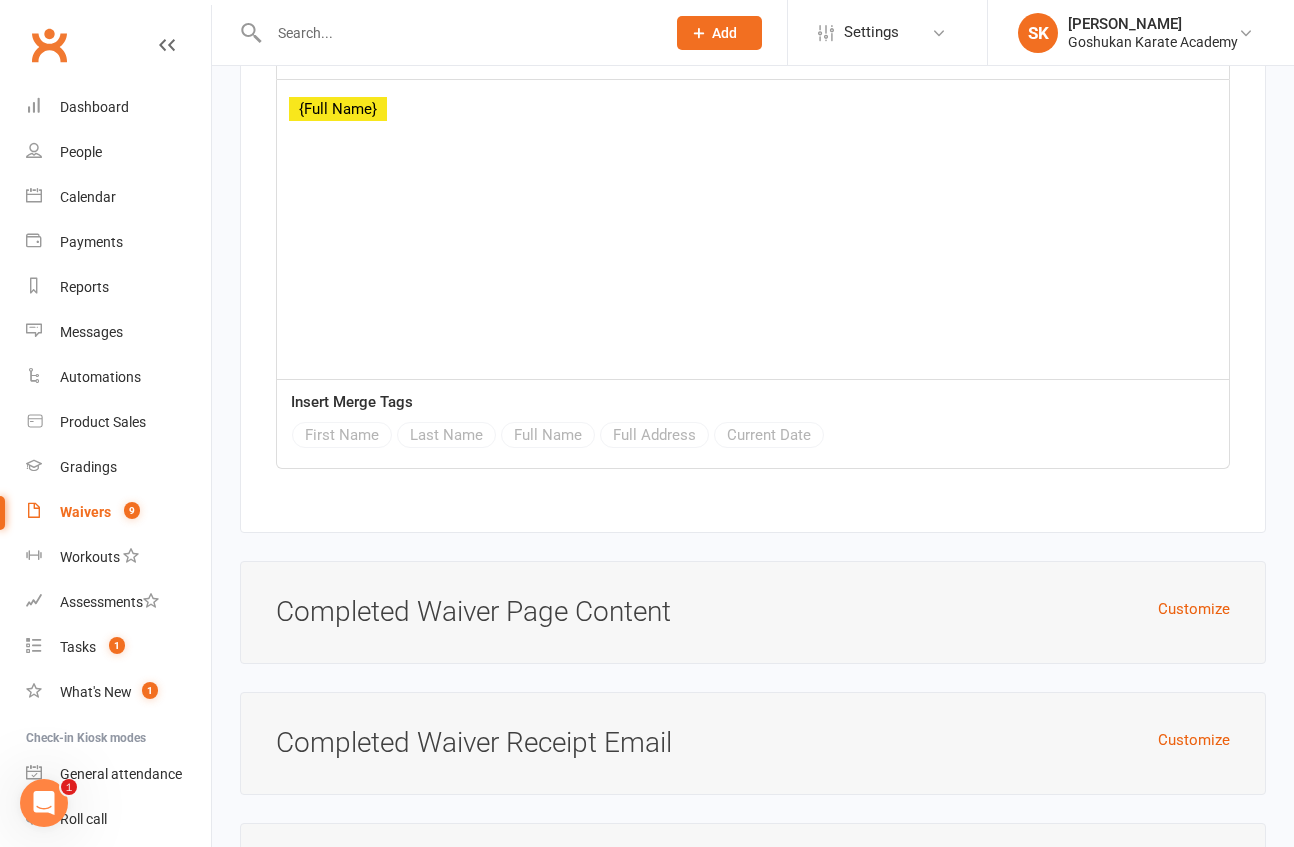 scroll, scrollTop: 8223, scrollLeft: 0, axis: vertical 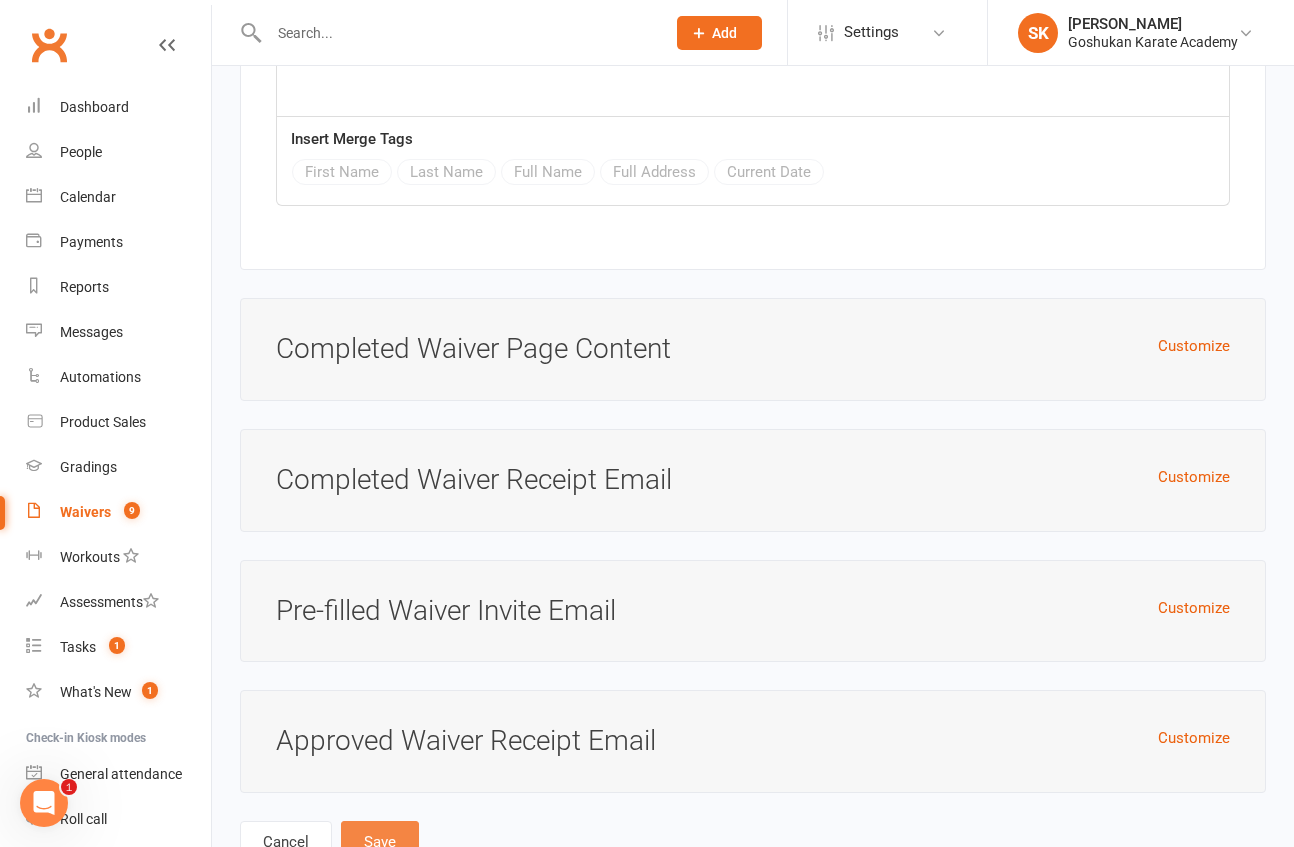 click on "Save" at bounding box center [380, 842] 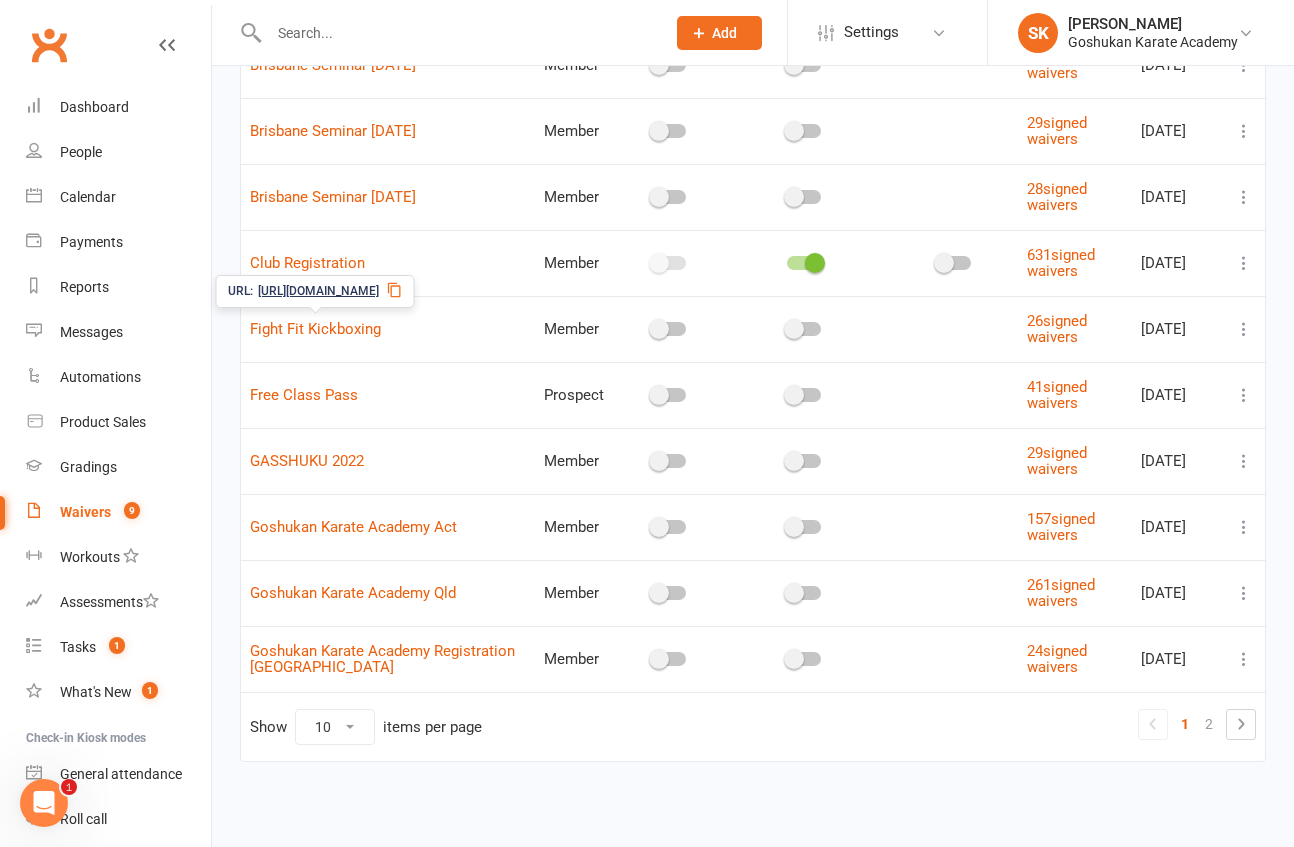 scroll, scrollTop: 253, scrollLeft: 0, axis: vertical 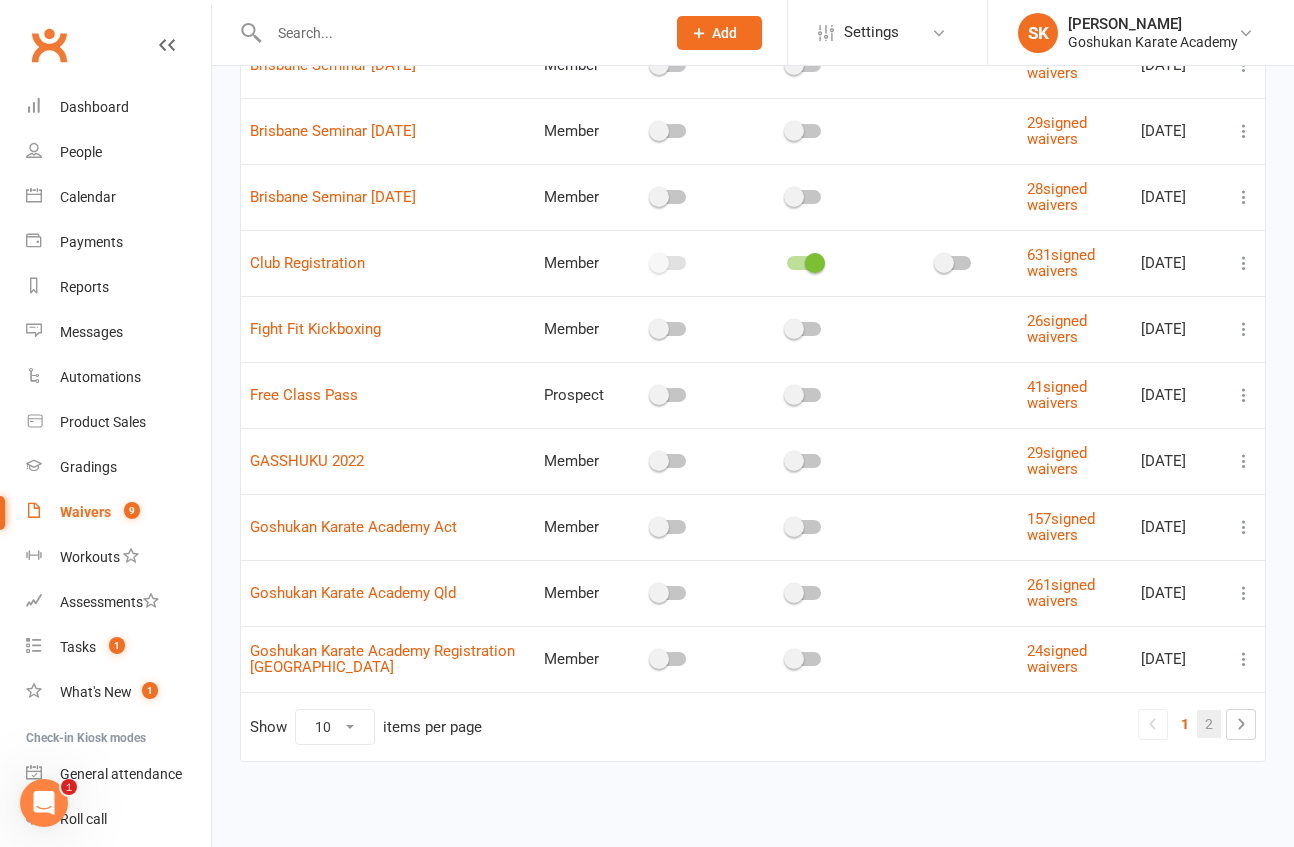 click on "2" at bounding box center (1209, 724) 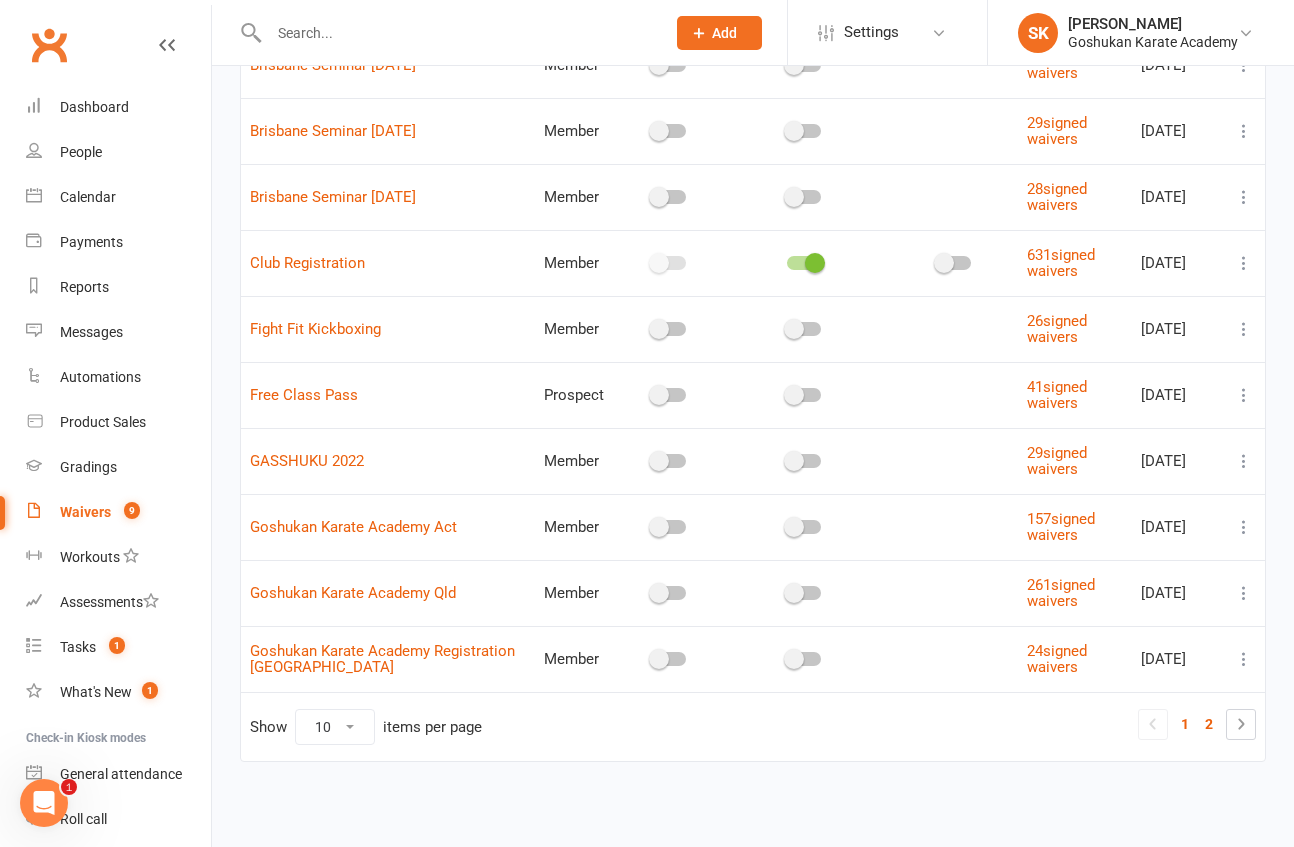 scroll, scrollTop: 58, scrollLeft: 0, axis: vertical 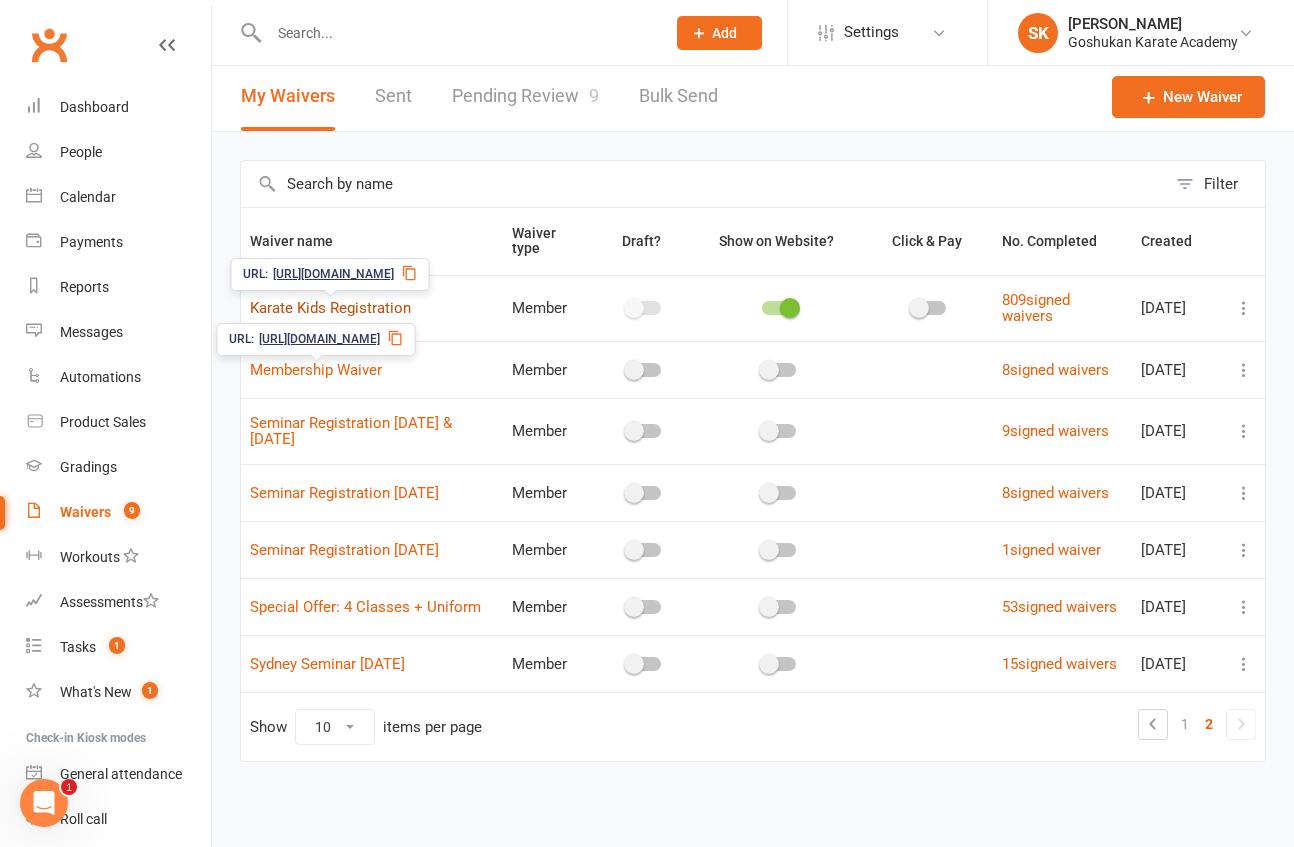 click on "Karate Kids Registration" at bounding box center (330, 308) 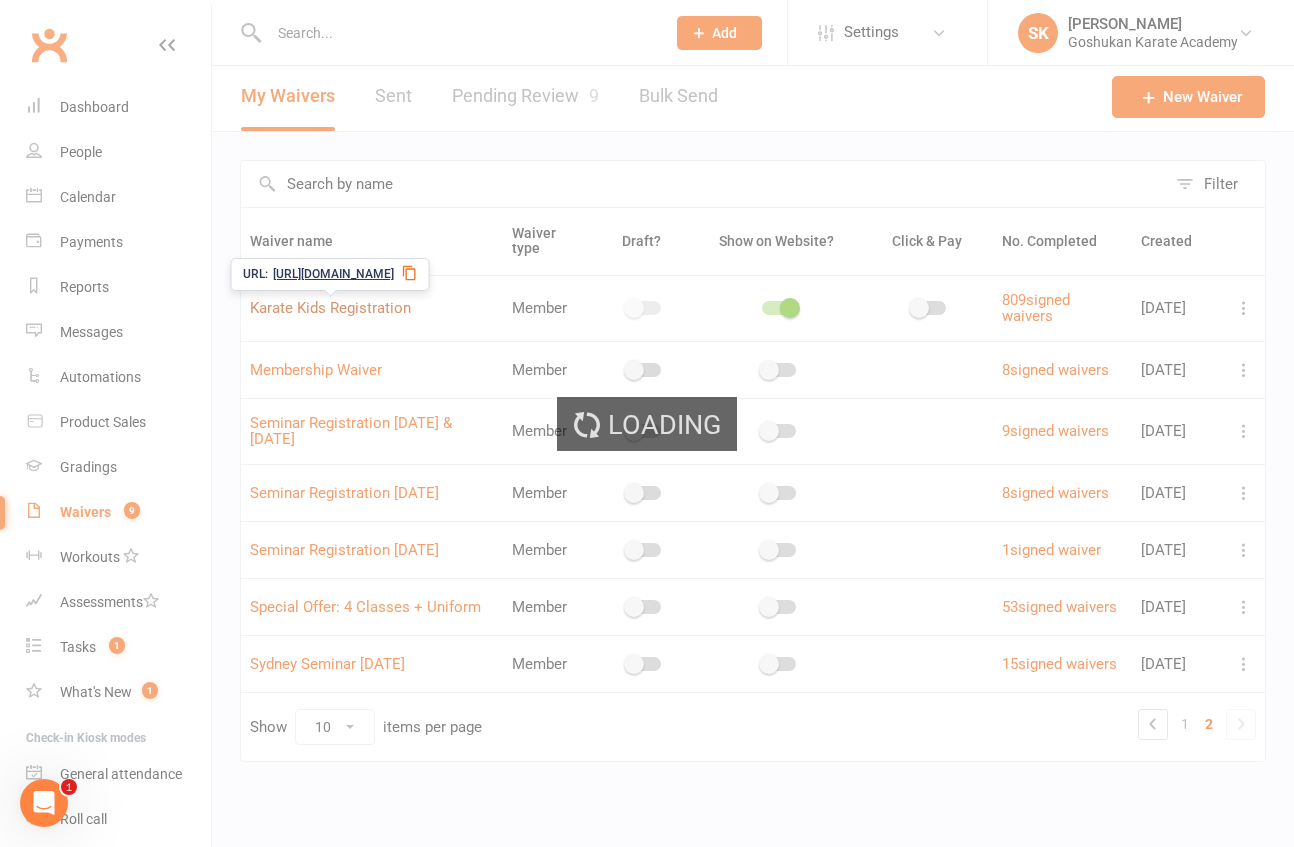 select on "applies_to_all_signees" 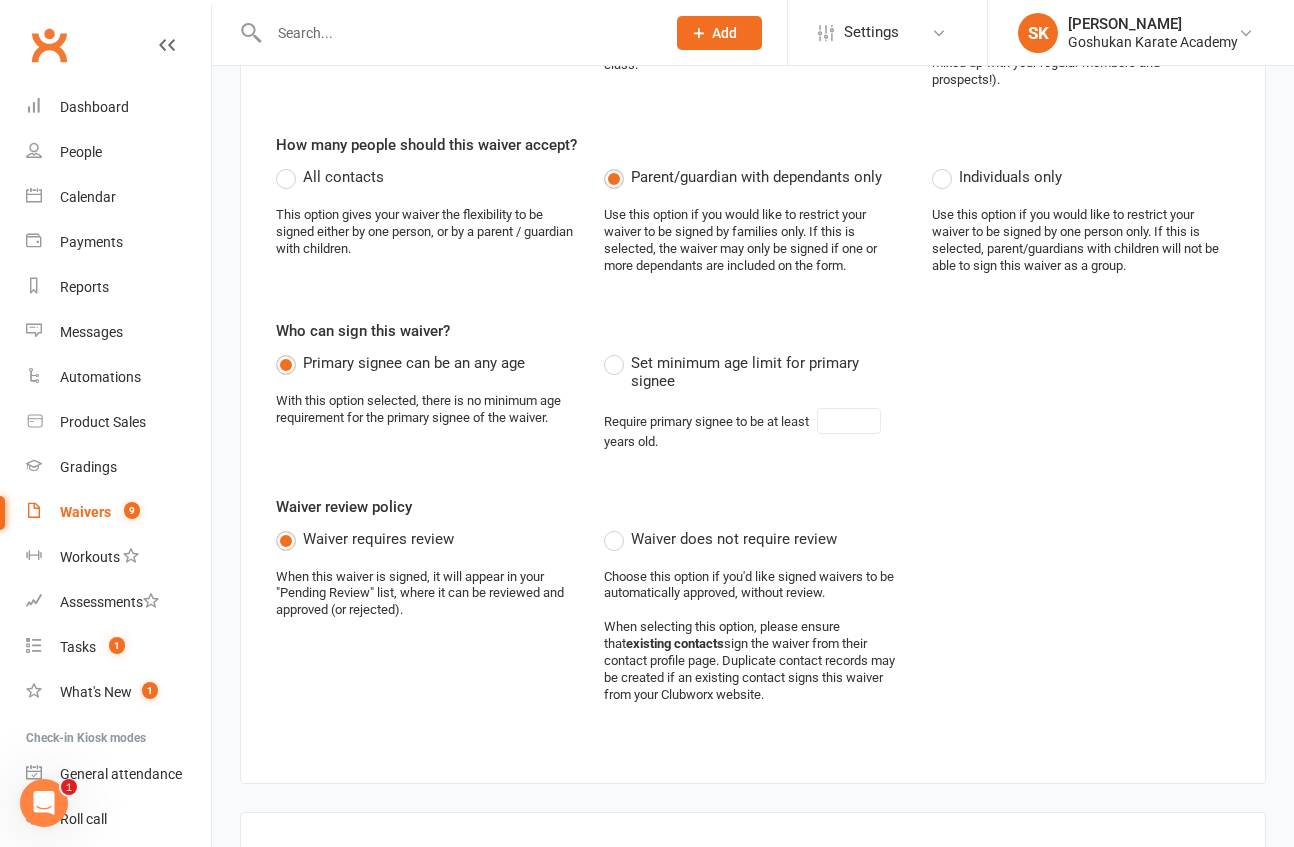 scroll, scrollTop: 457, scrollLeft: 0, axis: vertical 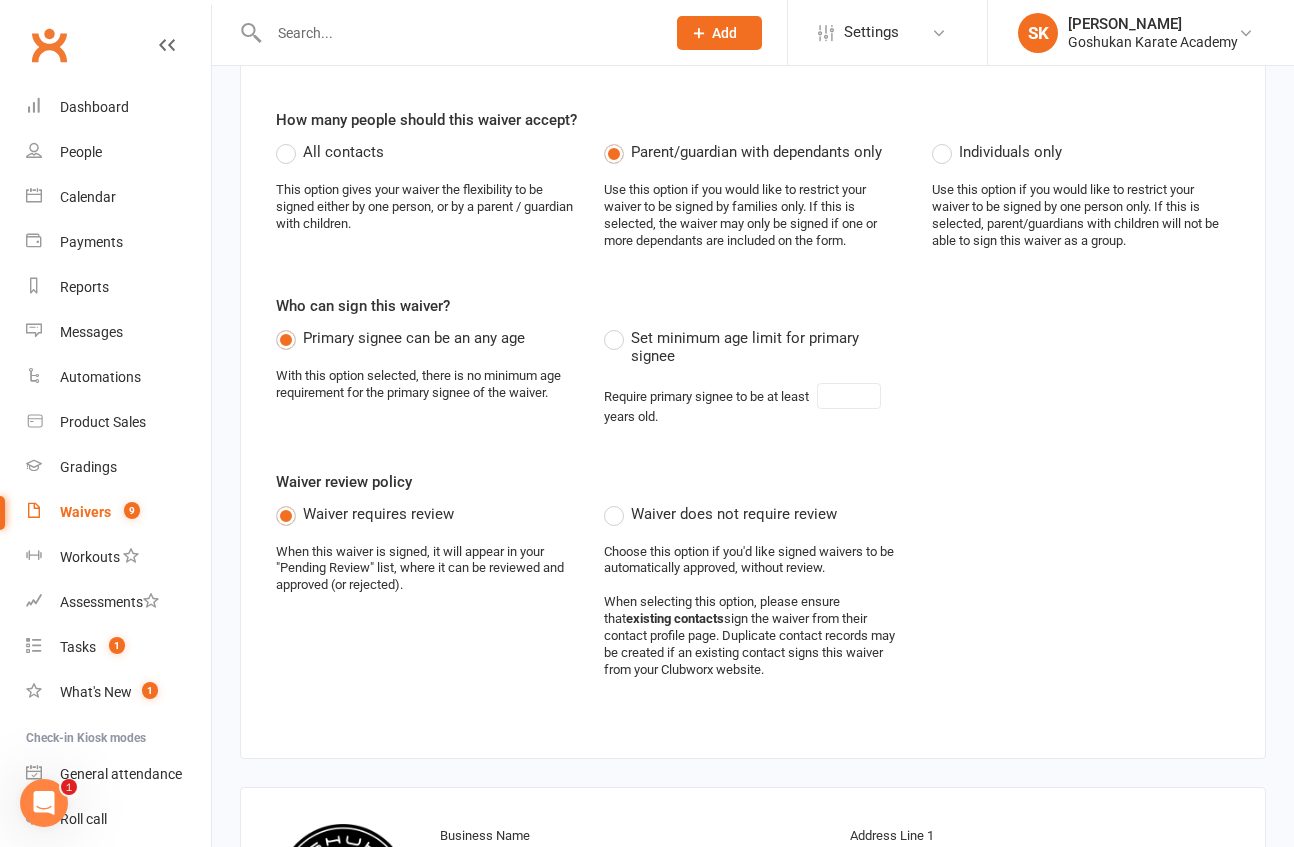 click on "Set minimum age limit for primary signee" at bounding box center [753, 345] 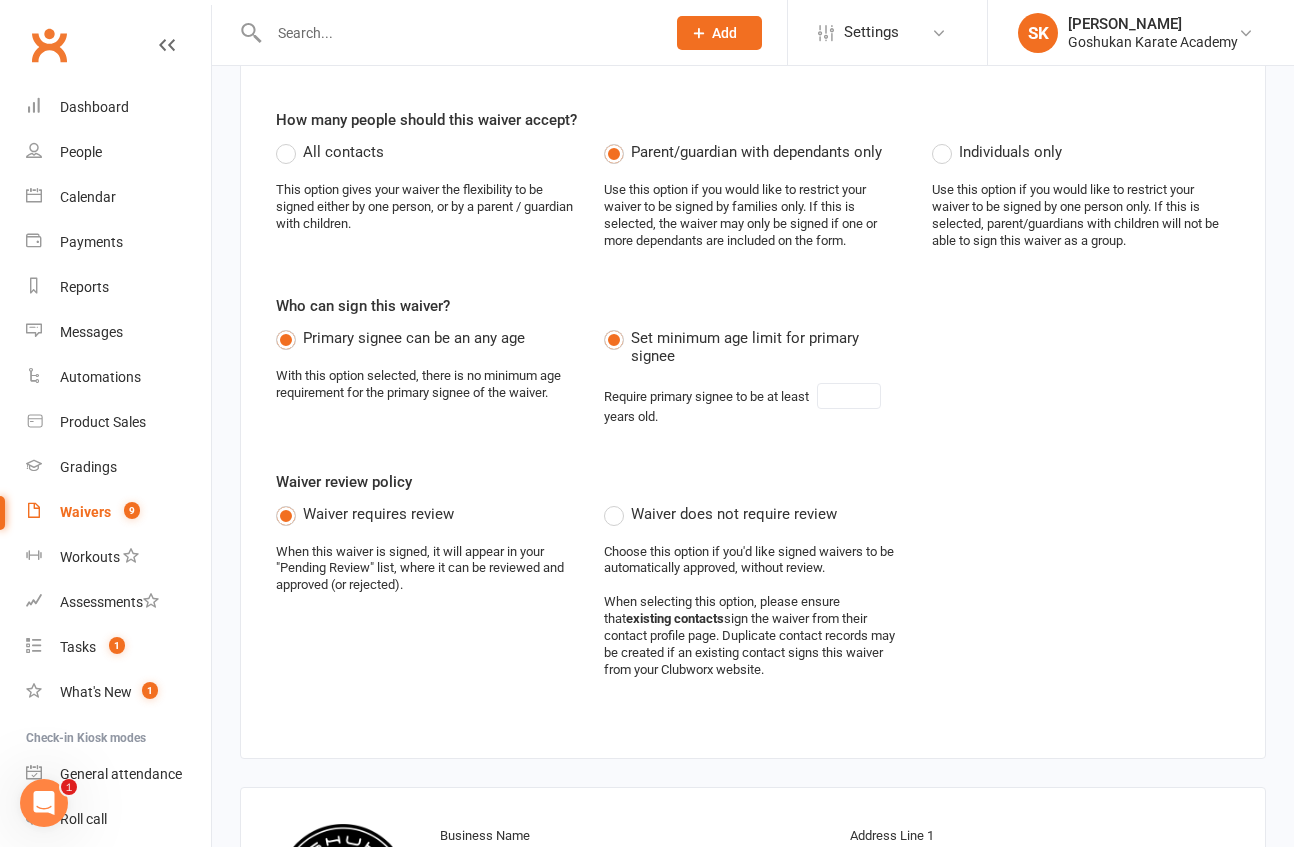 type on "18" 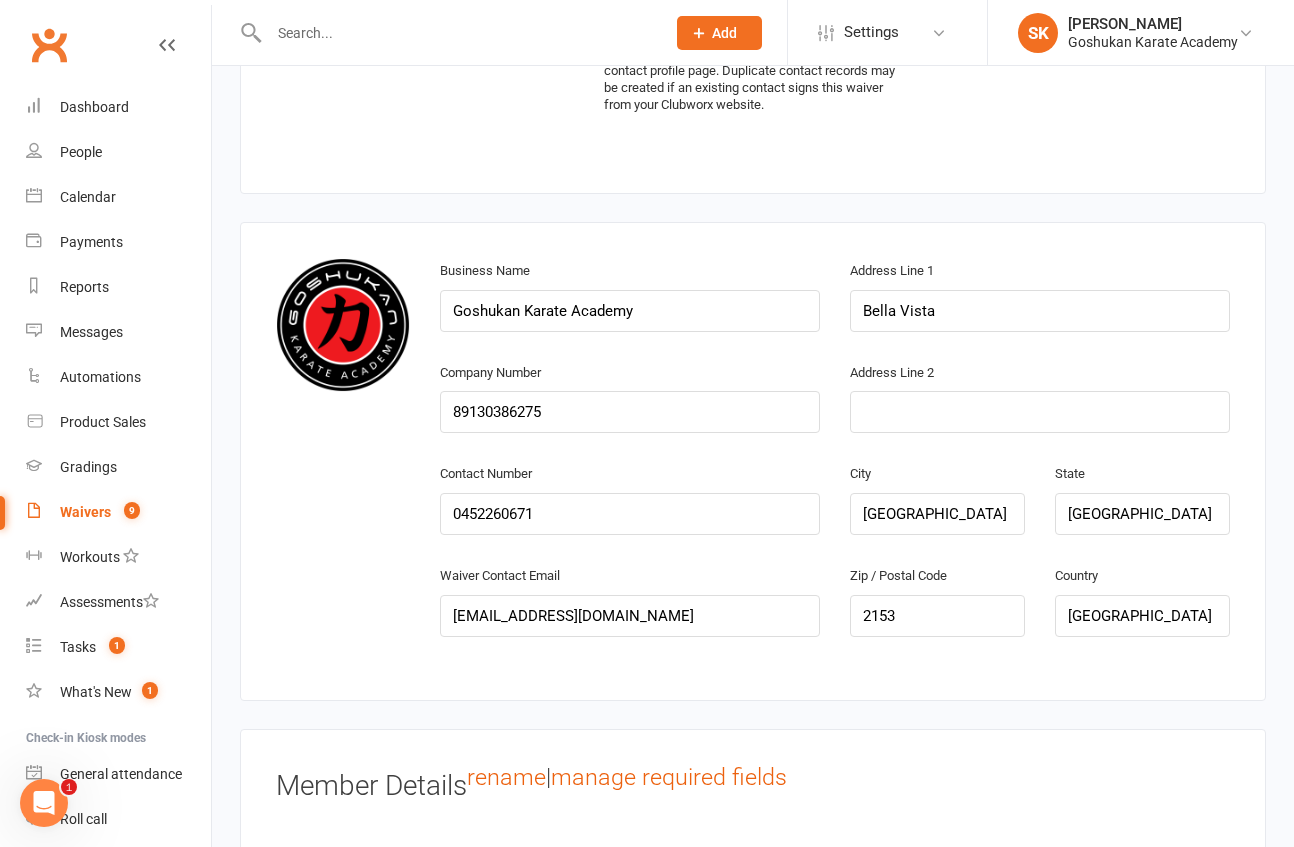 scroll, scrollTop: 1042, scrollLeft: 0, axis: vertical 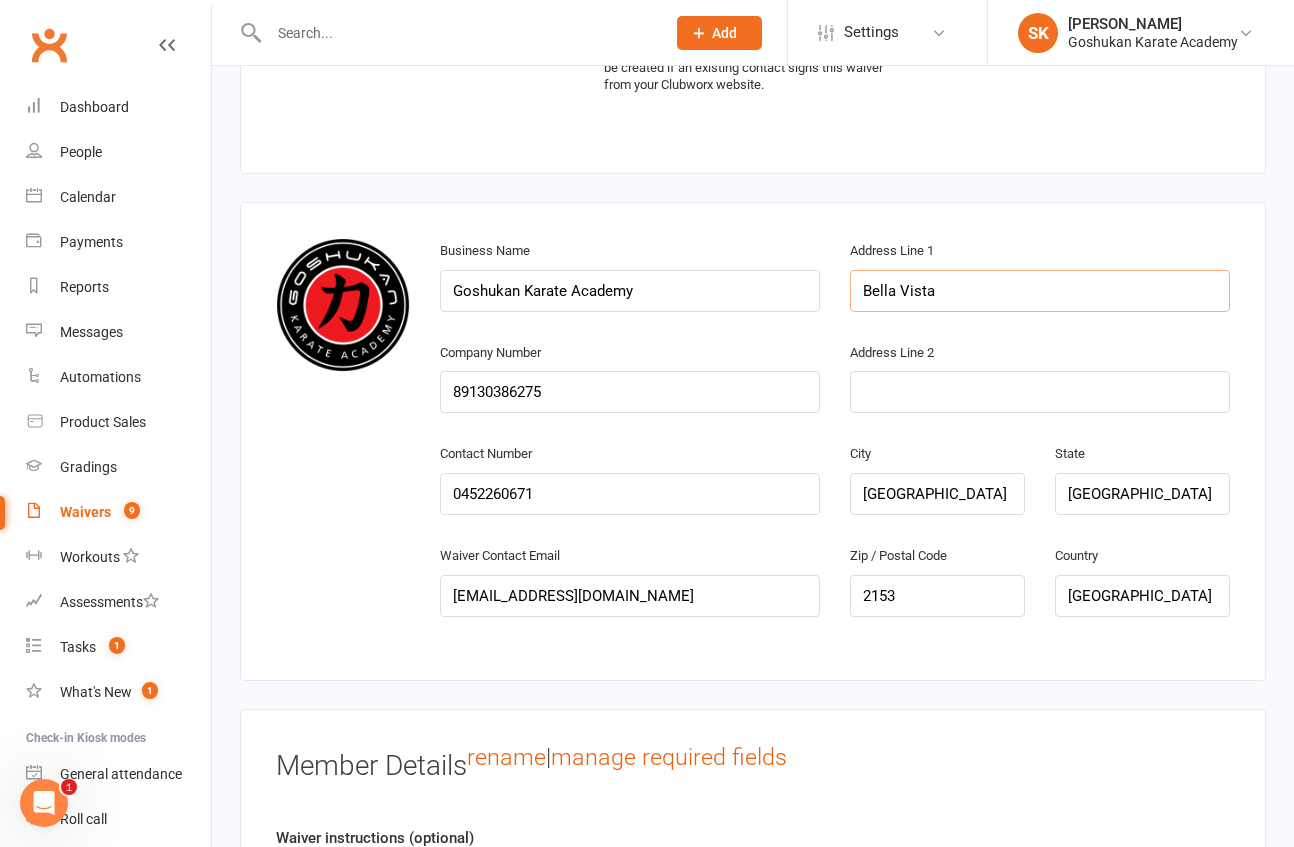 drag, startPoint x: 940, startPoint y: 268, endPoint x: 854, endPoint y: 268, distance: 86 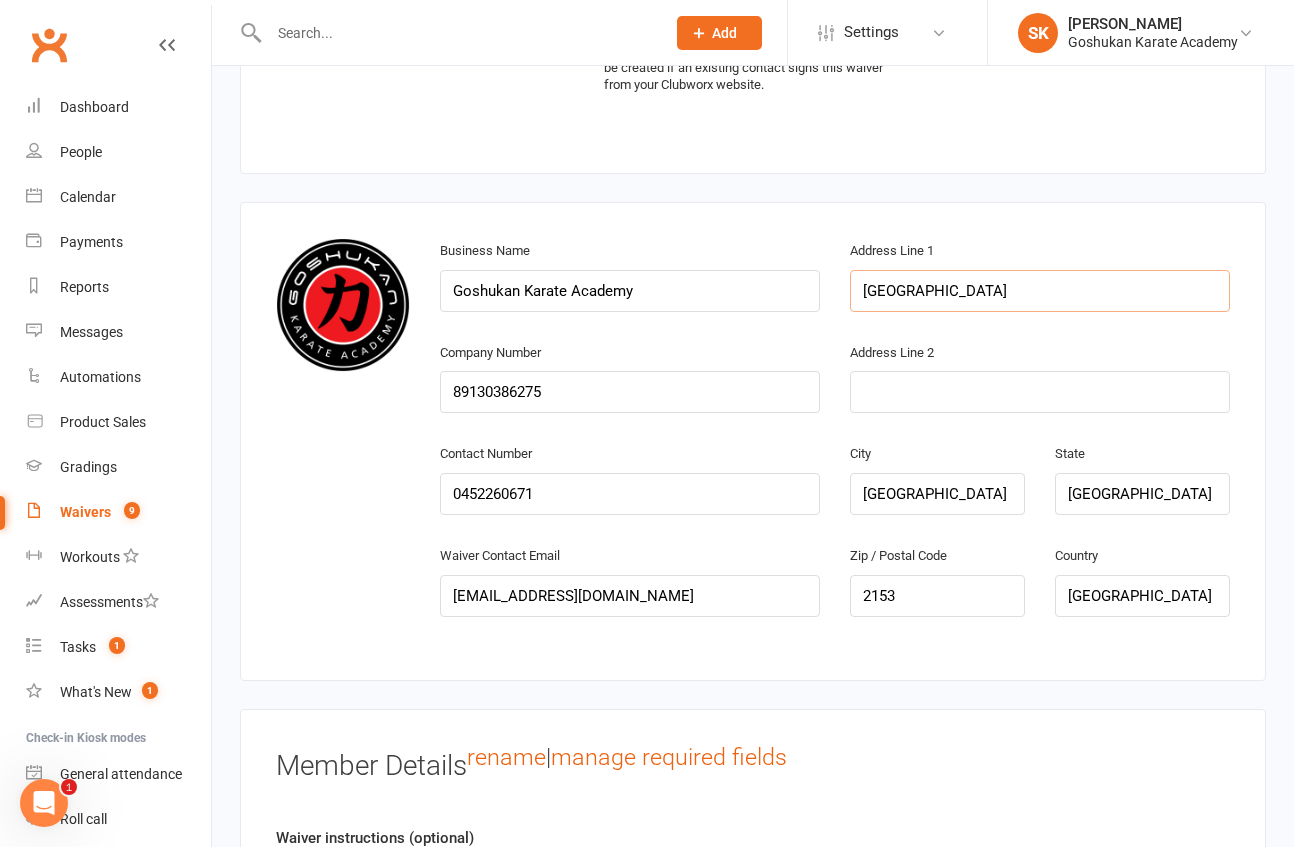 type on "[GEOGRAPHIC_DATA]" 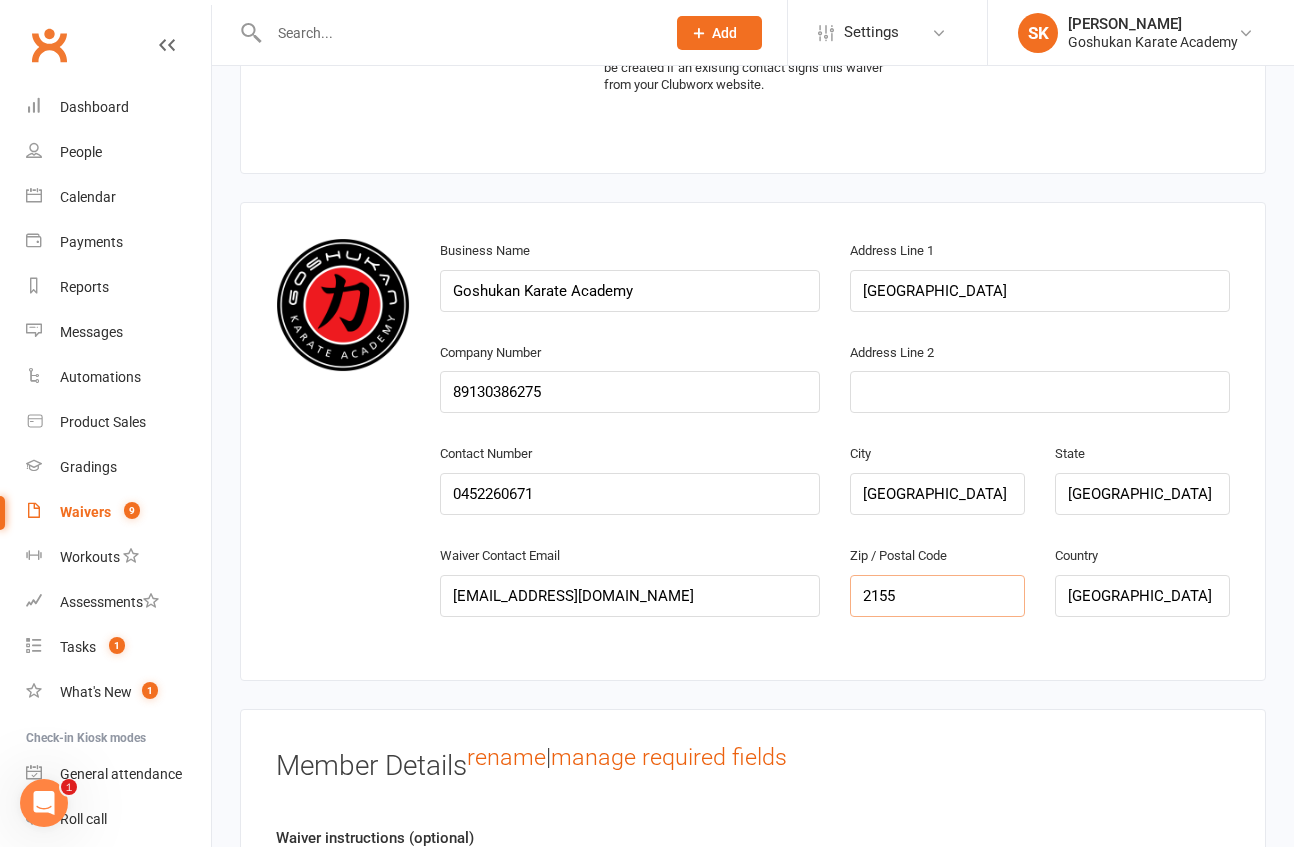 type on "2155" 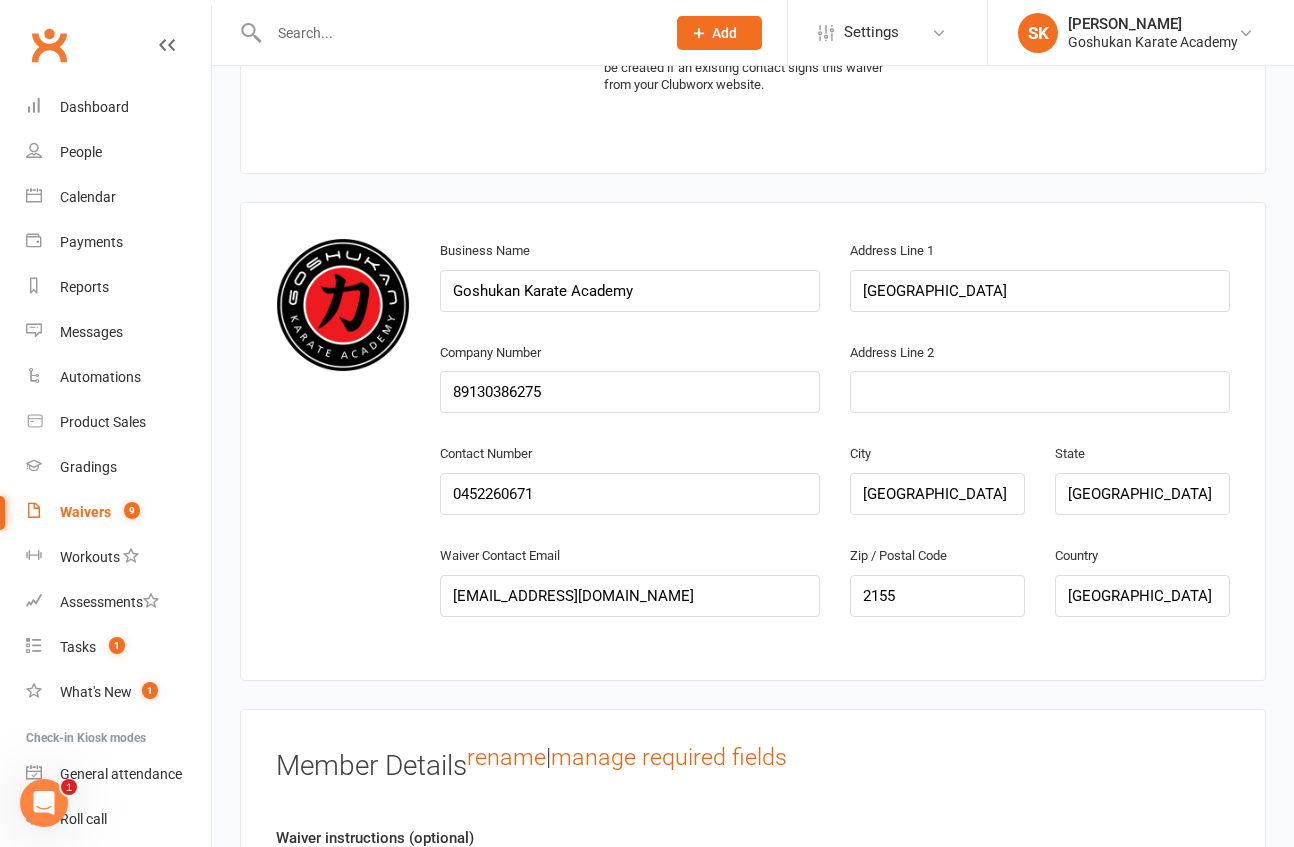 click on "change image
Business Name Goshukan Karate Academy Address Line 1 Sydney Company Number 89130386275 Address Line 2 Contact Number [PHONE_NUMBER] [GEOGRAPHIC_DATA] [GEOGRAPHIC_DATA] Contact Email [EMAIL_ADDRESS][DOMAIN_NAME] Zip / Postal Code 2155 Country [GEOGRAPHIC_DATA]" at bounding box center [753, 441] 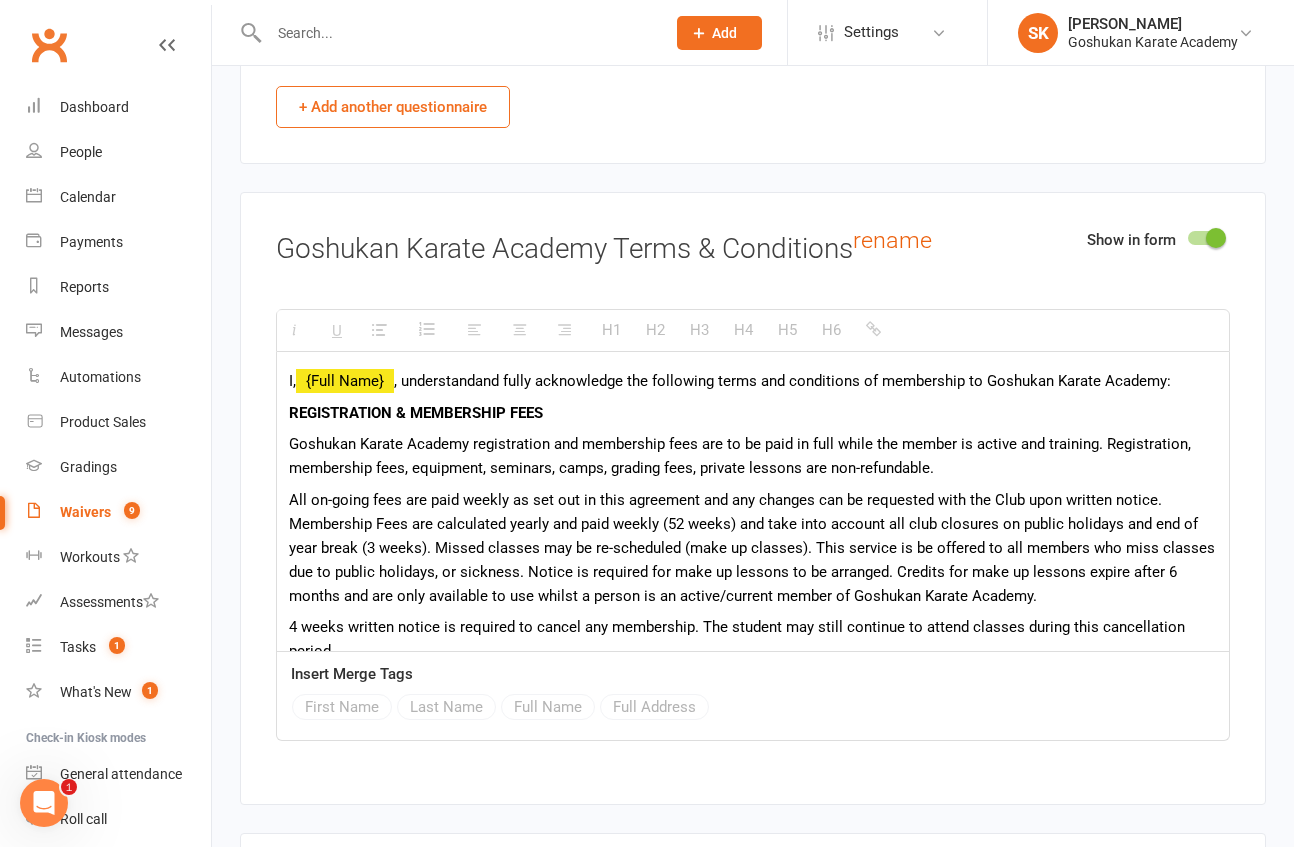 scroll, scrollTop: 4238, scrollLeft: 0, axis: vertical 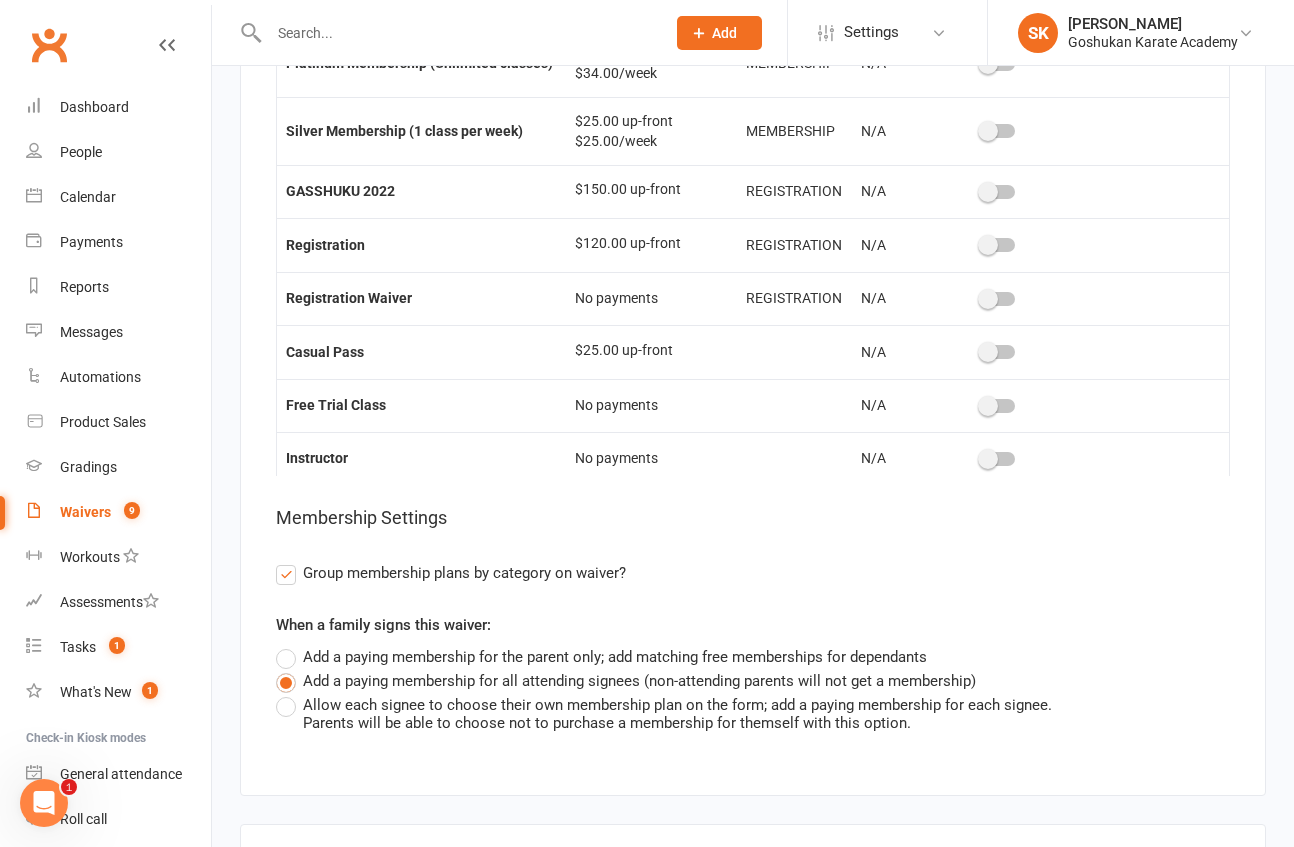 click on "Allow each signee to choose their own membership plan on the form; add a paying membership for each signee. Parents will be able to choose not to purchase a membership for themself with this option." at bounding box center (664, 712) 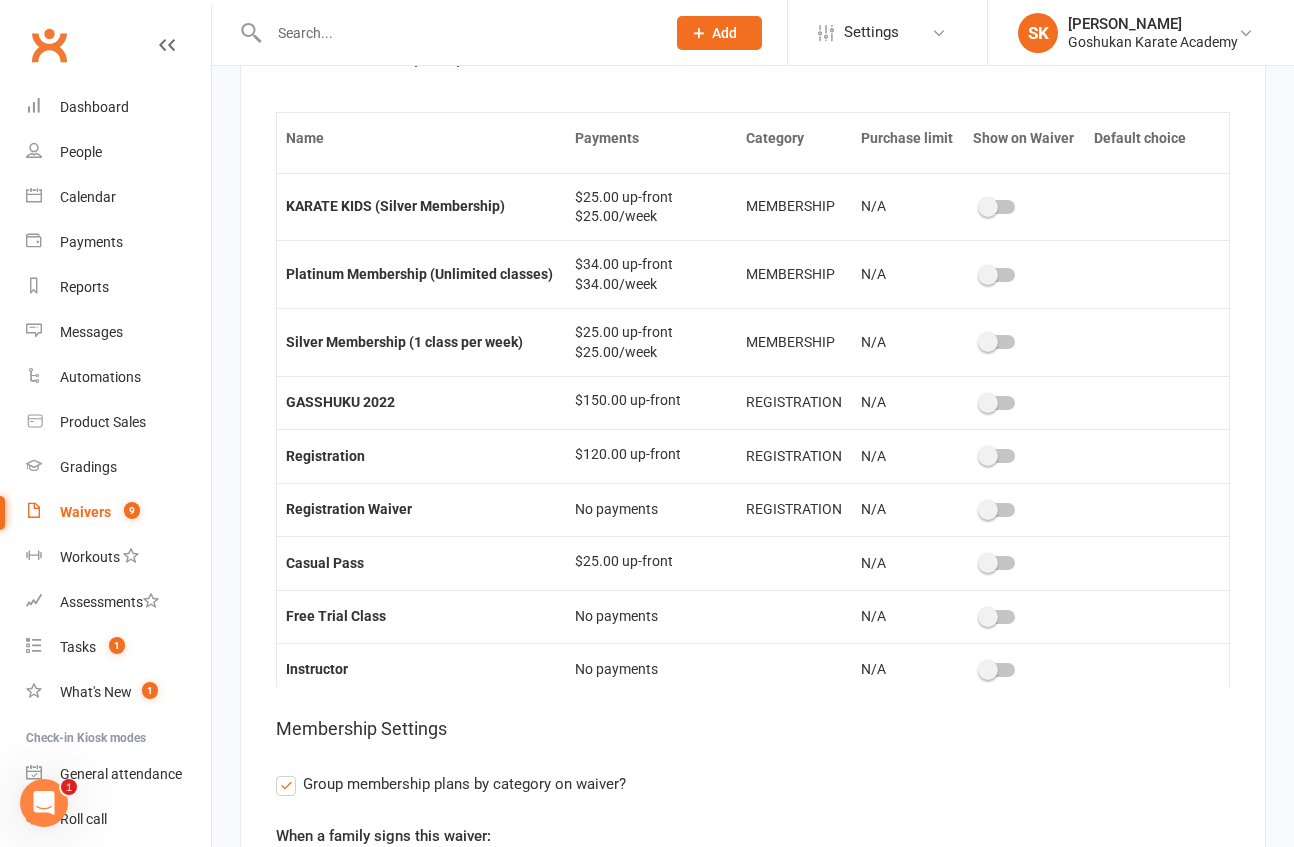 scroll, scrollTop: 5456, scrollLeft: 0, axis: vertical 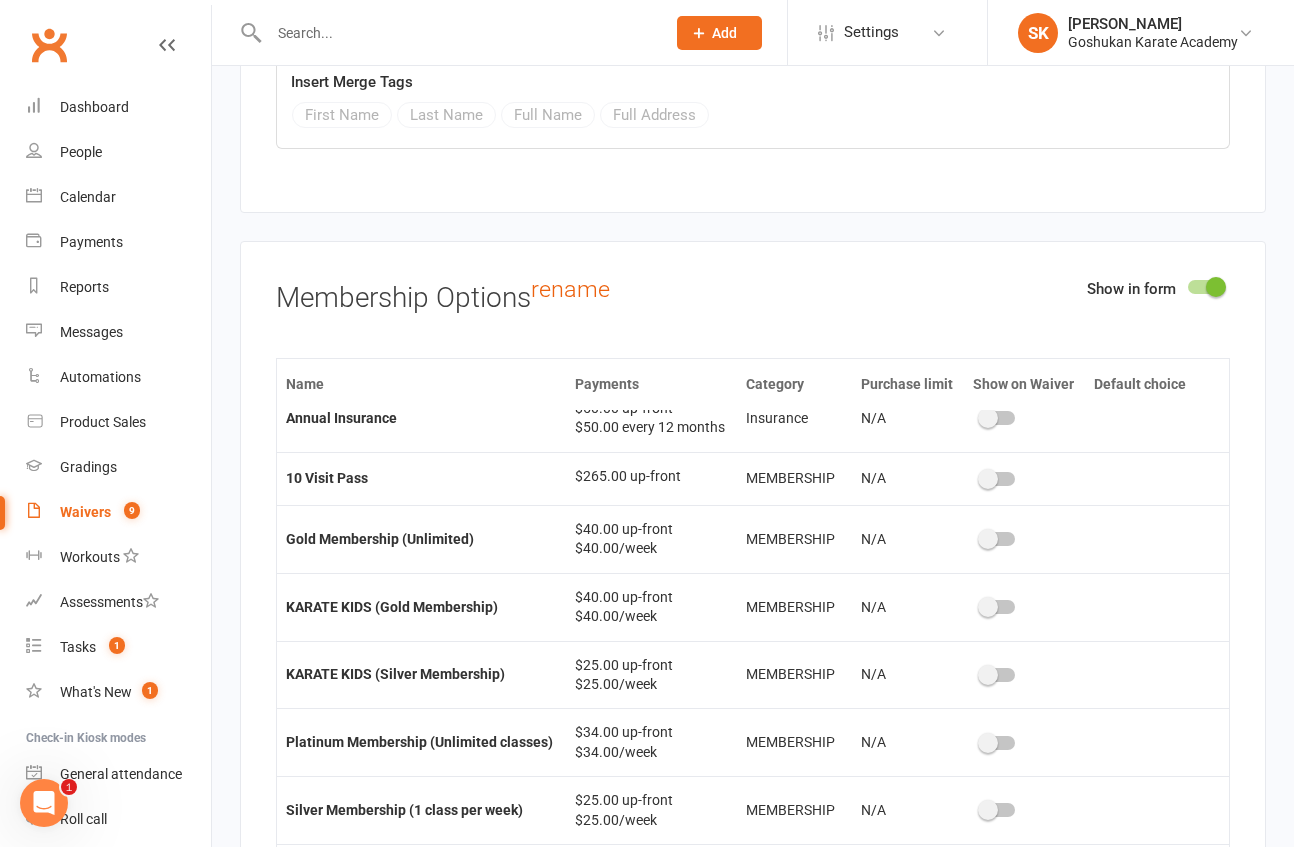 click at bounding box center [998, 675] 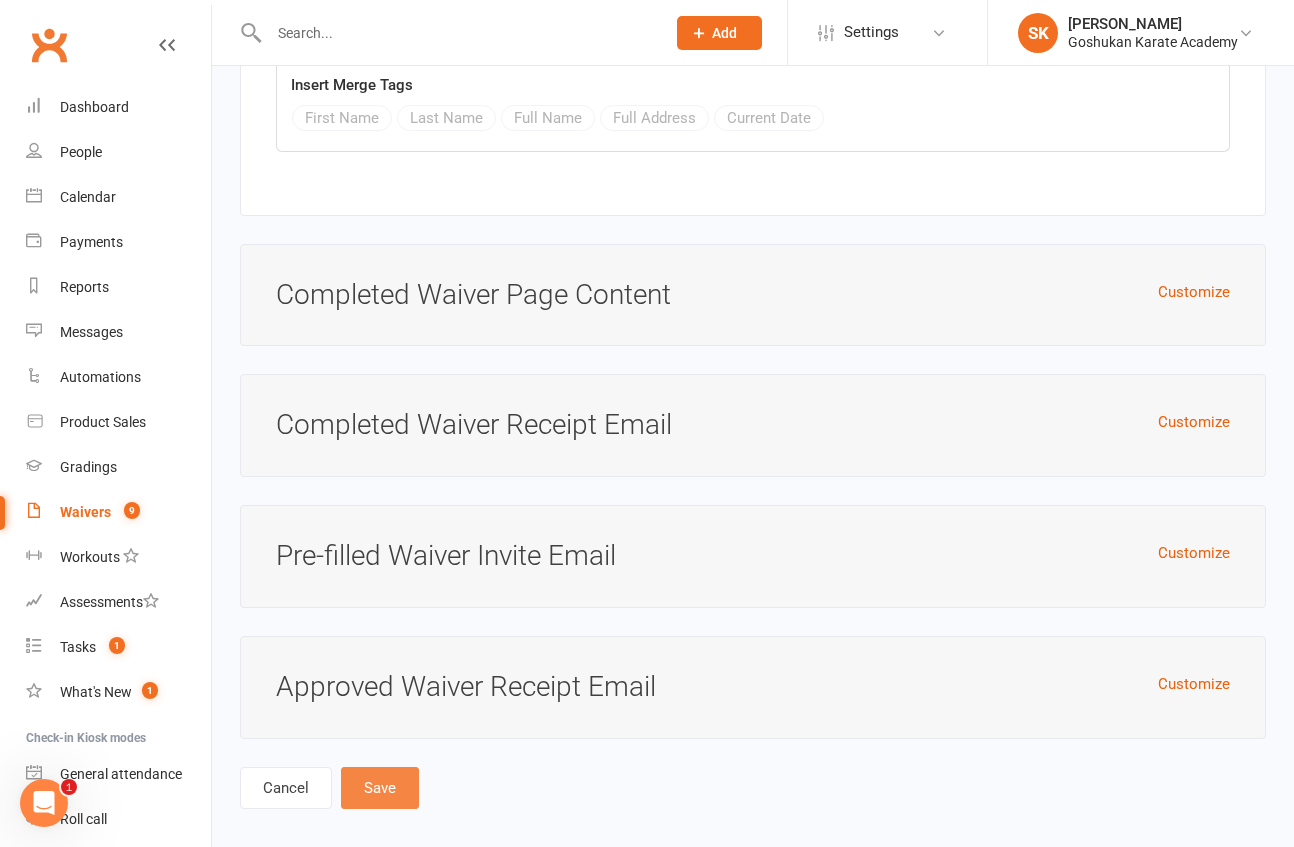 scroll, scrollTop: 8238, scrollLeft: 0, axis: vertical 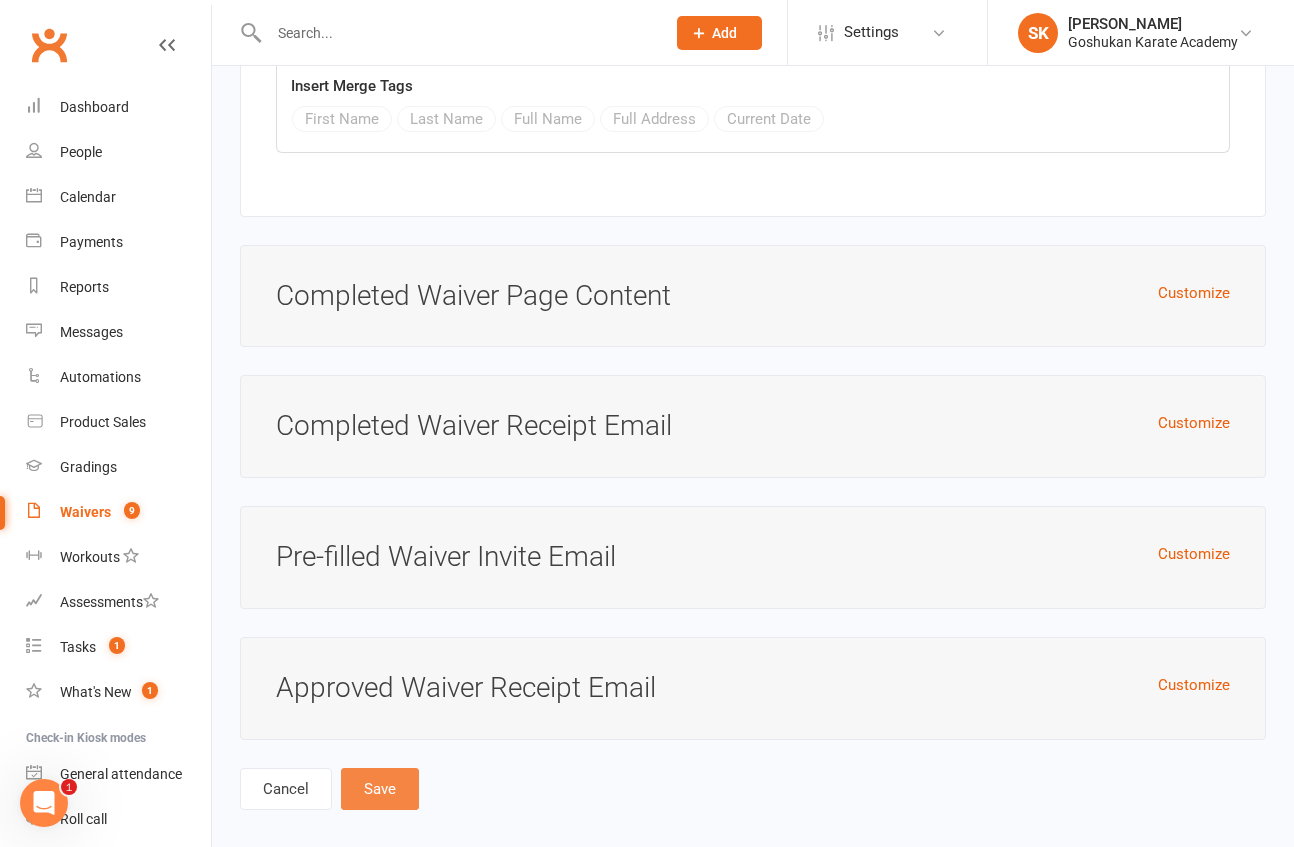 click on "Save" at bounding box center [380, 789] 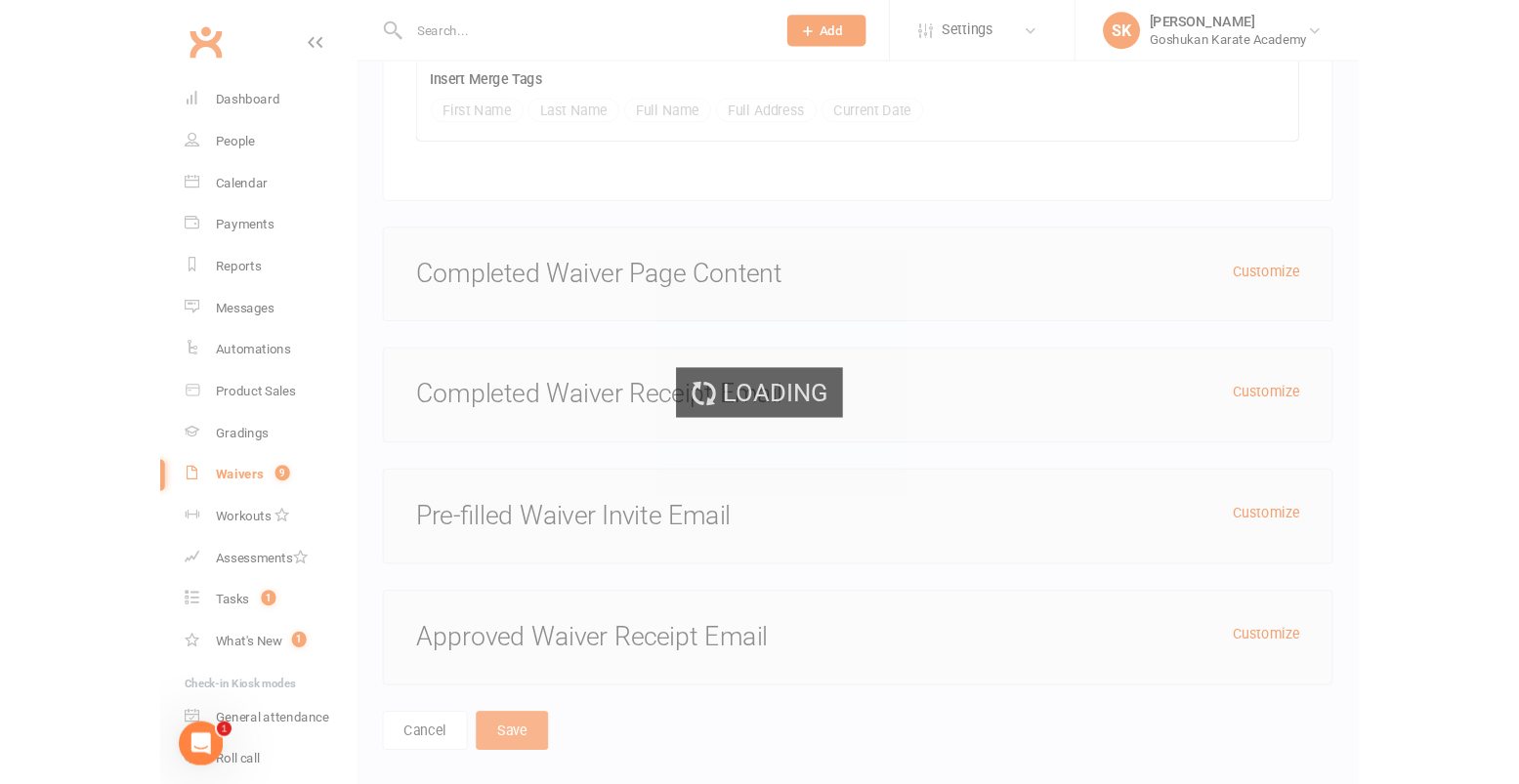 scroll, scrollTop: 0, scrollLeft: 0, axis: both 